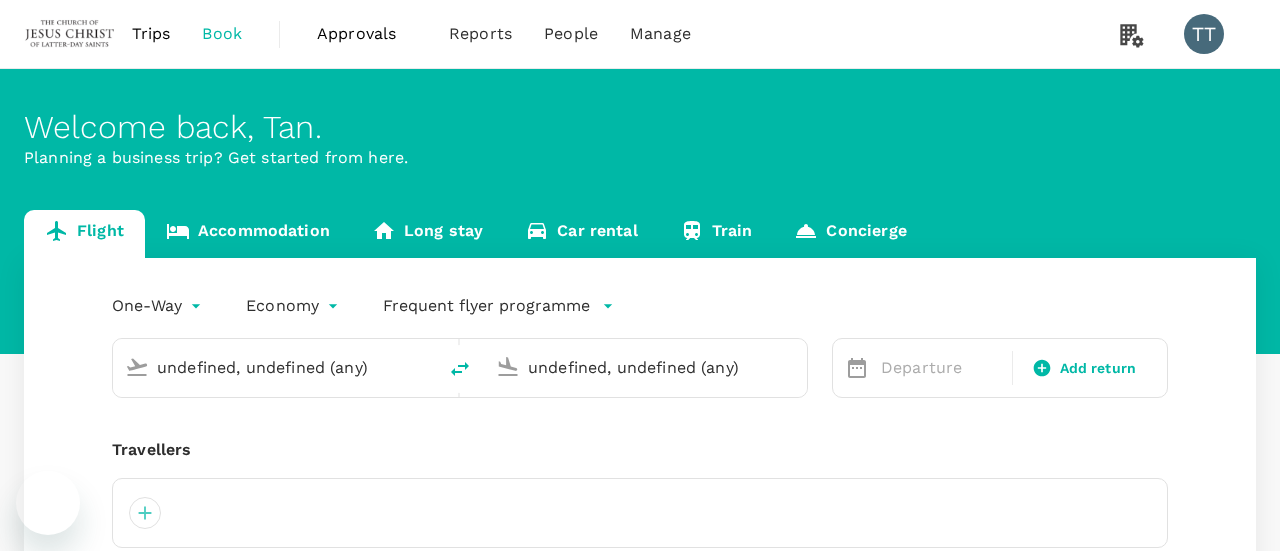 type on "Kuala Lumpur Intl ([GEOGRAPHIC_DATA])" 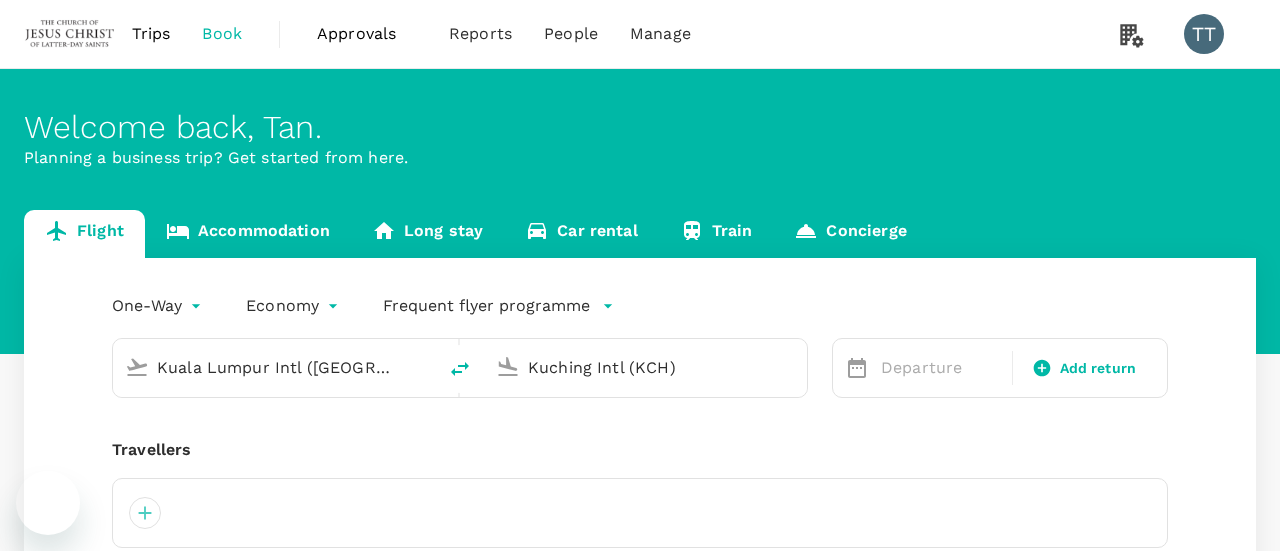 type 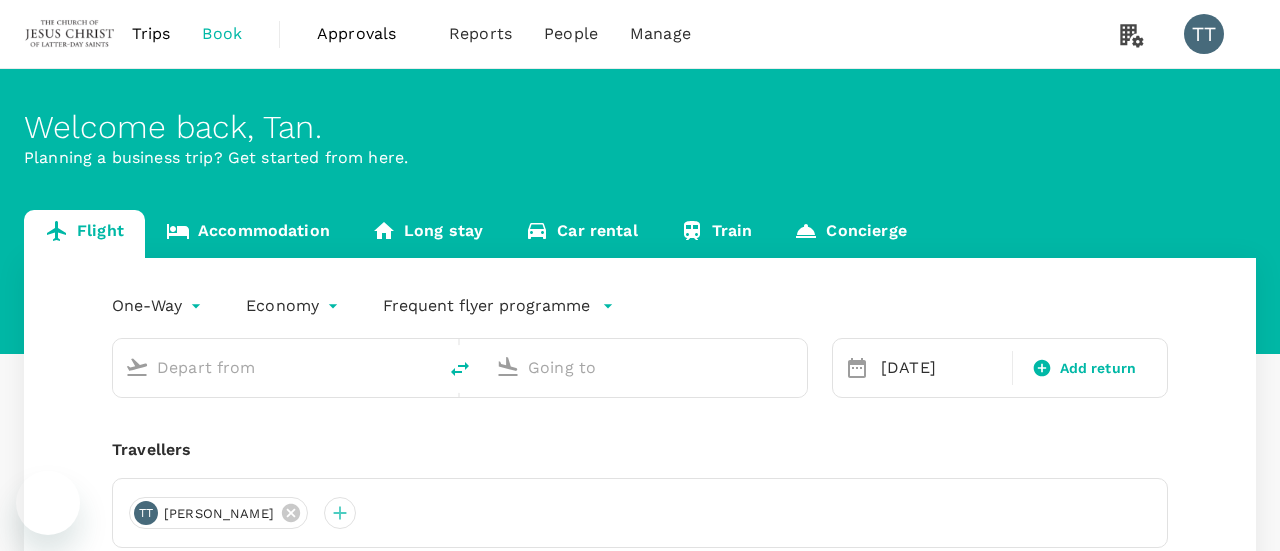 type on "Kuala Lumpur Intl ([GEOGRAPHIC_DATA])" 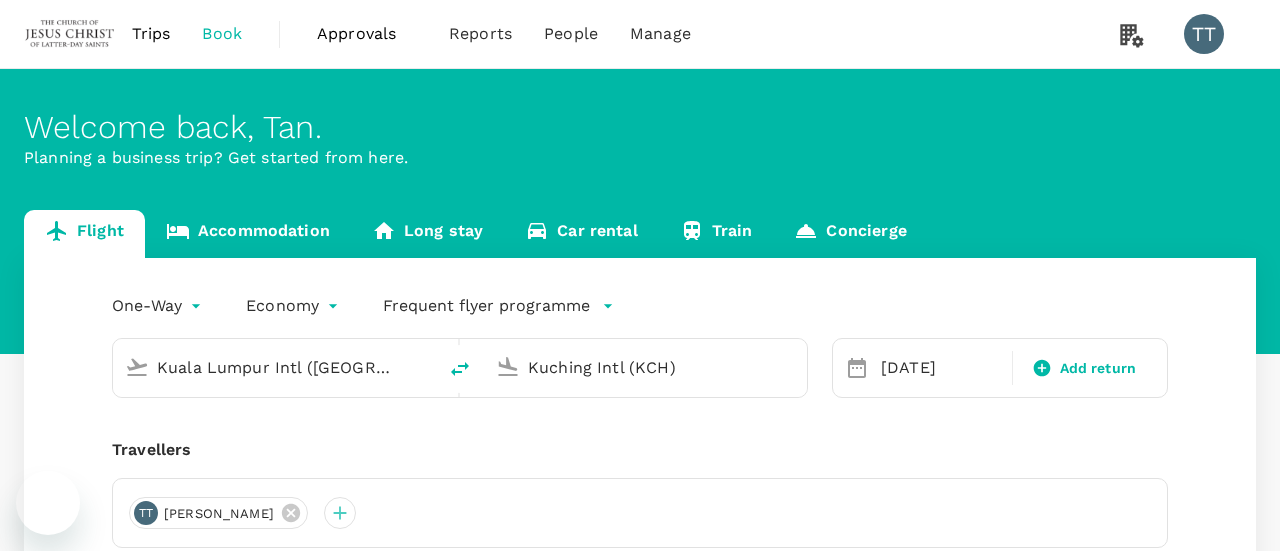 type 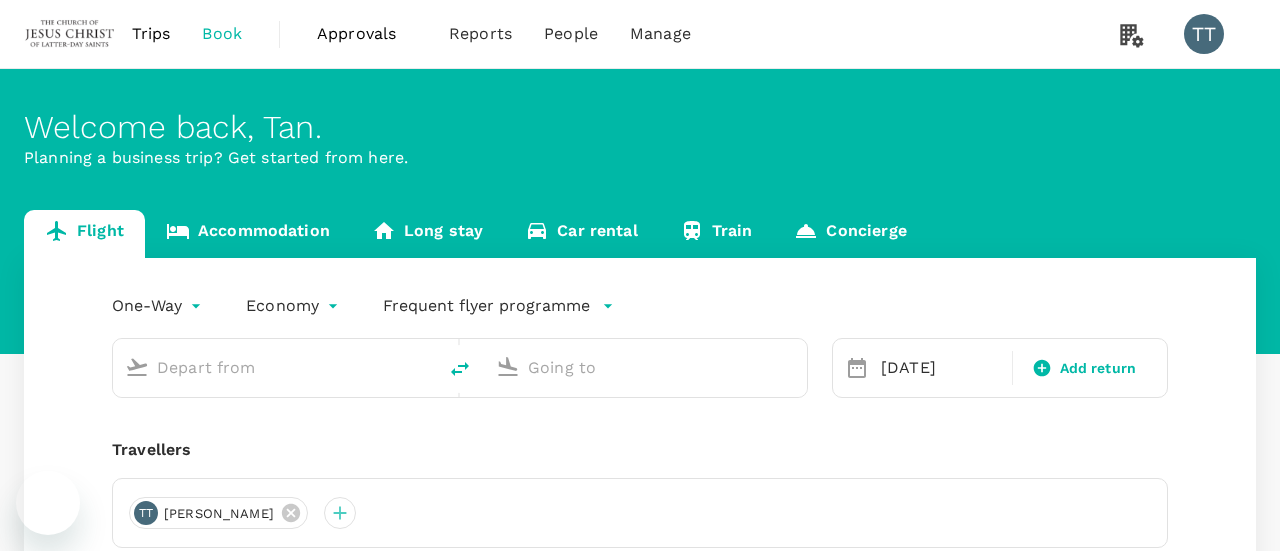type on "Kuala Lumpur Intl (KUL)" 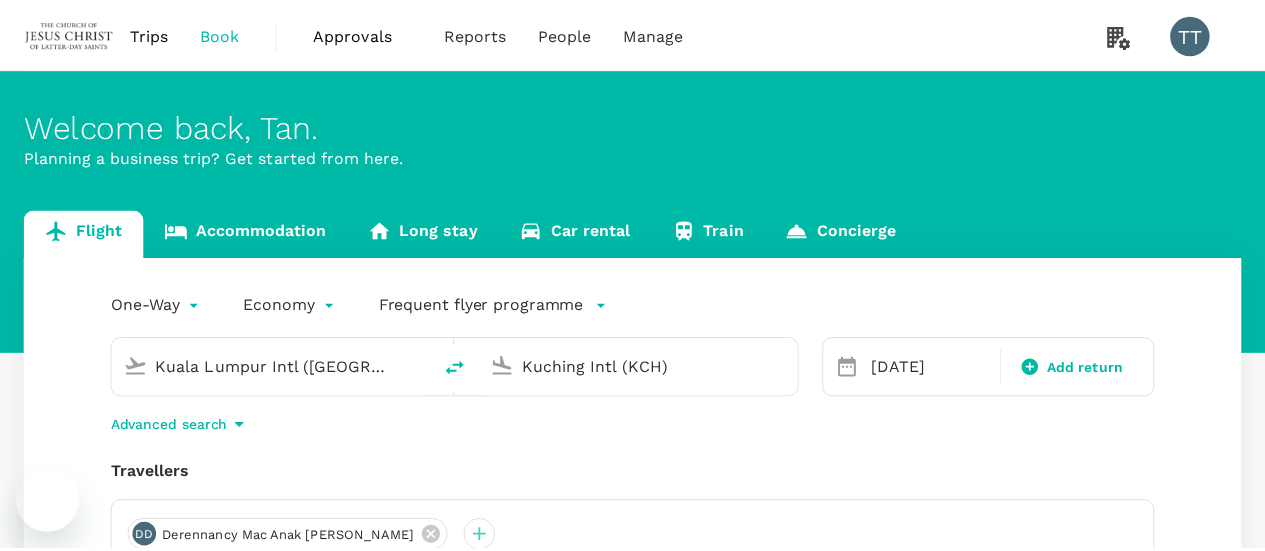 scroll, scrollTop: 0, scrollLeft: 0, axis: both 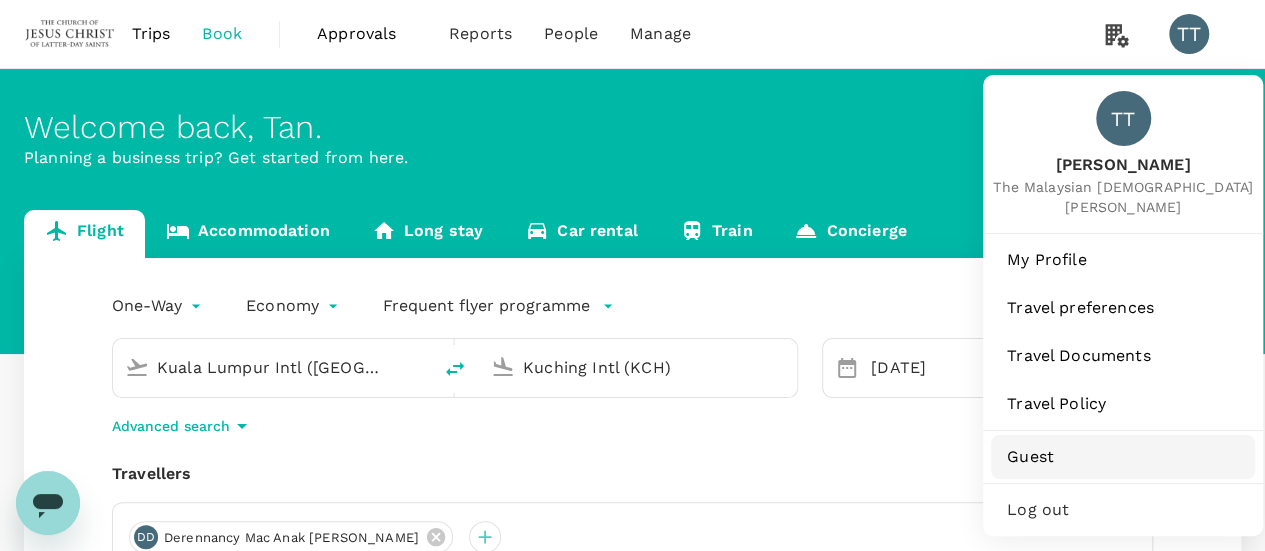 click on "Guest" at bounding box center [1123, 457] 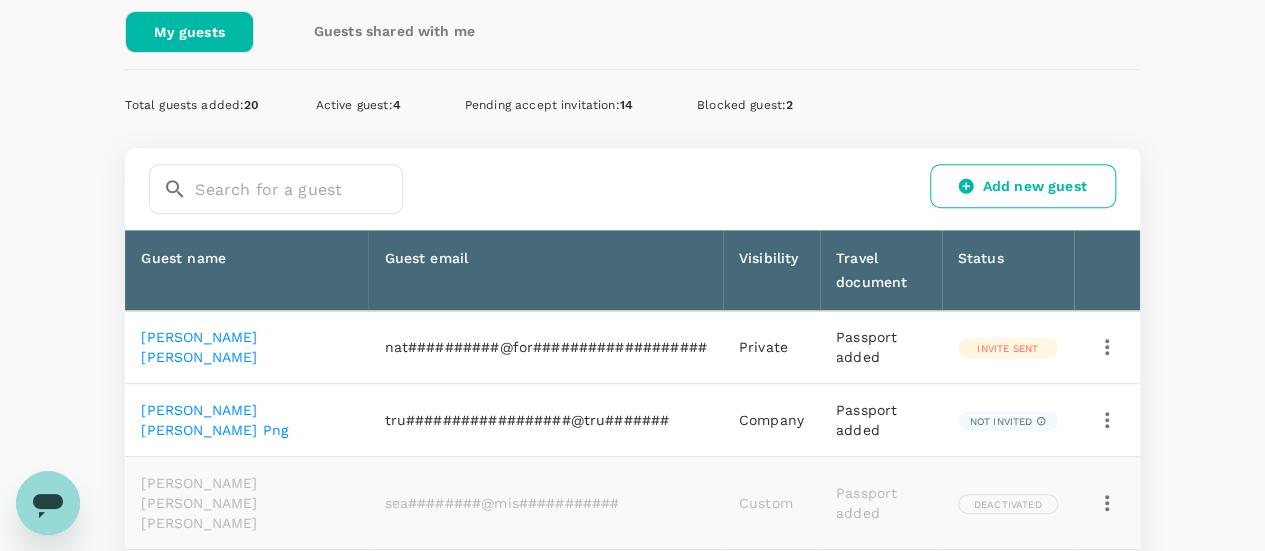 scroll, scrollTop: 410, scrollLeft: 0, axis: vertical 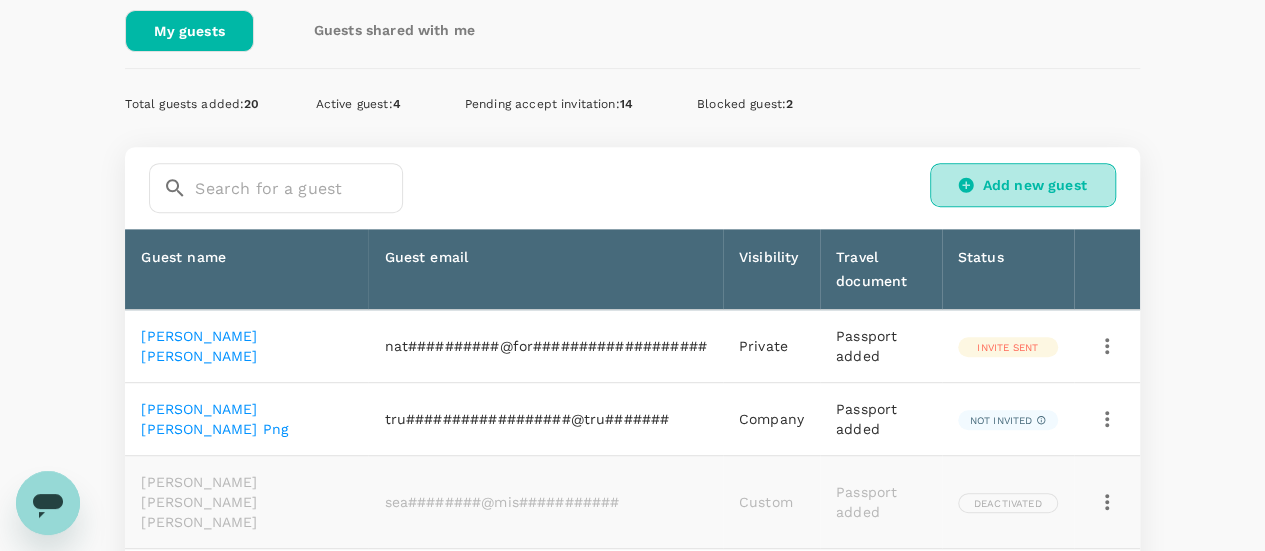 click on "Add new guest" at bounding box center (1023, 185) 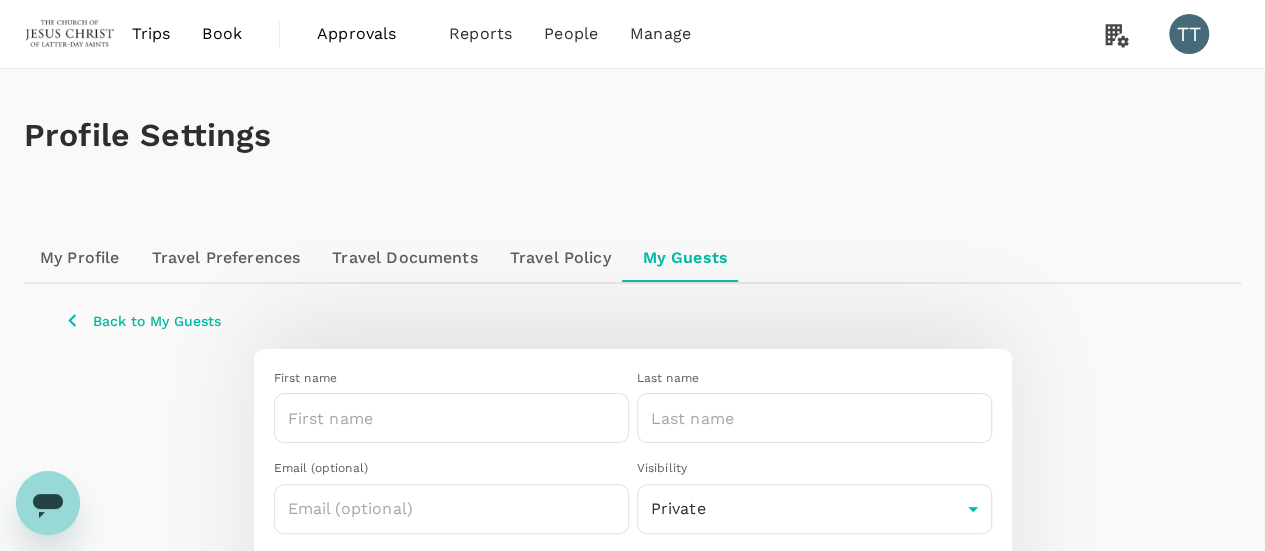 scroll, scrollTop: 227, scrollLeft: 0, axis: vertical 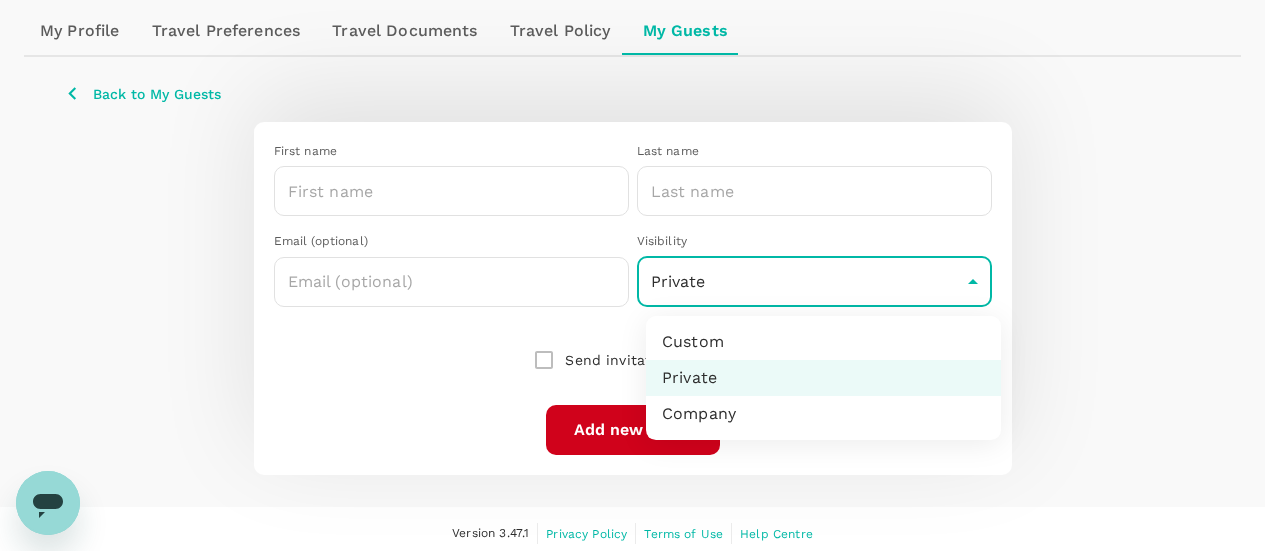 click on "Trips Book Approvals 0 Reports People Manage TT Profile Settings My Profile Travel Preferences Travel Documents Travel Policy My Guests Back to My Guests First name ​ Last name ​ Email (optional) ​ Visibility Private private ​ Send invitation email Add new guest Version 3.47.1 Privacy Policy Terms of Use Help Centre Custom Private Company" at bounding box center [640, 166] 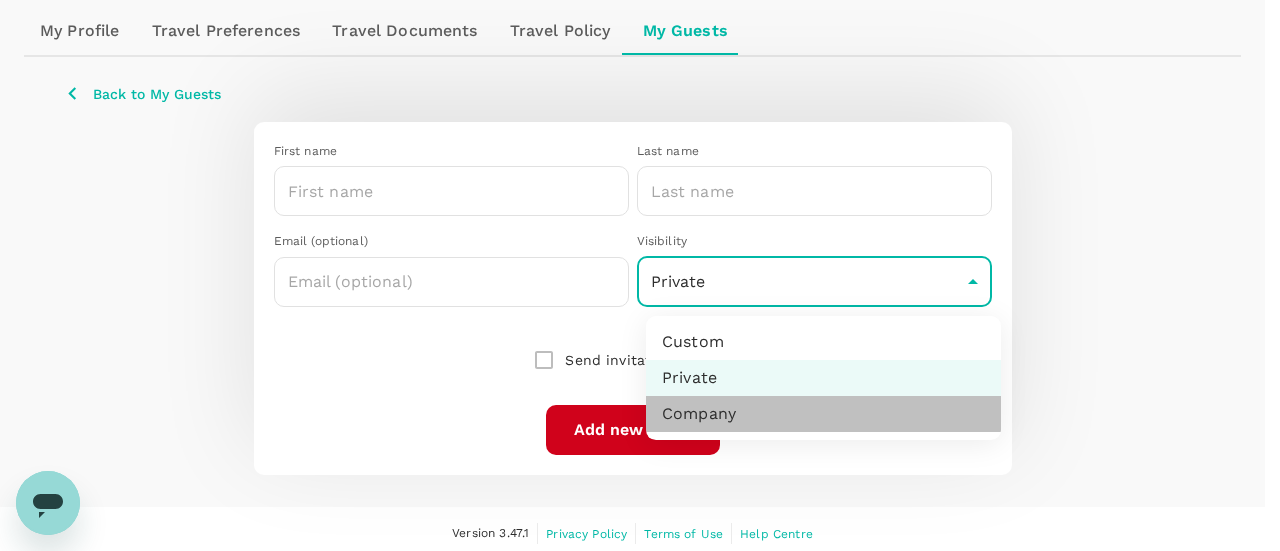 click on "Company" at bounding box center (823, 414) 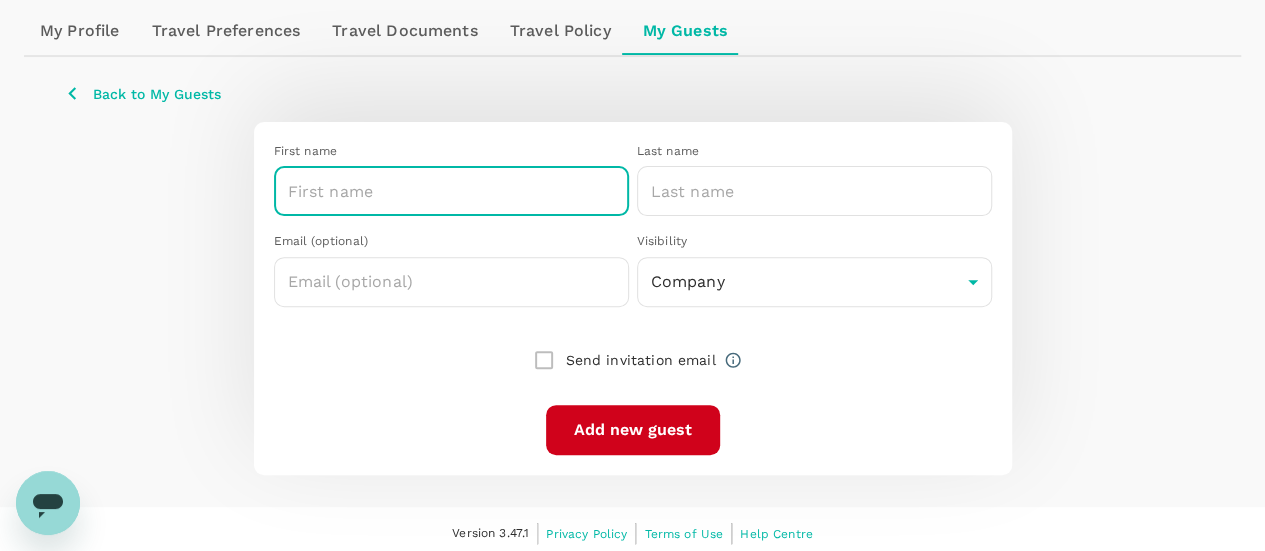 click at bounding box center [451, 191] 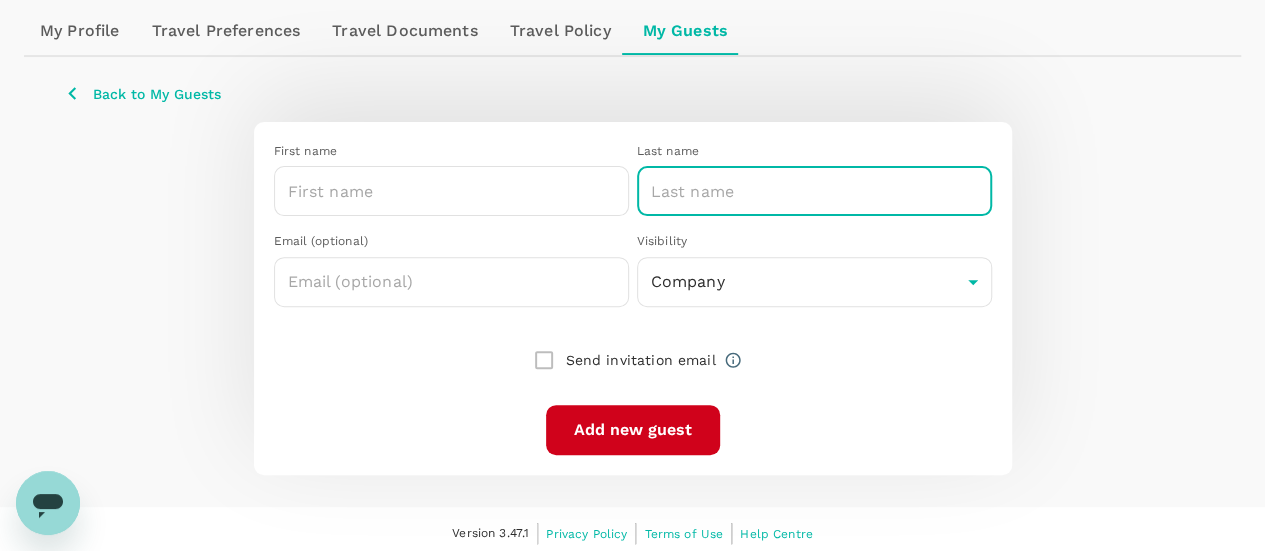 click at bounding box center [814, 191] 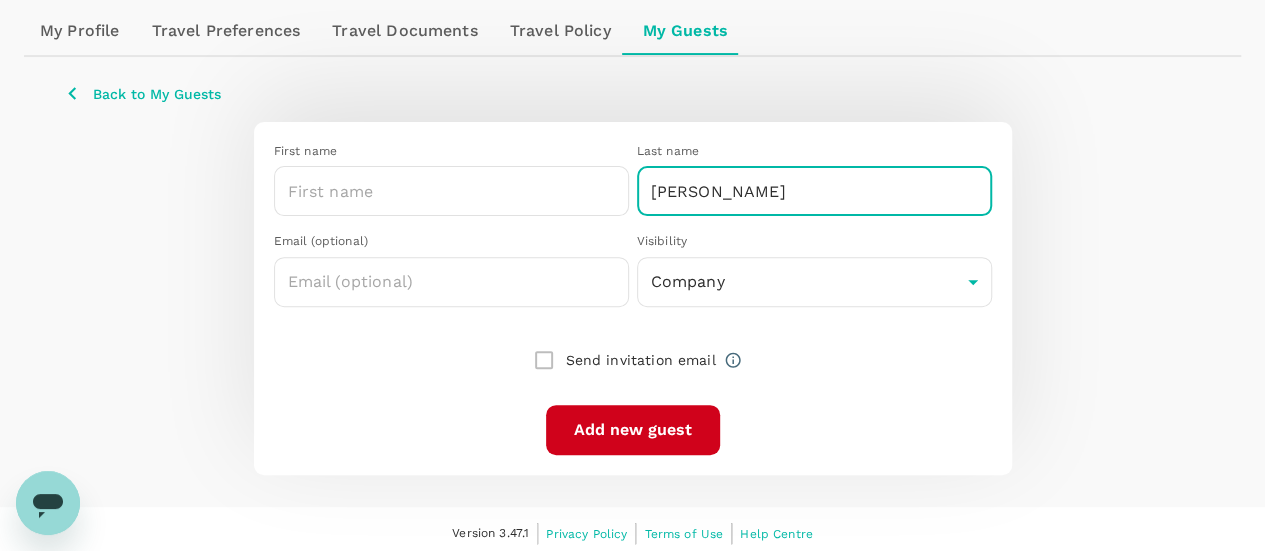 type on "Tran" 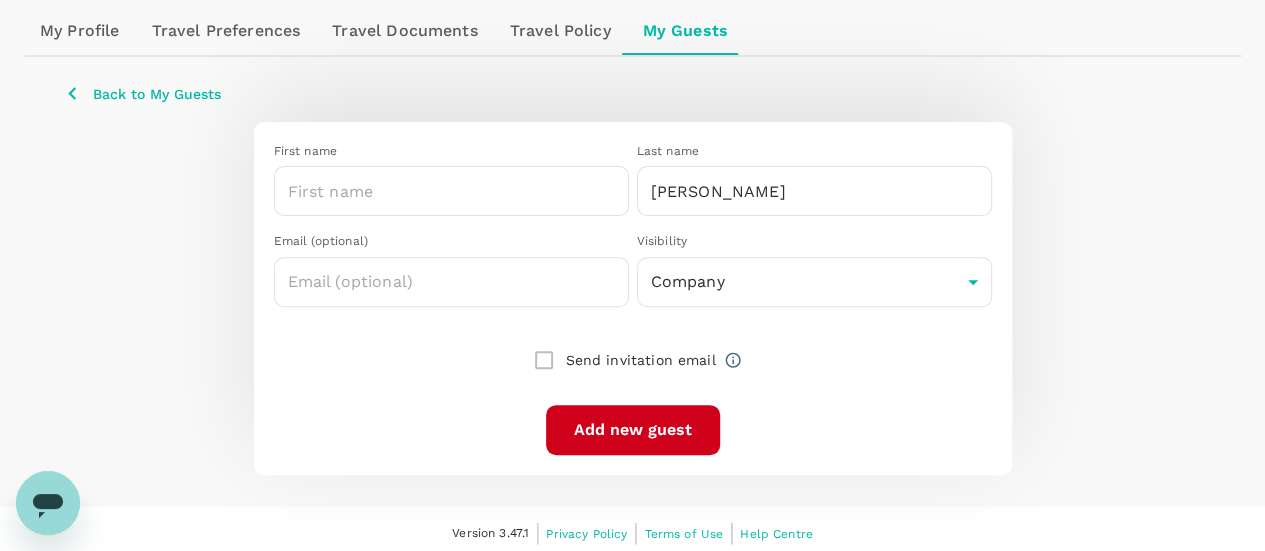 click on "First name ​ Last name Tran ​ Email (optional) ​ Visibility Company company ​ Send invitation email Add new guest" at bounding box center [632, 298] 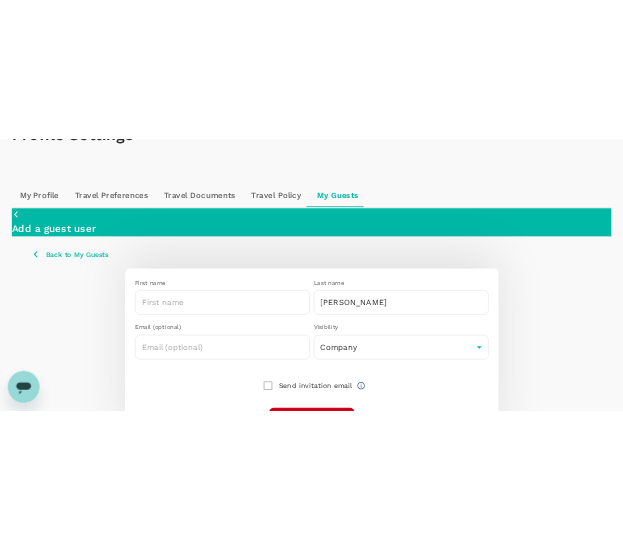 scroll, scrollTop: 159, scrollLeft: 0, axis: vertical 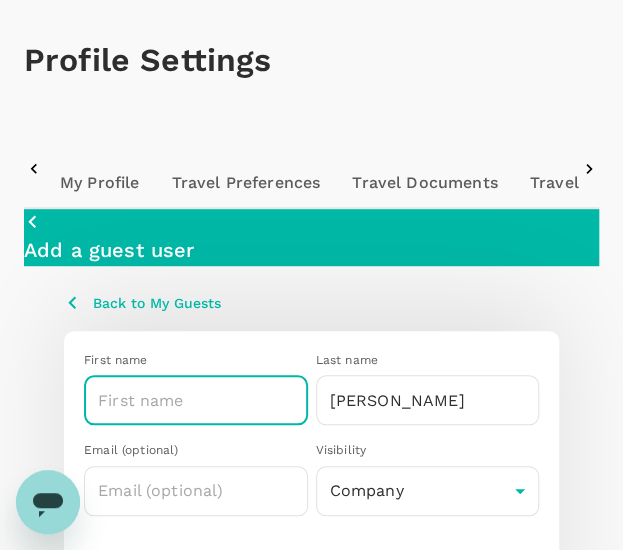 click at bounding box center (196, 400) 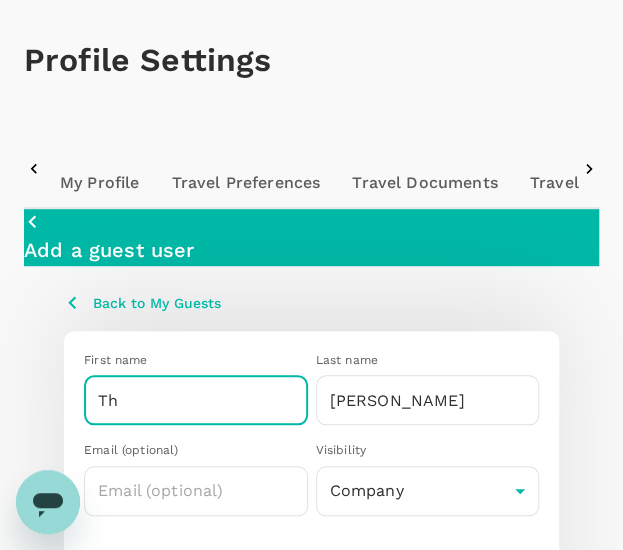 type on "T" 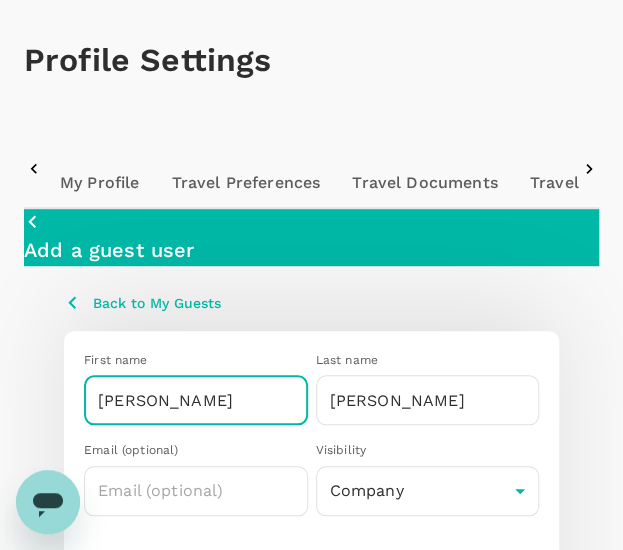 type on "THI HOANG TRANG" 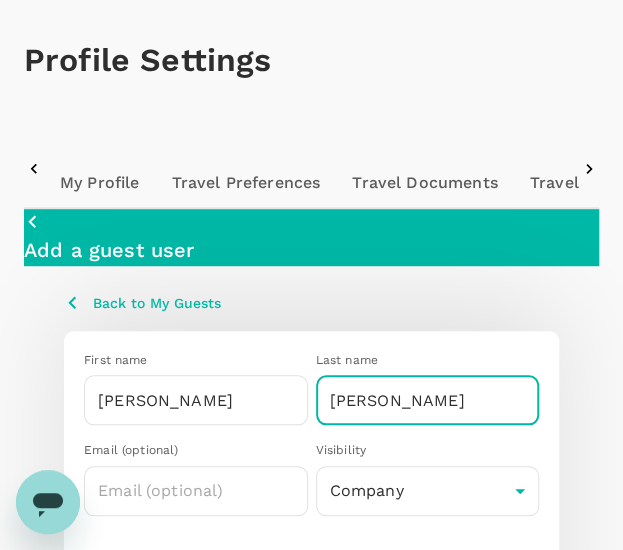 type on "TRAN" 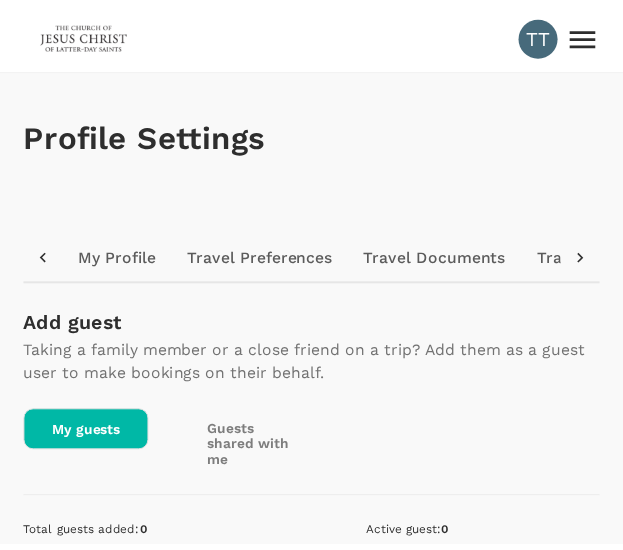 scroll, scrollTop: 0, scrollLeft: 0, axis: both 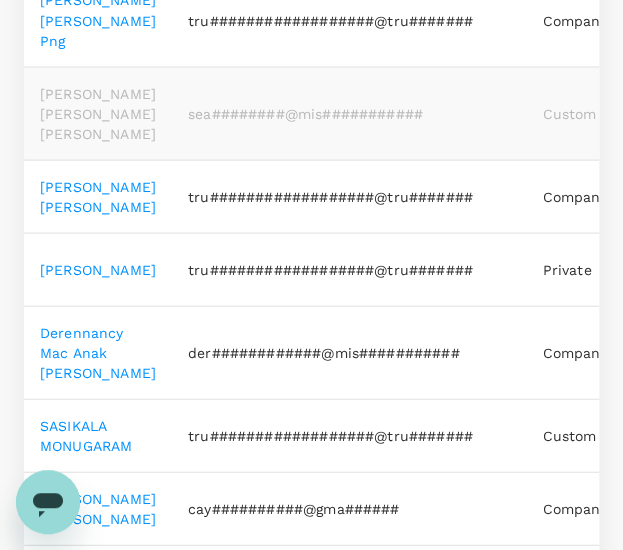 click on "THI HOANG TRANG TRAN" at bounding box center (98, 196) 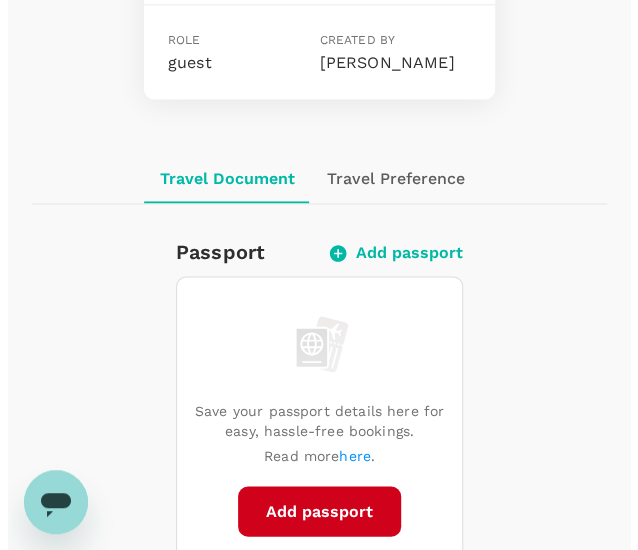 scroll, scrollTop: 686, scrollLeft: 0, axis: vertical 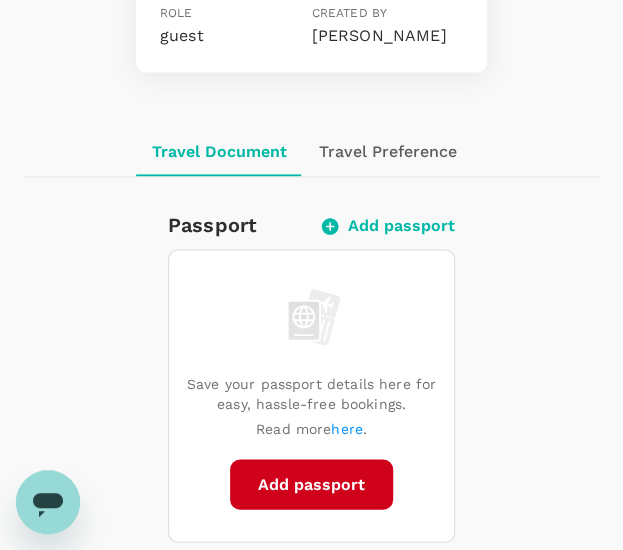 click on "Add passport" at bounding box center [389, 226] 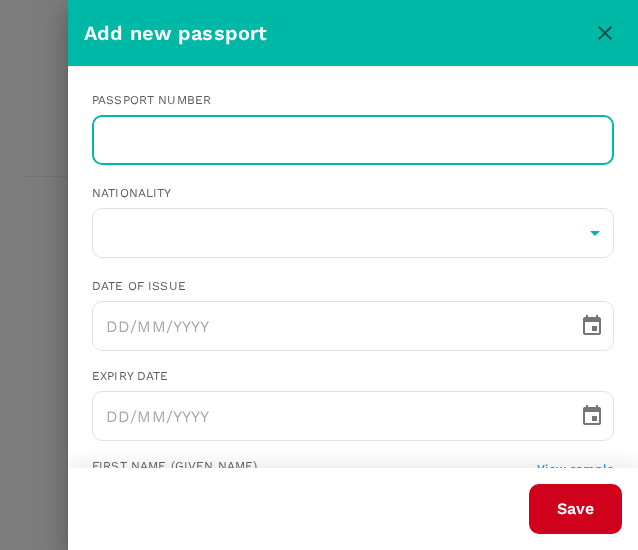 click at bounding box center (353, 140) 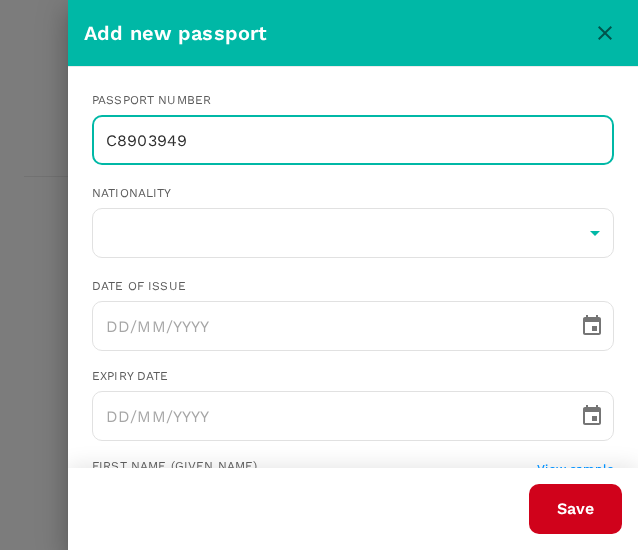 type on "C8903949" 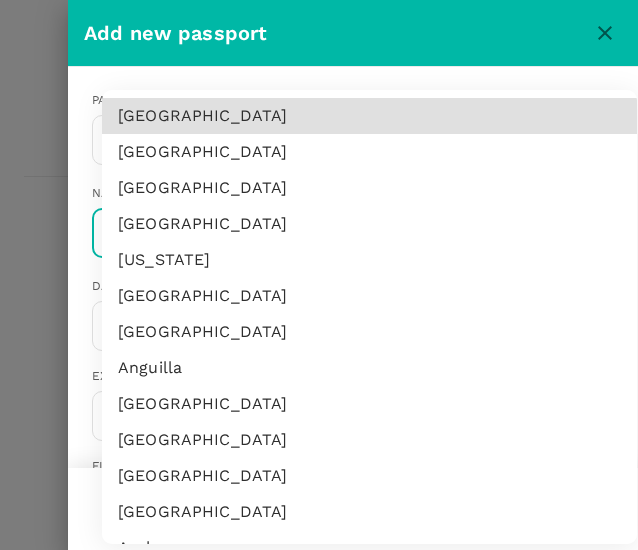click on "TT Profile Settings My Profile Travel Preferences Travel Documents Travel Policy My Guests Back to guests TT THI HOANG TRANG   TRAN Not invited trutripguest+69BjaL9n@trutrip.co Role guest Created by Tan Tian Muh Travel Document Travel Preference Travel Record Passport Add passport Save your passport details here for easy, hassle-free bookings. Read more  here . Add passport Visa Add Visa Save your available visas here to check your eligibility to enter countries when booking. Read more  here. Add visa ID Card Add ID Card Save your ID card details here for more convenient travel bookings. Add ID card Mainland Travel Permit Only for Hong Kong and Macao Residents Add Mainland Travel Permit Save your Mainland Travel Permit to easily book travel within China. Add Mainland Travel Permit Version 3.47.1 Privacy Policy Terms of Use Help Centre The Malaysian Church of Jesus Christ of Latter-day Saints TT Tan Trips Book Approvals 0 Reports People Manage Company settings My Profile Travel preferences Travel Documents ​" at bounding box center [319, 624] 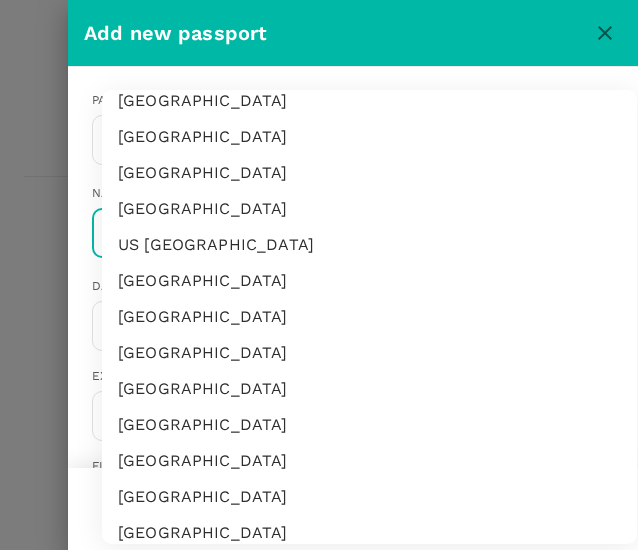 type 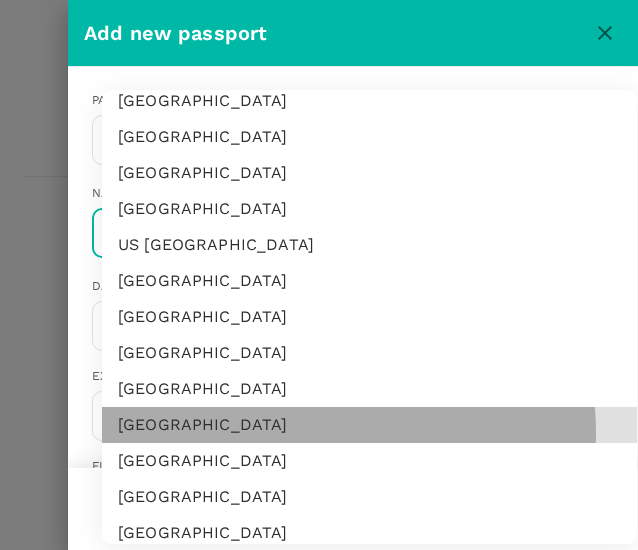 click on "Vietnam" at bounding box center (369, 425) 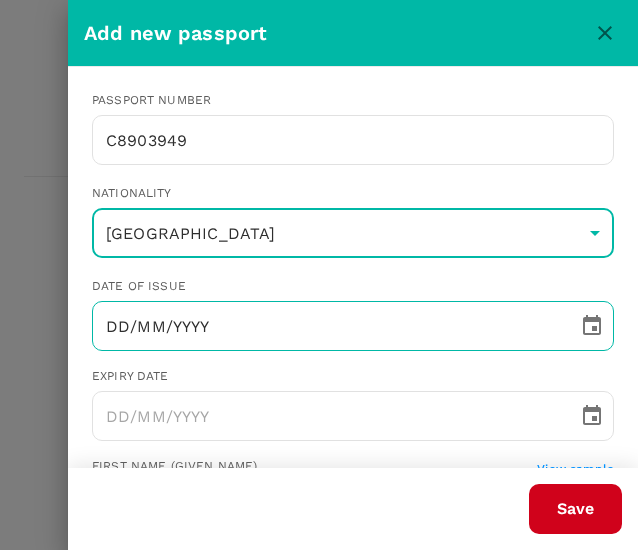 click on "DD/MM/YYYY" at bounding box center (328, 326) 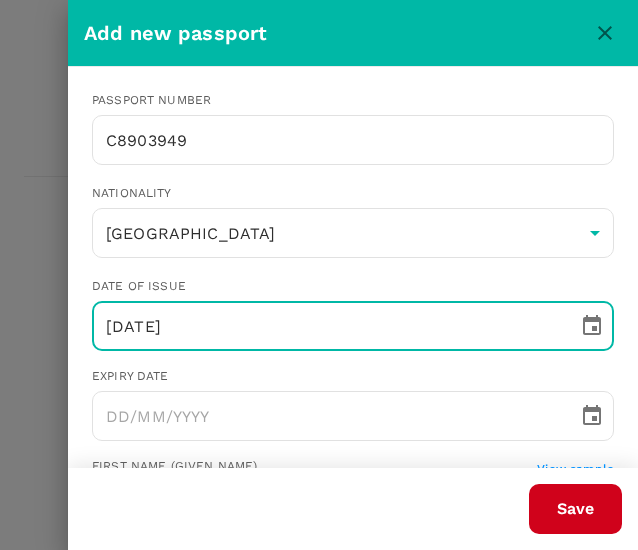 type on "21/02/2020" 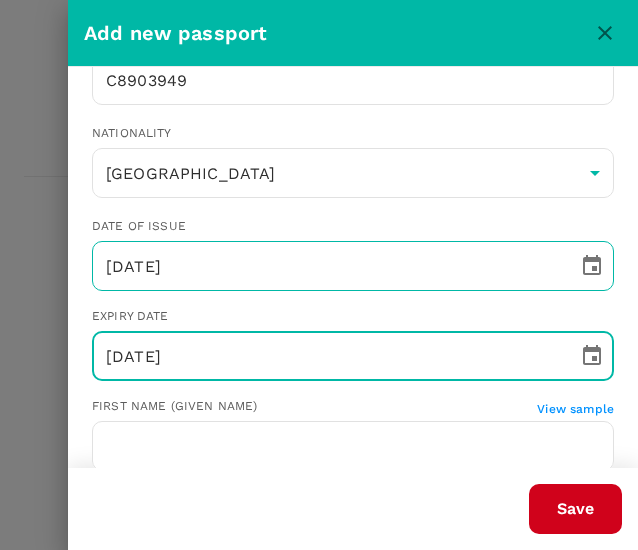 scroll, scrollTop: 44, scrollLeft: 0, axis: vertical 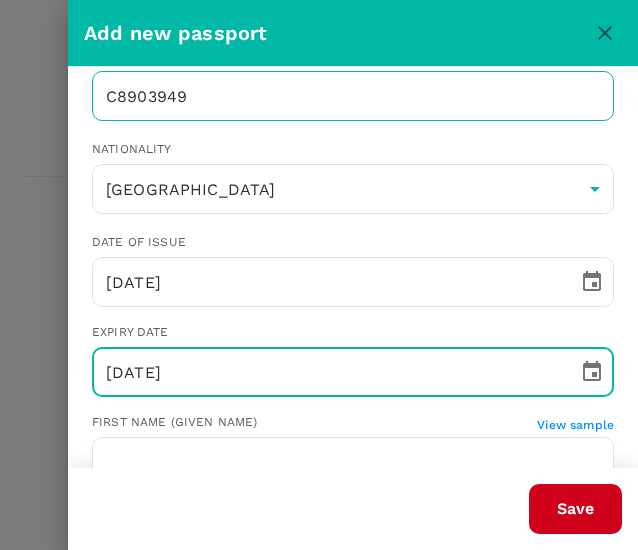 type on "20/02/2030" 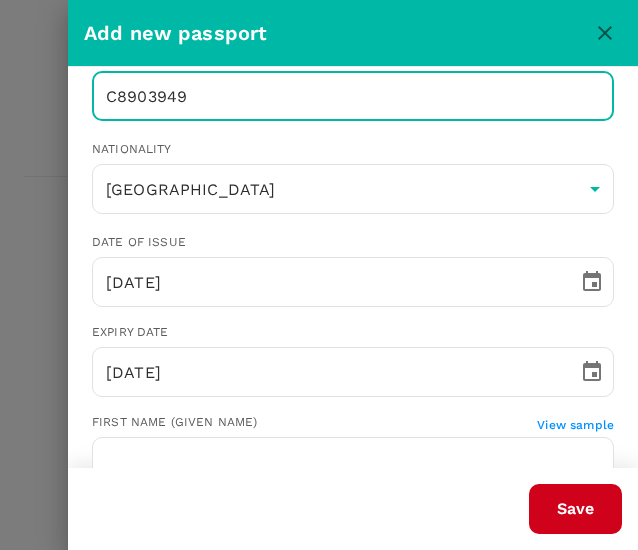 click on "C8903949" at bounding box center [353, 96] 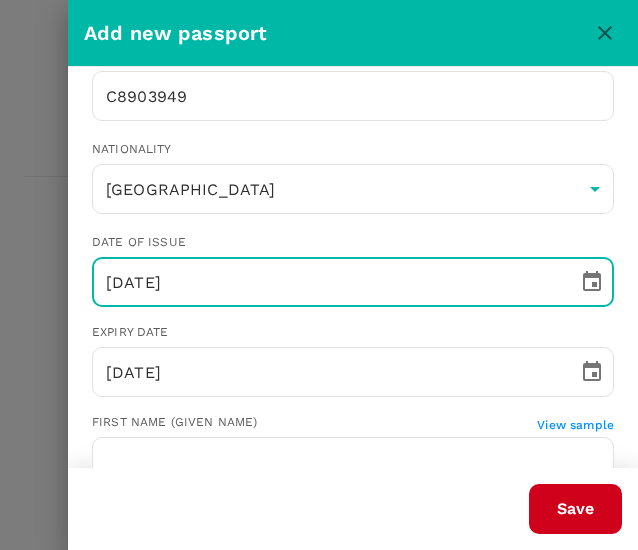 click on "21/02/2020" at bounding box center [328, 282] 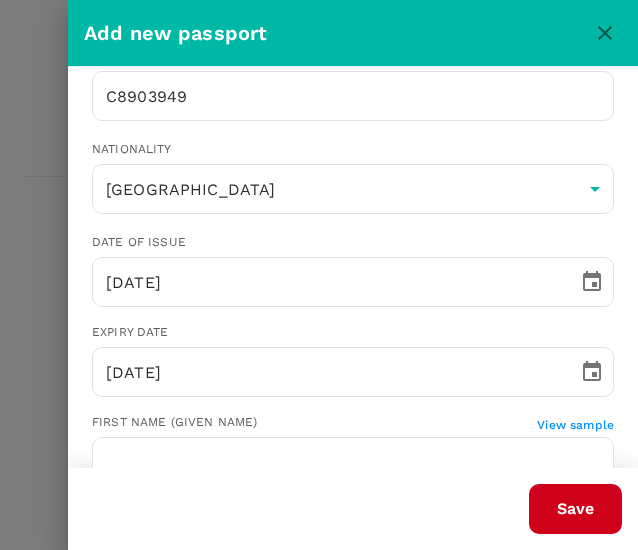 click on "Save" at bounding box center (345, 501) 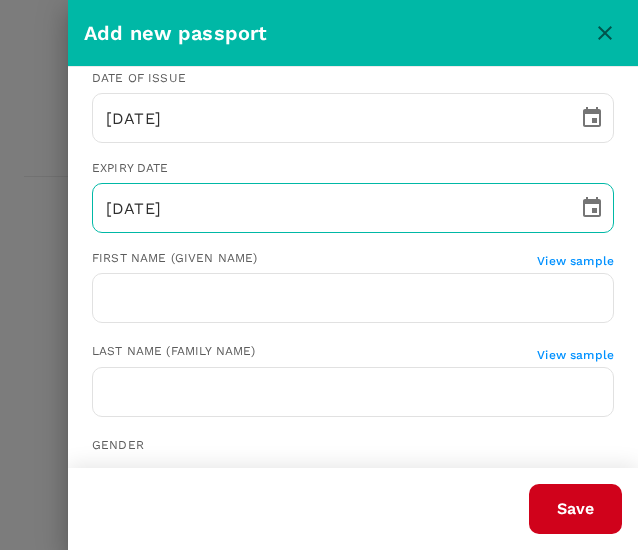 scroll, scrollTop: 207, scrollLeft: 0, axis: vertical 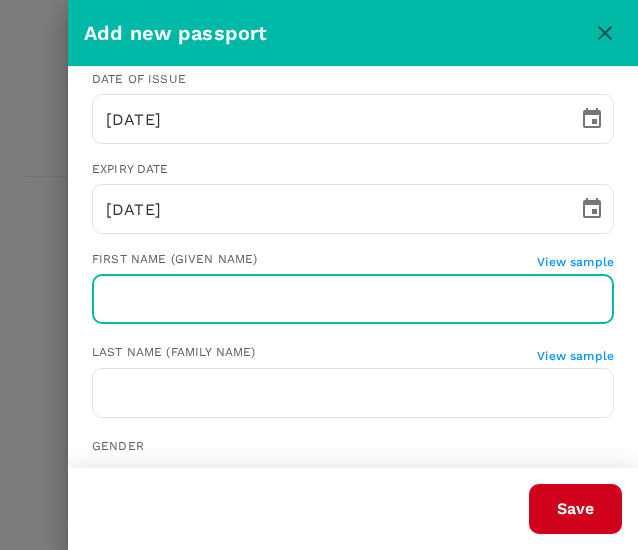 click at bounding box center [353, 299] 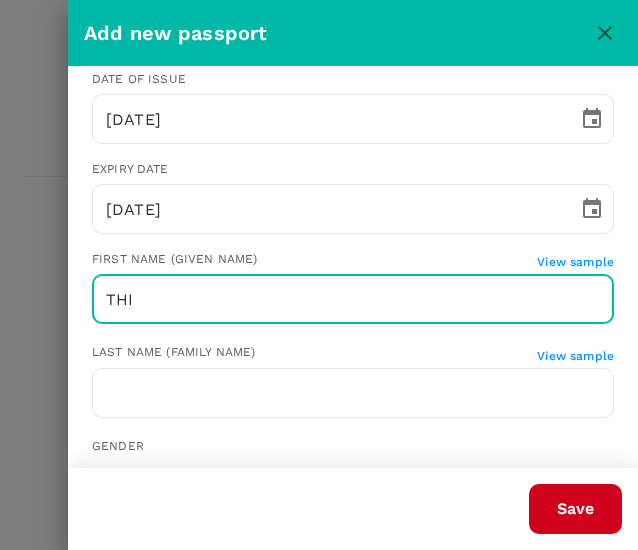 type on "THI HOANG TRANG" 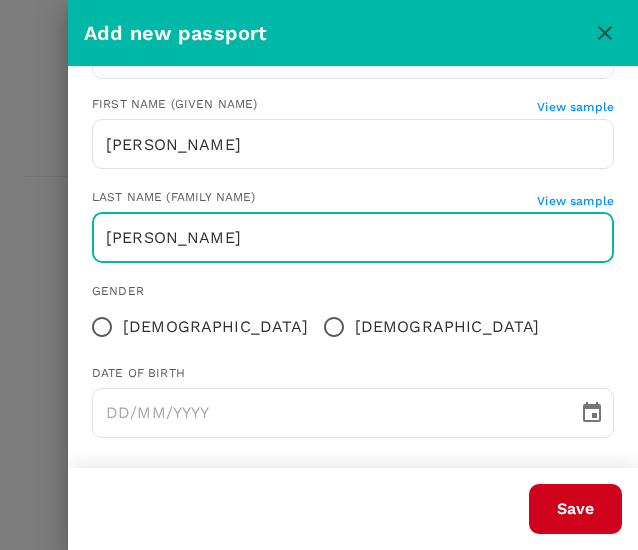 scroll, scrollTop: 363, scrollLeft: 0, axis: vertical 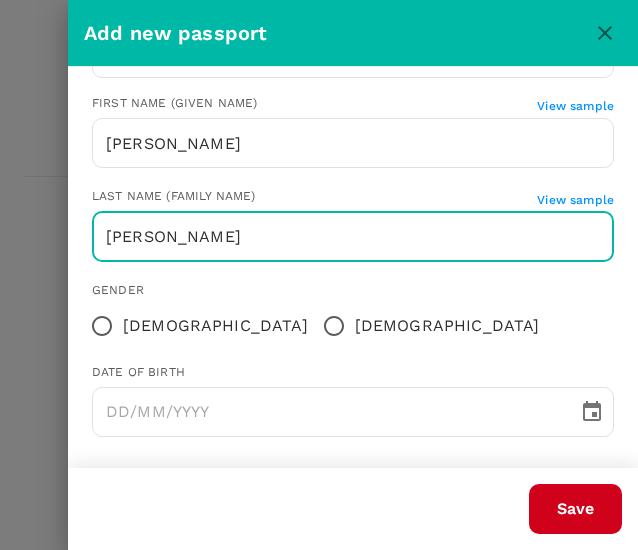 type on "TRAN" 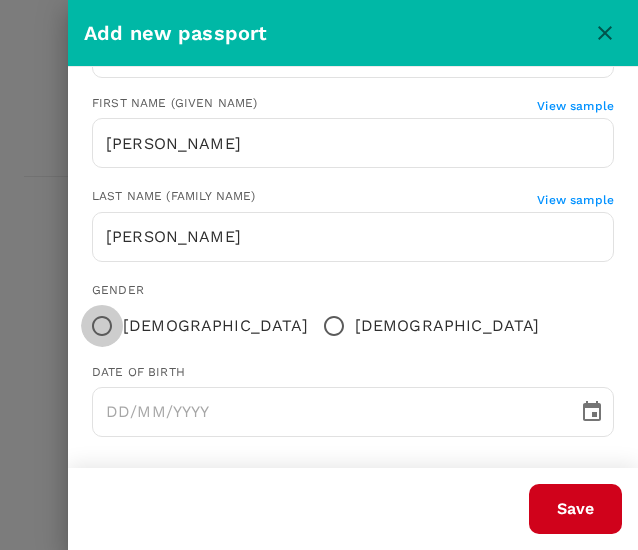 click on "Female" at bounding box center [102, 326] 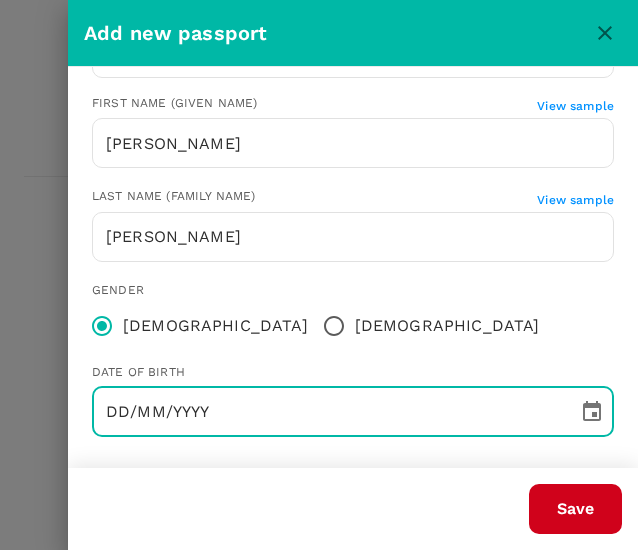 click on "DD/MM/YYYY" at bounding box center [328, 412] 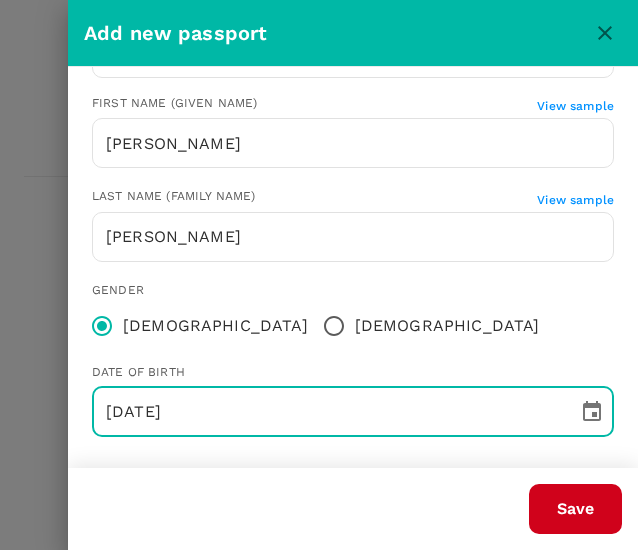 type on "18/04/1972" 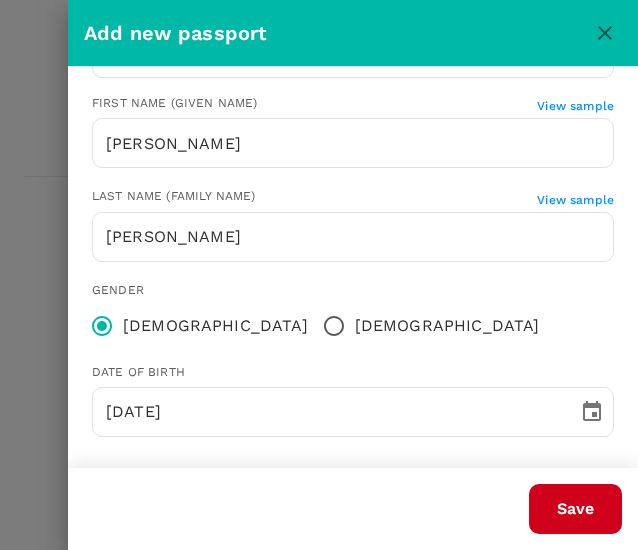 click on "Gender Female Male" at bounding box center (353, 314) 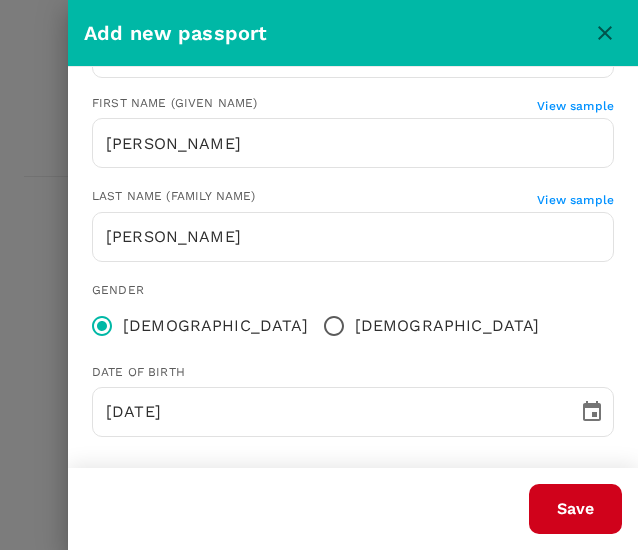 scroll, scrollTop: 371, scrollLeft: 0, axis: vertical 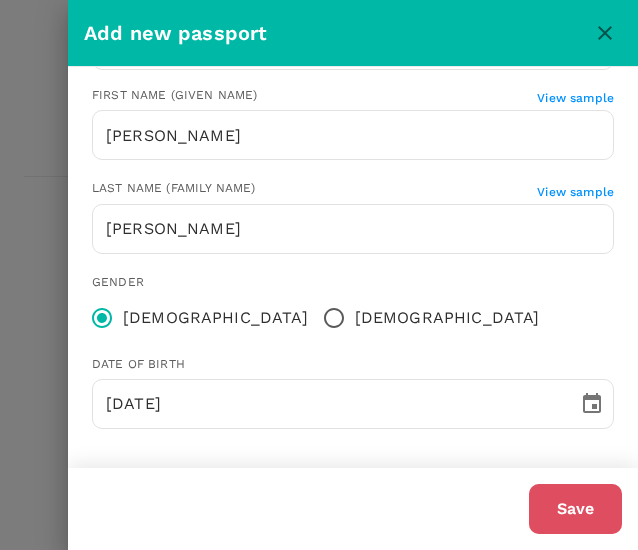 click on "Save" at bounding box center [575, 509] 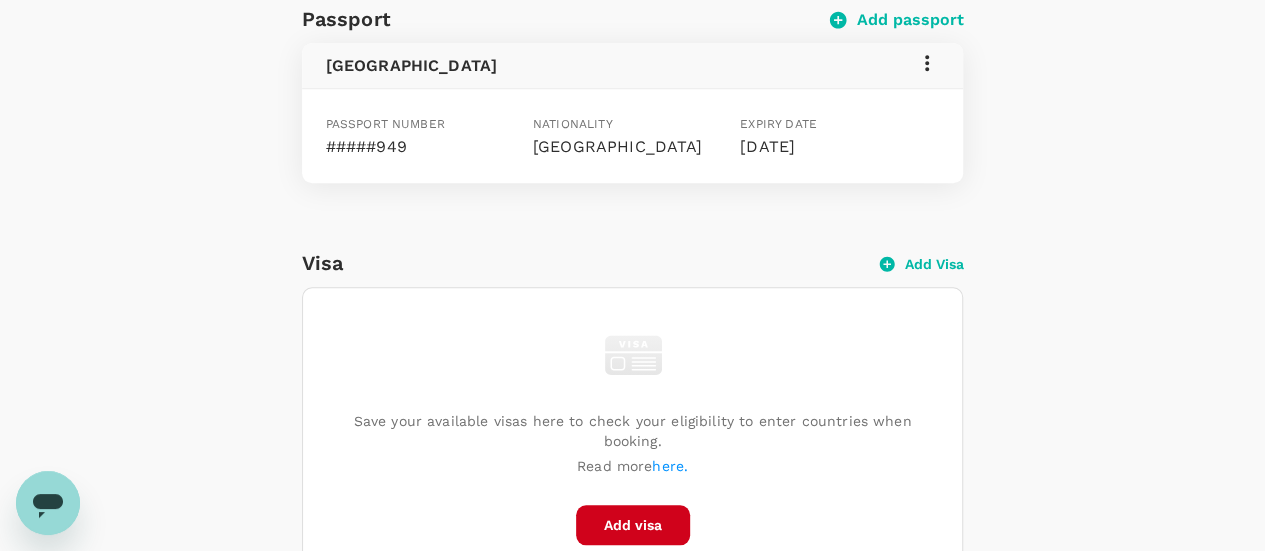 scroll, scrollTop: 0, scrollLeft: 0, axis: both 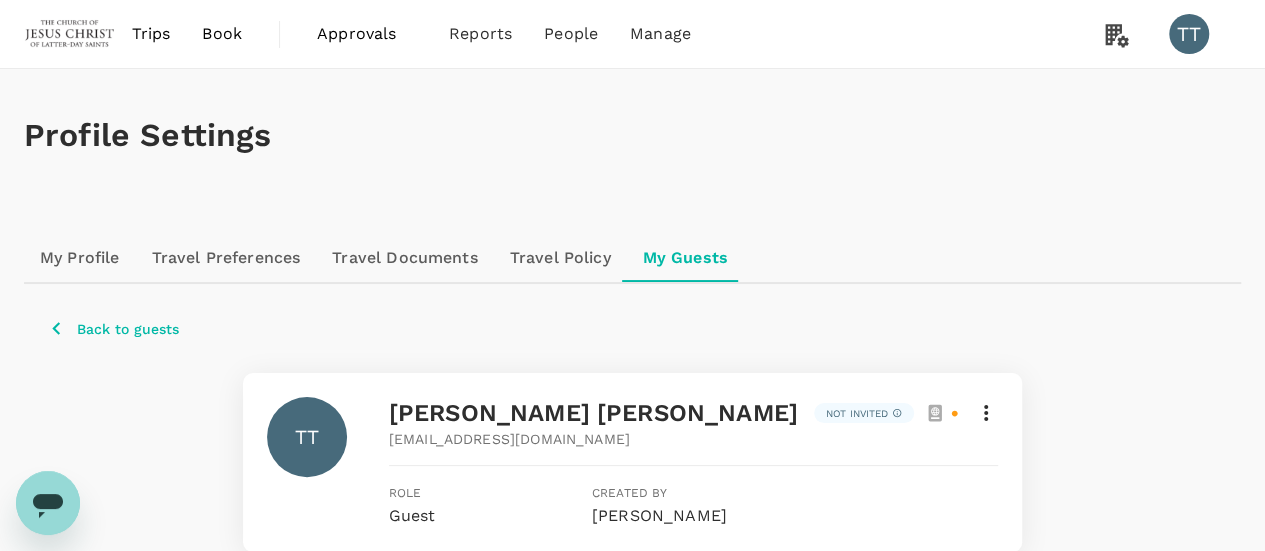 click on "Book" at bounding box center [222, 34] 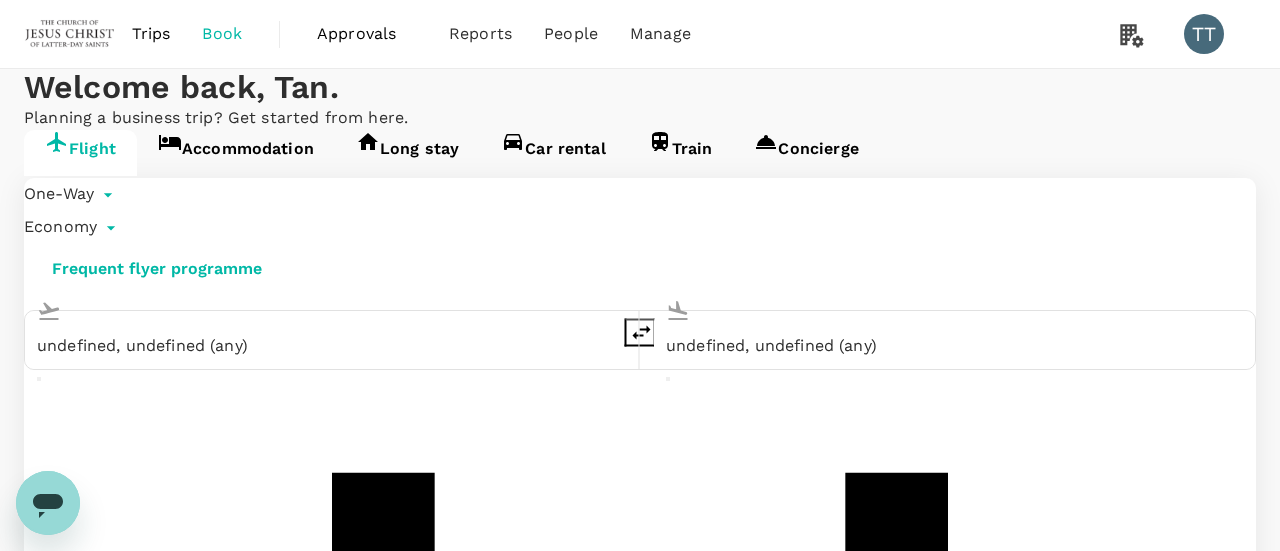 type on "Kuala Lumpur Intl (KUL)" 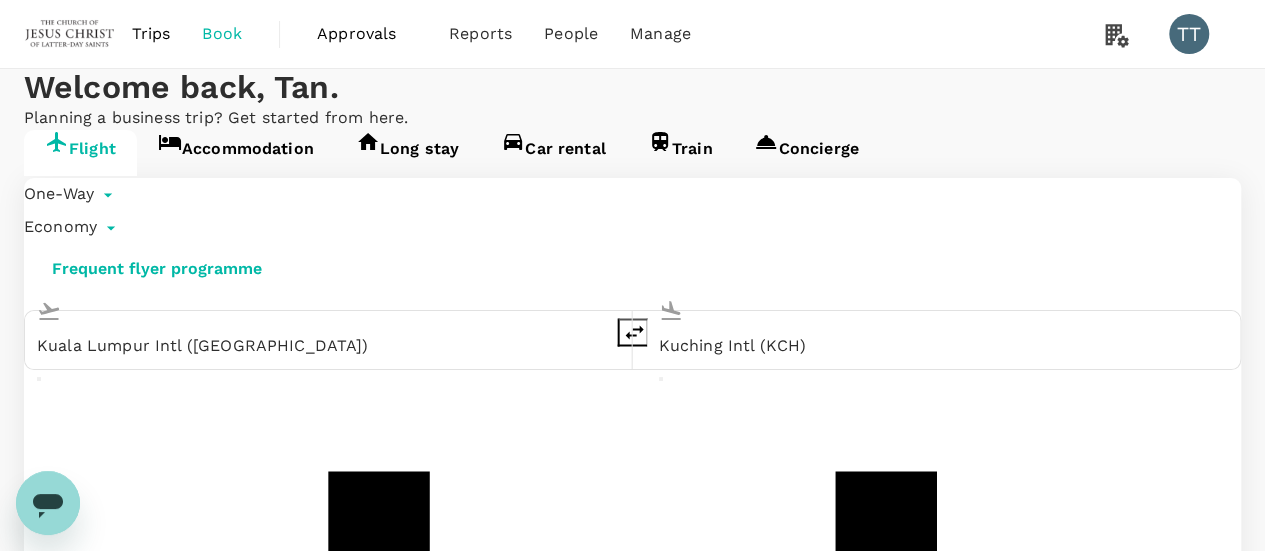 type 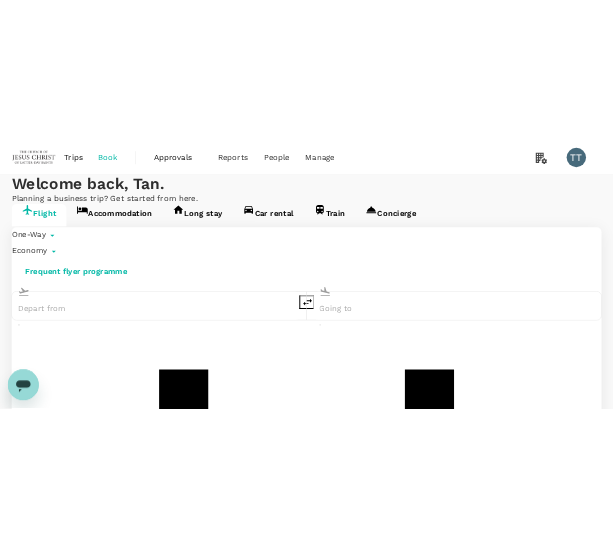 scroll, scrollTop: 93, scrollLeft: 0, axis: vertical 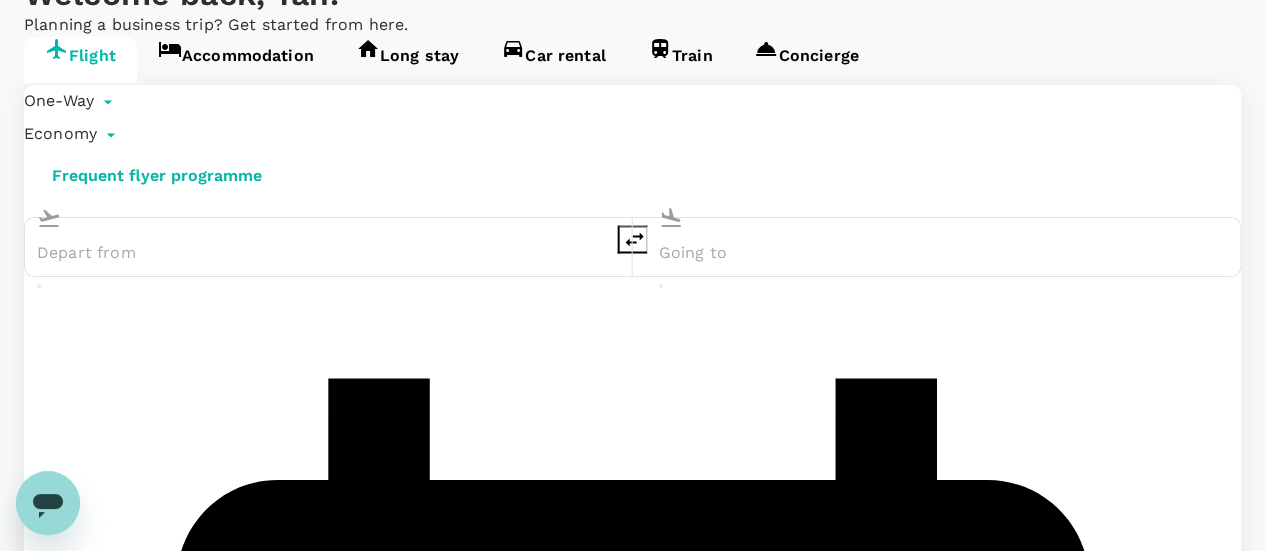 type on "Kuala Lumpur Intl (KUL)" 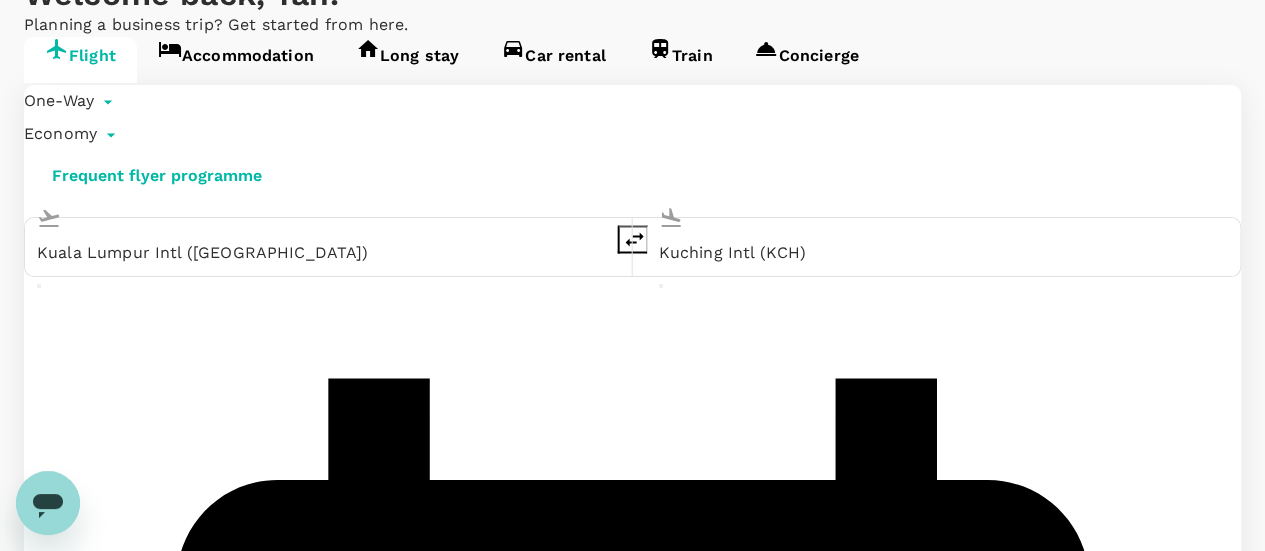 type 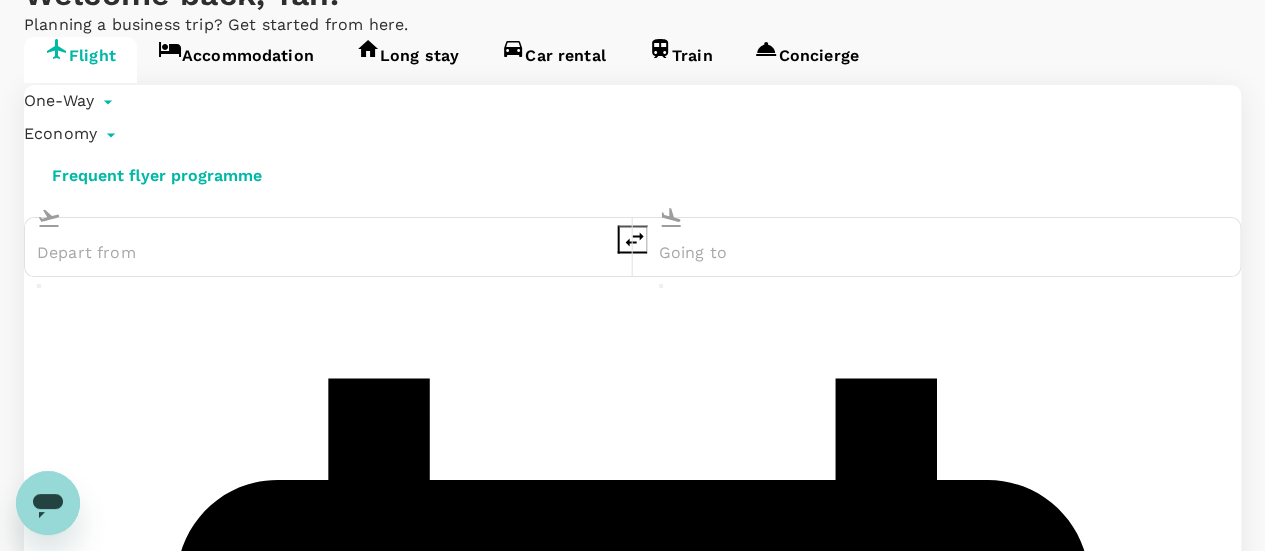 type on "Kuala Lumpur Intl (KUL)" 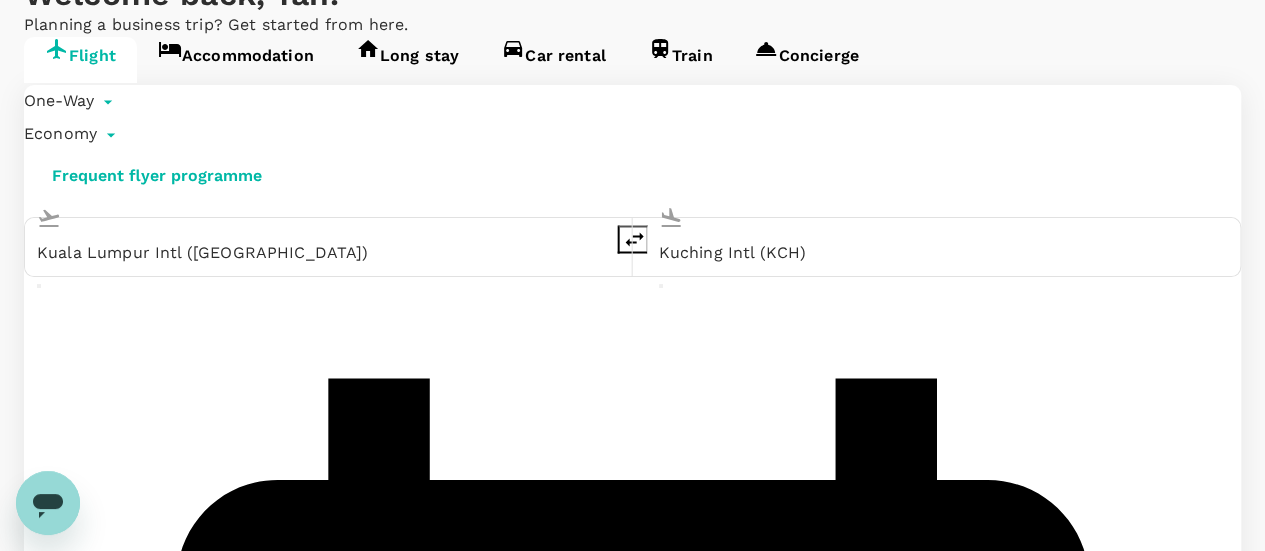 click on "Derennancy Mac Anak Duah" at bounding box center [194, 1708] 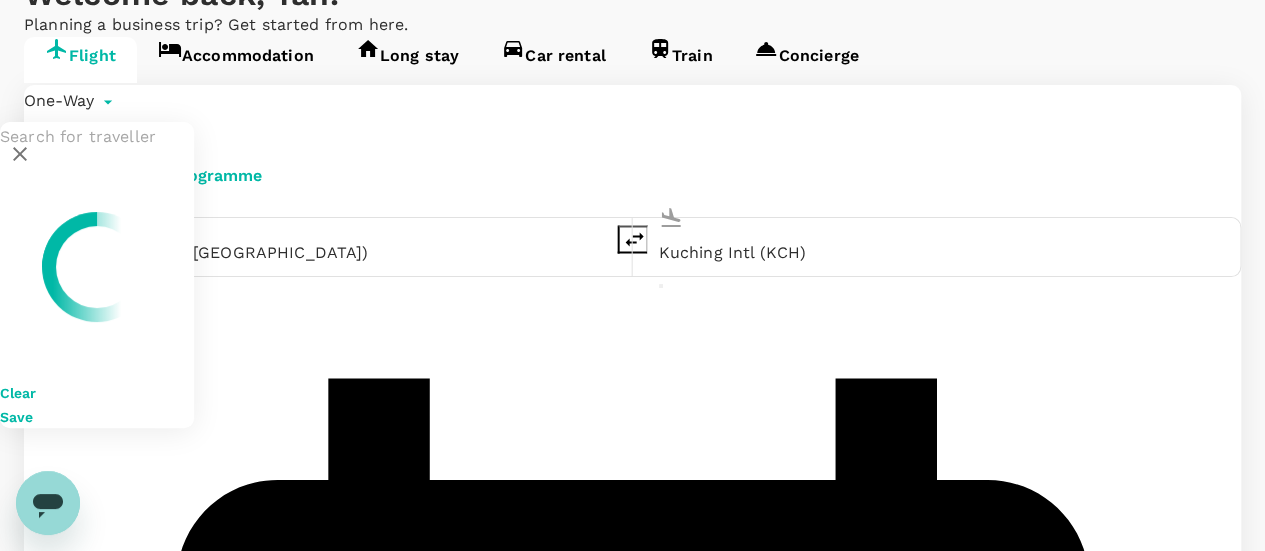 click at bounding box center [97, 138] 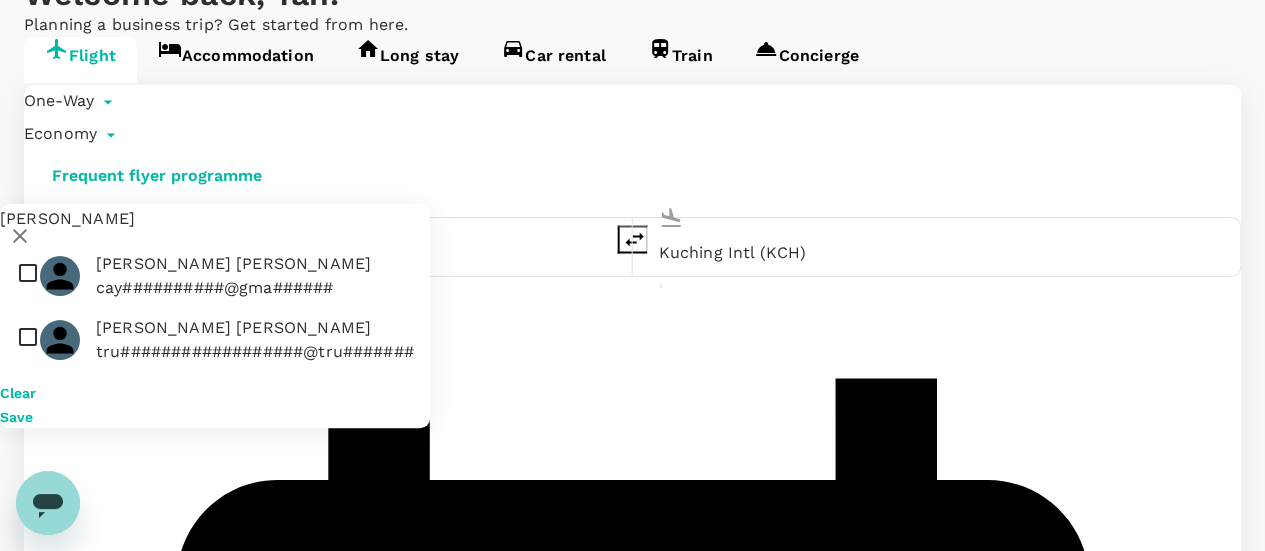 type on "TRAN" 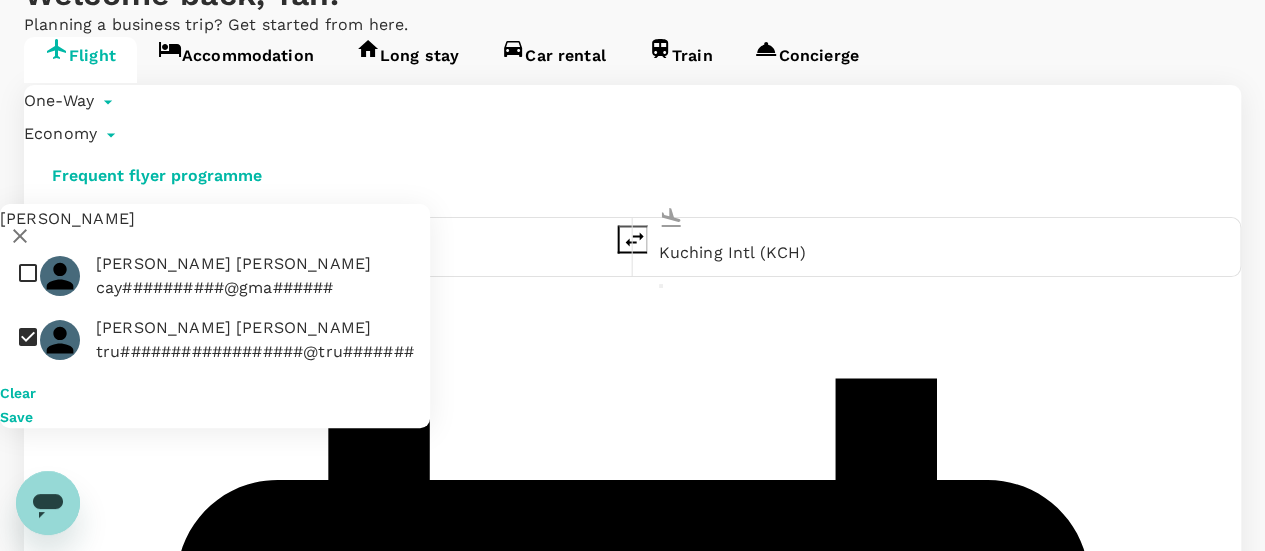 click on "Save" at bounding box center [16, 417] 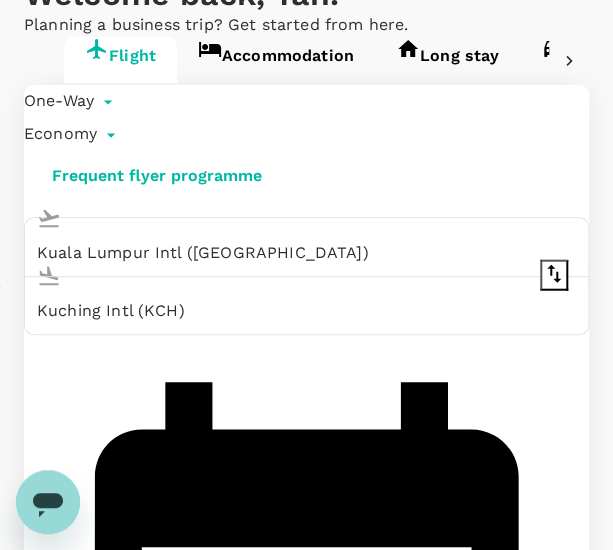 click on "Kuala Lumpur Intl (KUL)" at bounding box center [286, 253] 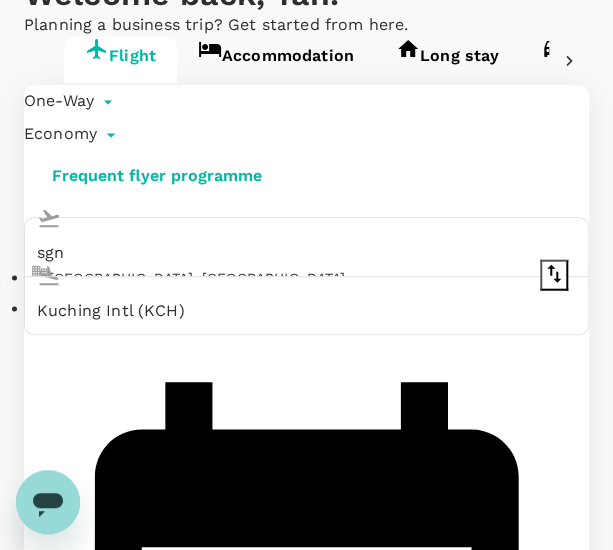 click on "Tan Son Nhat Intl SGN" at bounding box center [278, 306] 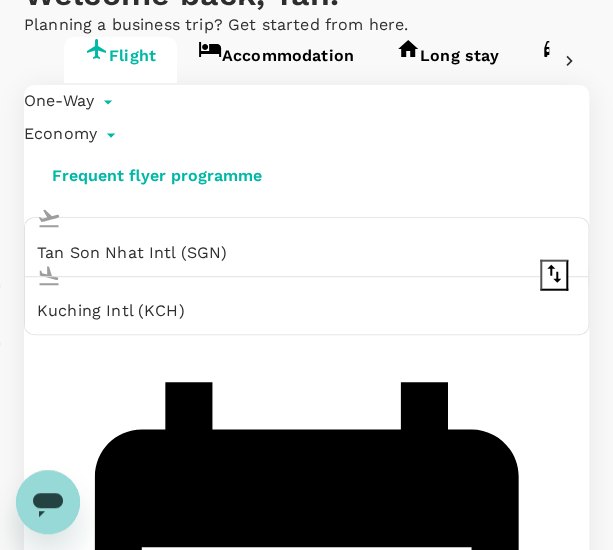 click on "Kuching Intl (KCH)" at bounding box center (286, 311) 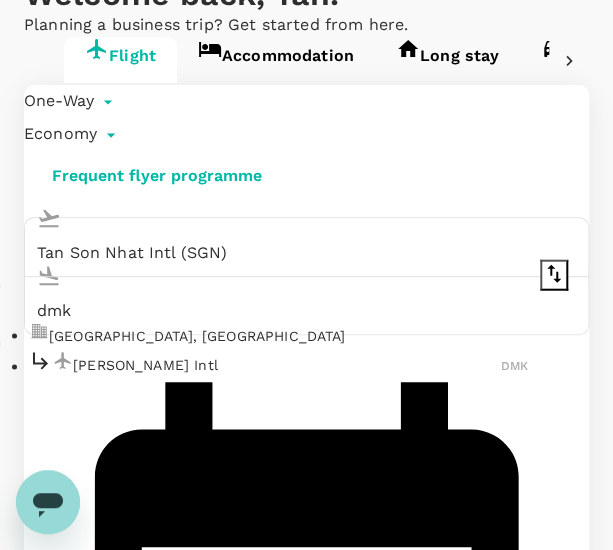 click on "Don Mueang Intl DMK" at bounding box center (278, 364) 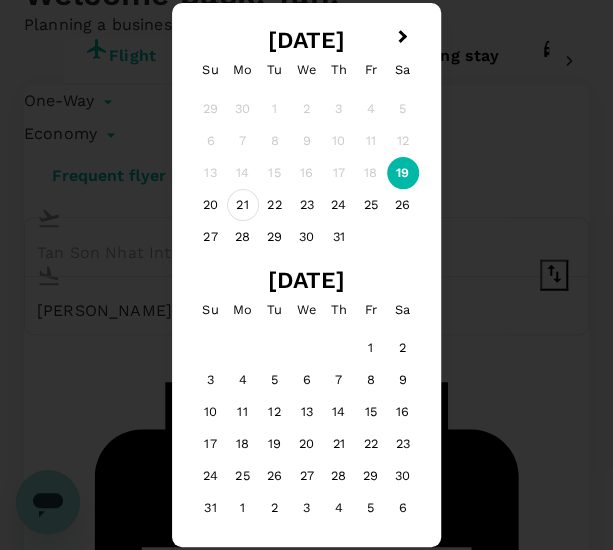 type on "Don Mueang Intl (DMK)" 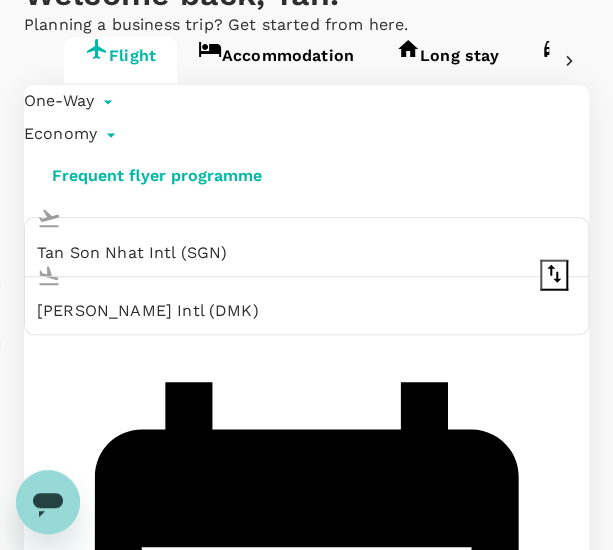 click on "21 Jul" at bounding box center [306, 919] 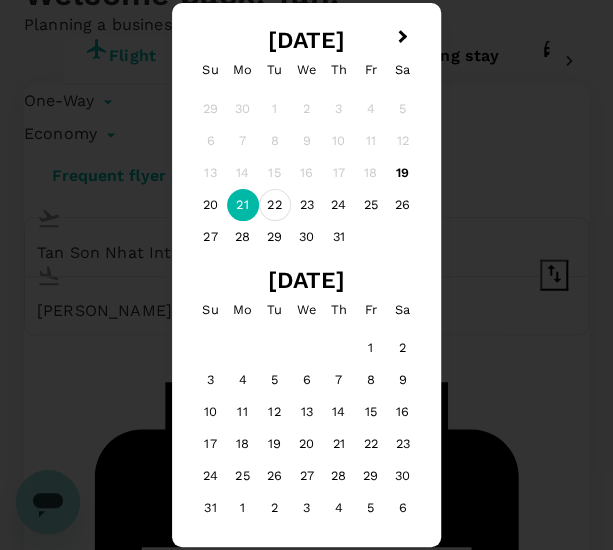 click on "22" at bounding box center (275, 205) 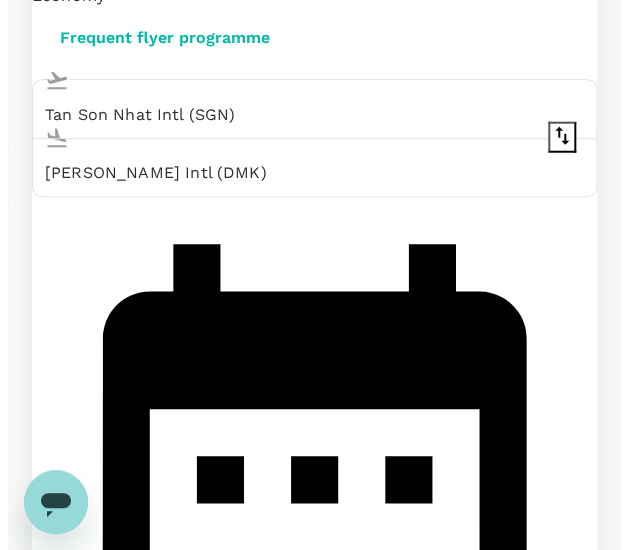 scroll, scrollTop: 251, scrollLeft: 0, axis: vertical 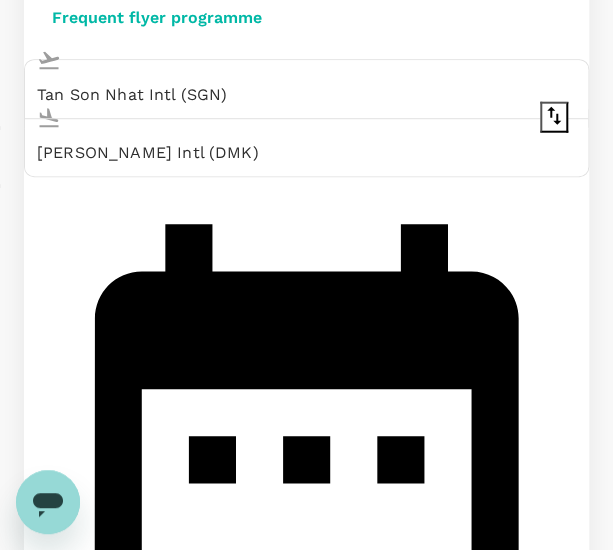 click on "Find flights" at bounding box center (307, 1041) 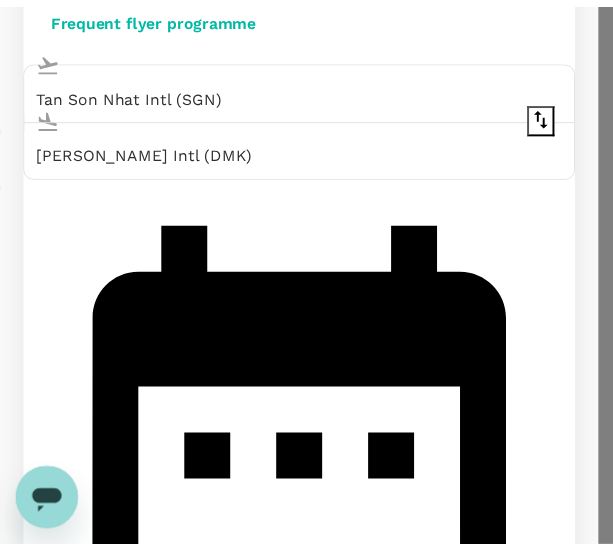 scroll, scrollTop: 28, scrollLeft: 0, axis: vertical 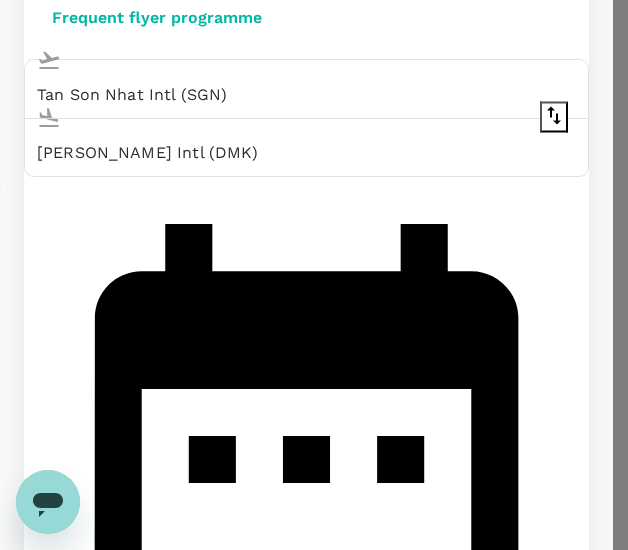 click on "Confirm" at bounding box center [73, 1761] 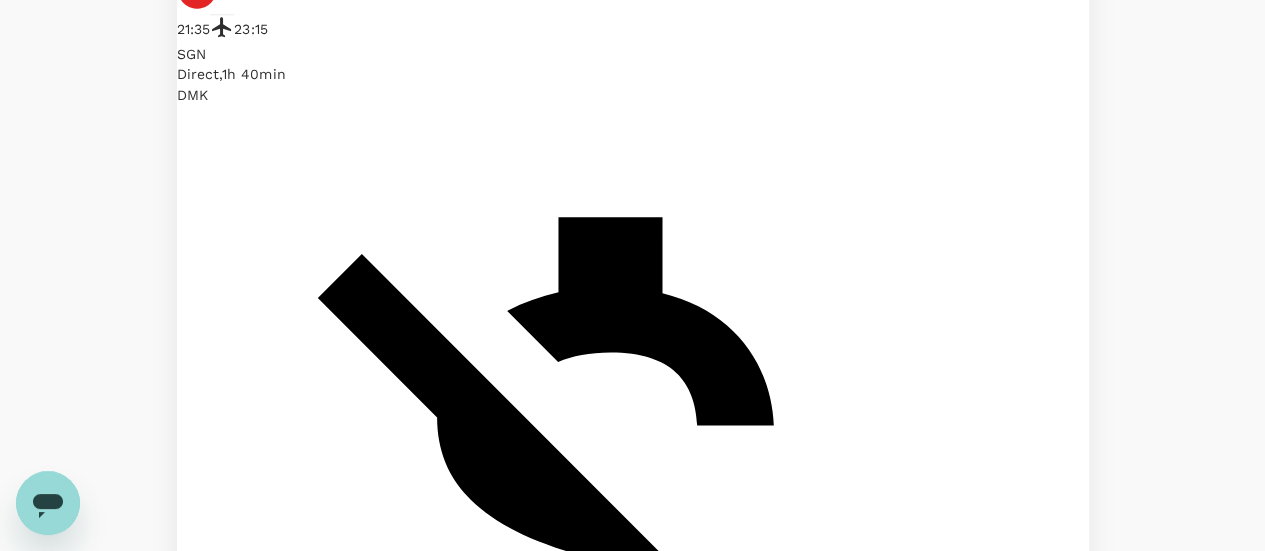 scroll, scrollTop: 1034, scrollLeft: 0, axis: vertical 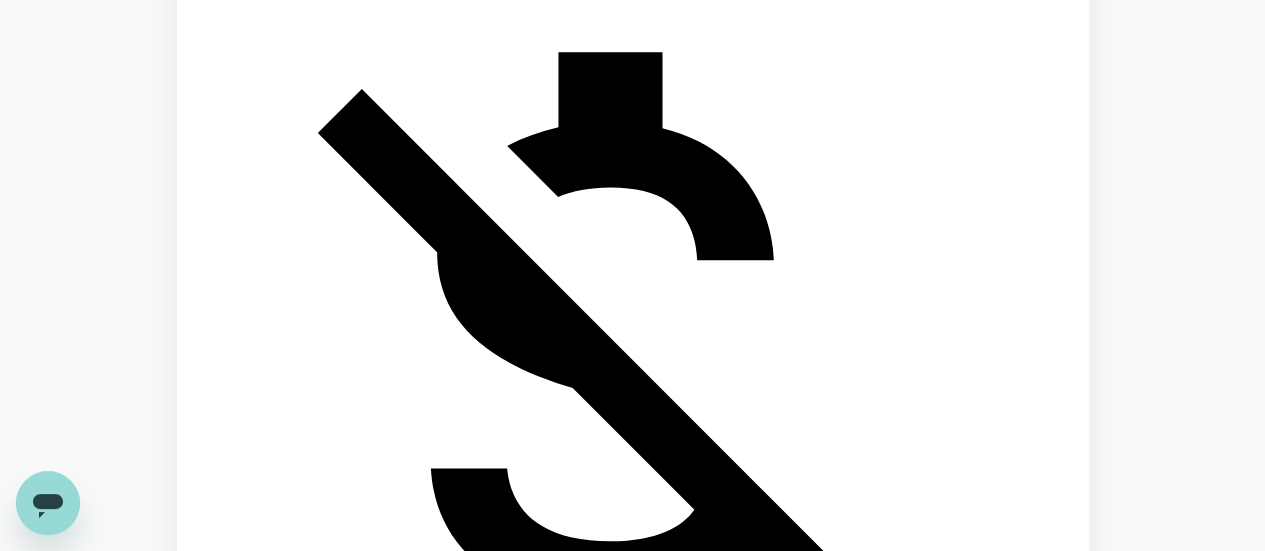 click on "Thai AirAsia" at bounding box center [632, -759] 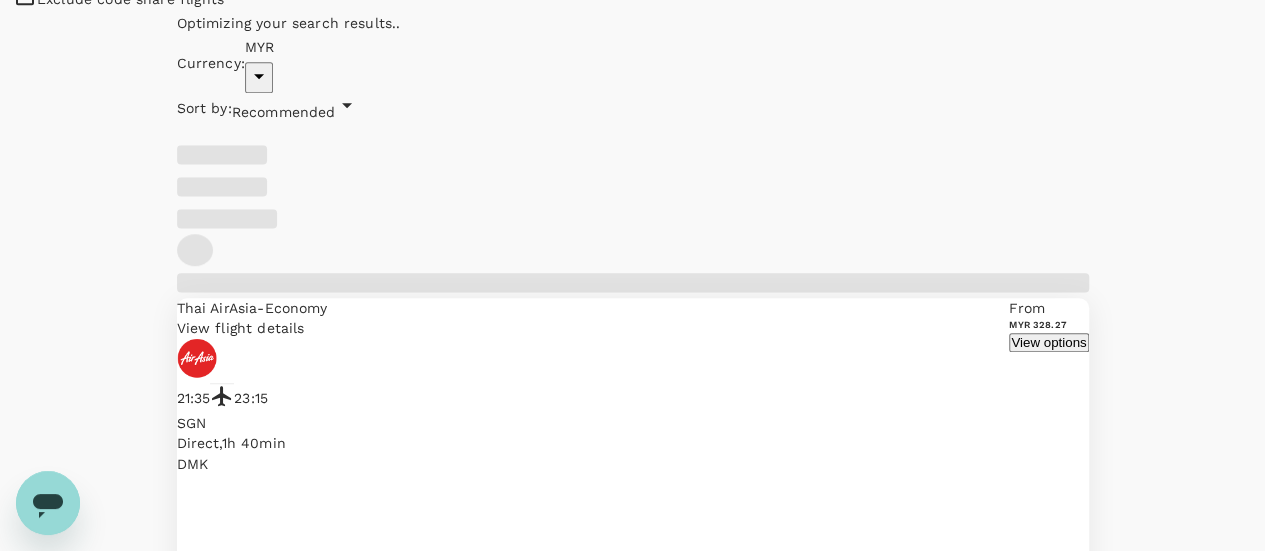 scroll, scrollTop: 487, scrollLeft: 0, axis: vertical 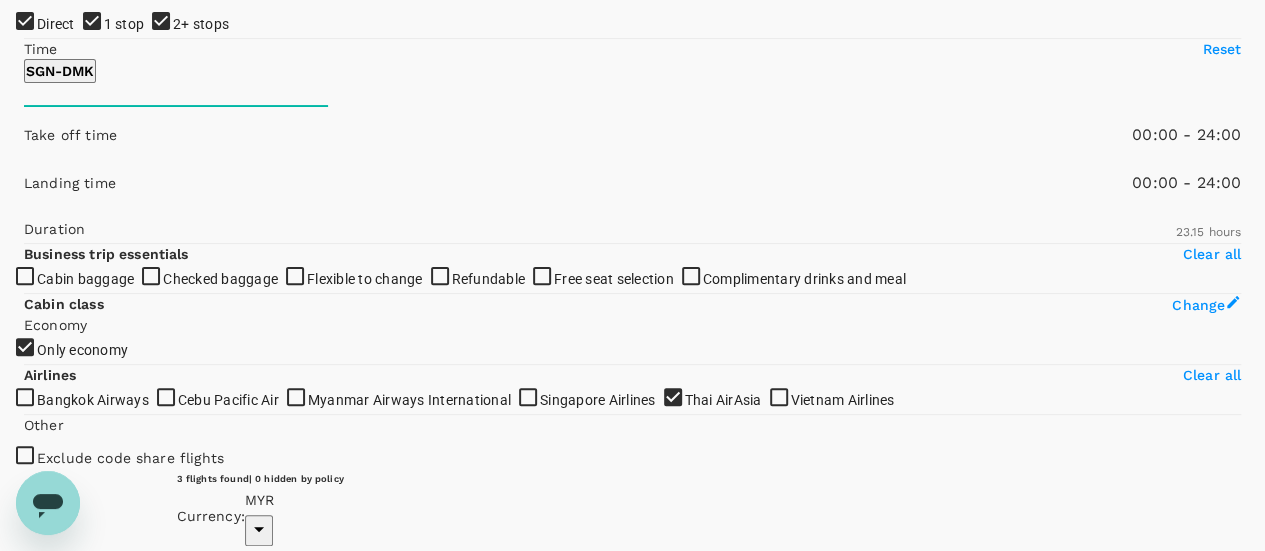 click on "View flight details" at bounding box center [593, 2559] 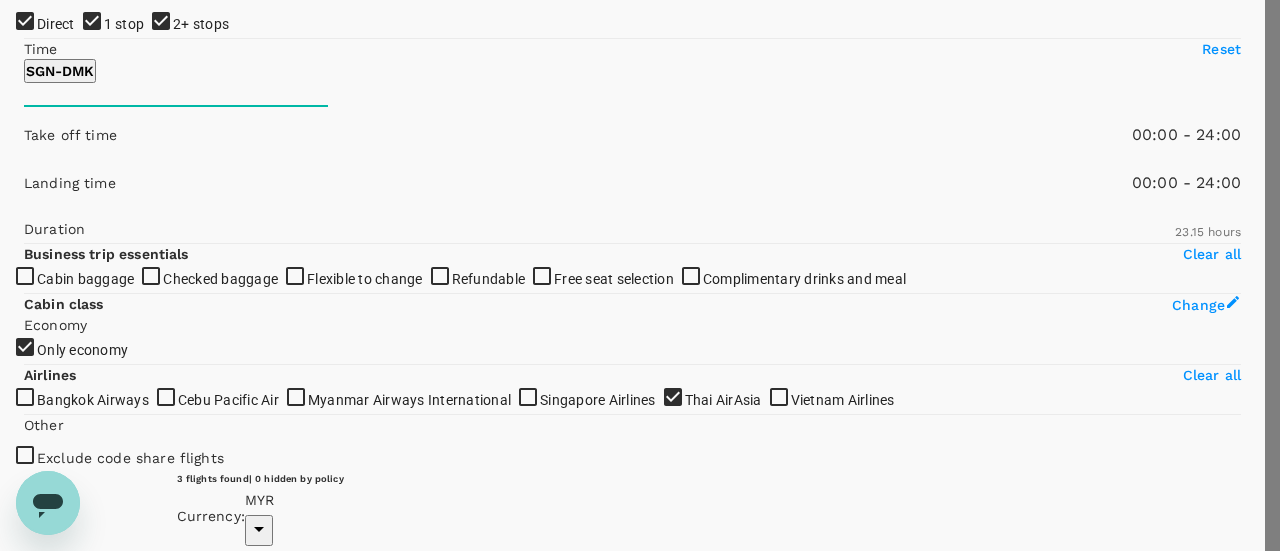 click 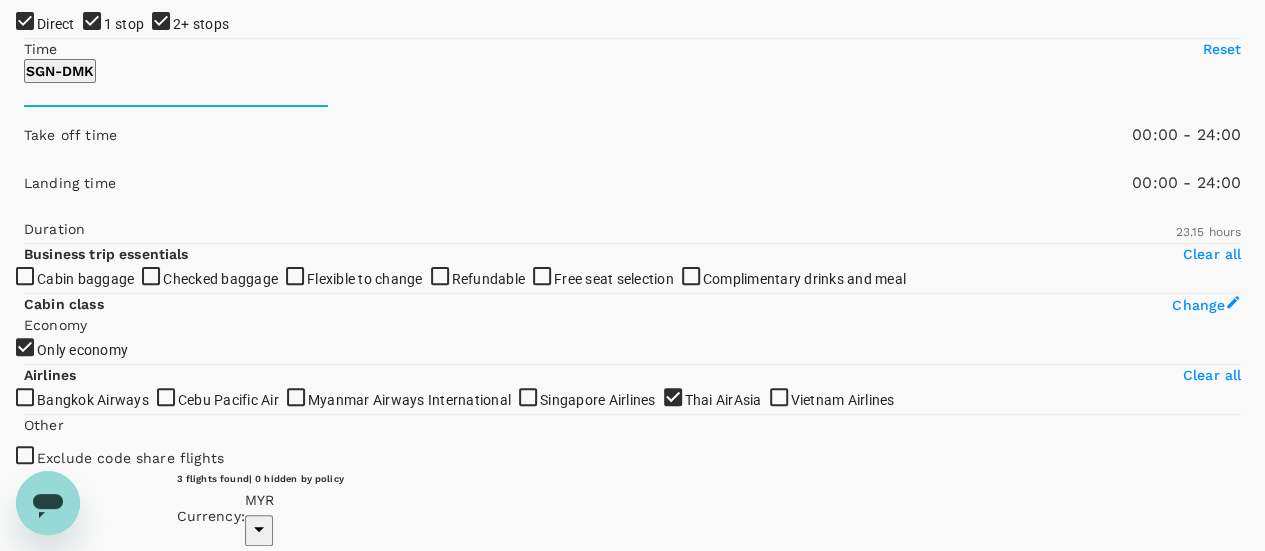 click on "View options" at bounding box center (1048, 2573) 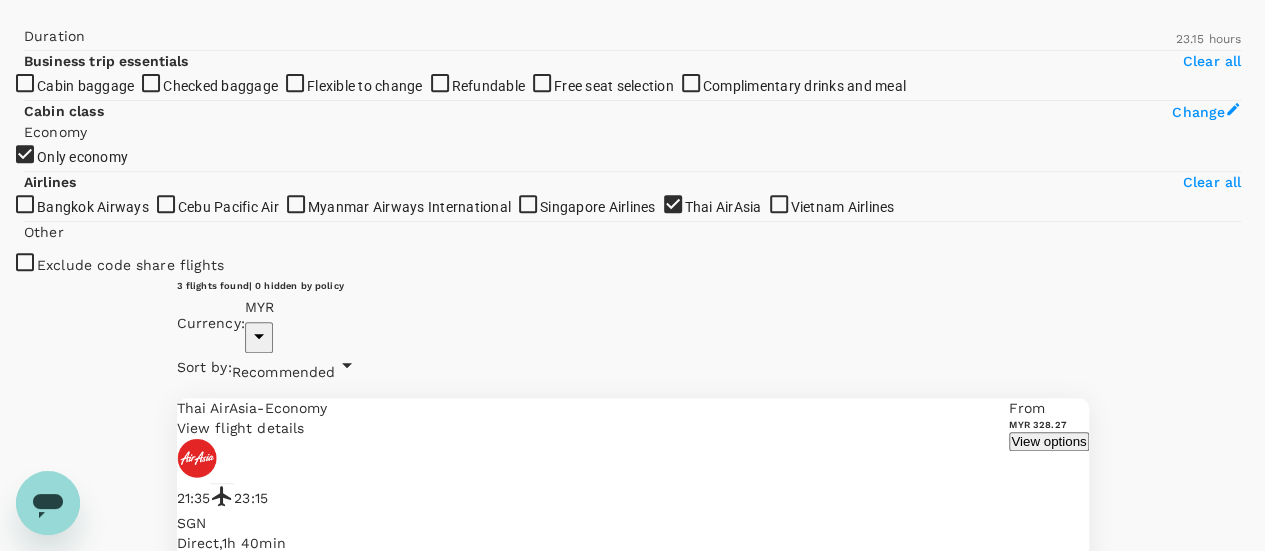 scroll, scrollTop: 494, scrollLeft: 0, axis: vertical 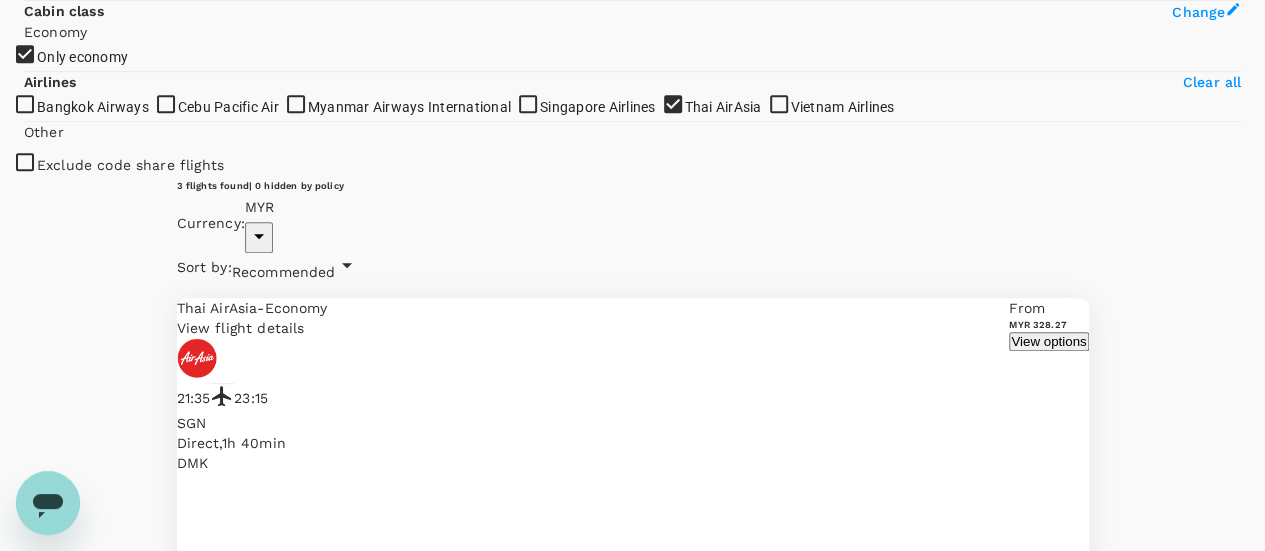 click on "MYR 362.00" at bounding box center [381, 4542] 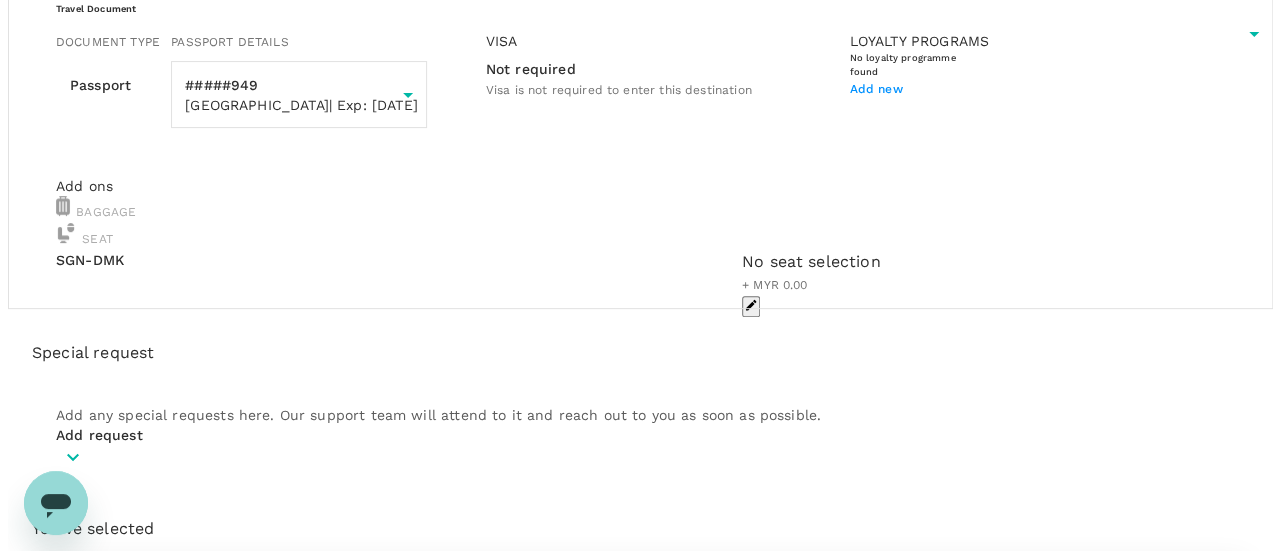scroll, scrollTop: 243, scrollLeft: 0, axis: vertical 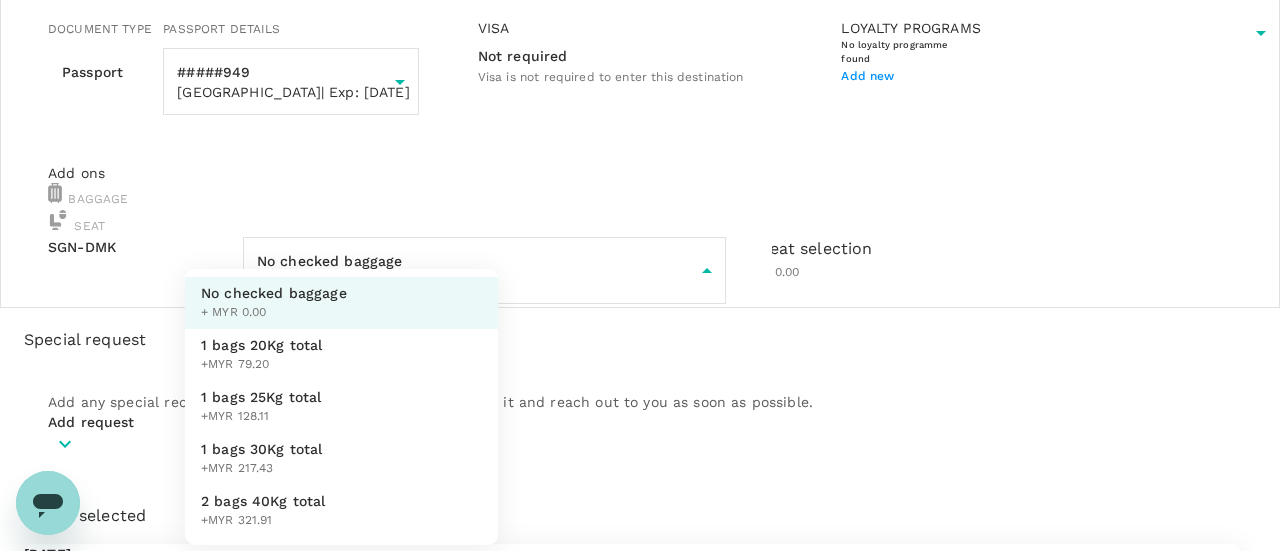 click on "Back to flight results Flight review Traveller(s) Traveller   1 : TT THI HOANG TRANG   TRAN Your travel documents are complete Passport : Visa : Travel Document Document type Passport Passport ​ Passport details #####949 Vietnam  | Exp:   20 Feb 2030 ffccbcbf-4780-4cc2-b0d2-ec0fc6f119af ​ Visa Not required Visa is not required to enter this destination Loyalty programs No loyalty programme found Add new Add ons Baggage Seat SGN  -  DMK No checked baggage + MYR 0.00 ​ No seat selection + MYR 0.00 Special request Add any special requests here. Our support team will attend to it and reach out to you as soon as possible. Add request You've selected Tuesday, 22 Jul 2025 15:55 17:35 SGN Direct ,  1h 40min DMK View flight details Price summary Total fare (1 traveller(s)) MYR 352.00 Air fare MYR 352.00 Baggage fee MYR 0.00 Seat fee MYR 0.00 Service fee MYR 10.00 Total MYR 362.00 Continue to payment details Version 3.47.1 Privacy Policy Terms of Use Help Centre View details Edit Add new No checked baggage" at bounding box center (640, 474) 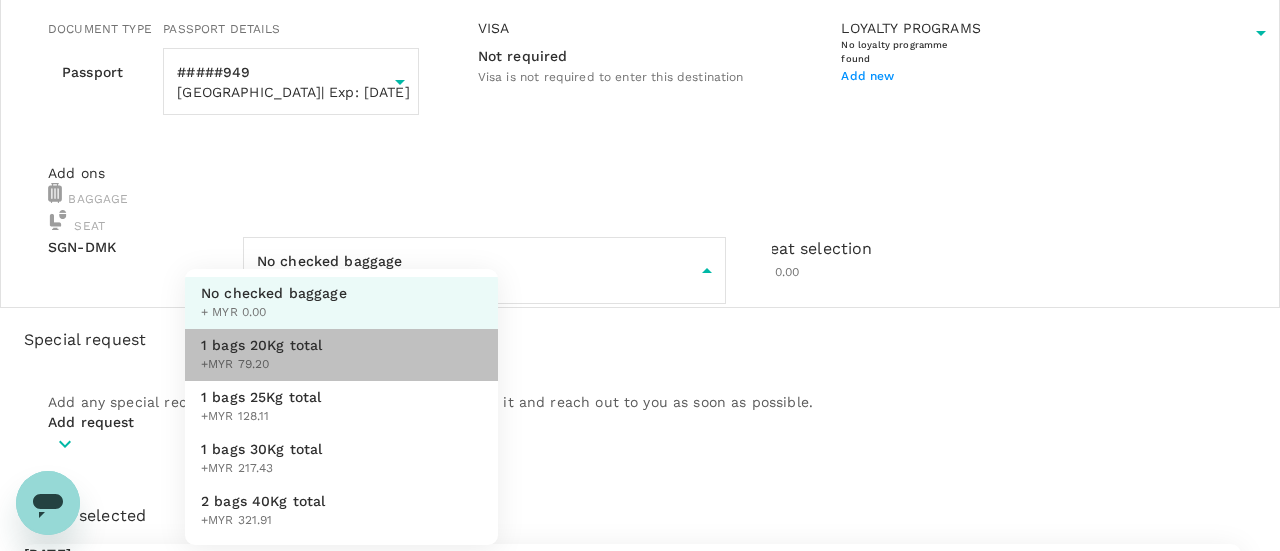 click on "1 bags 20Kg total +MYR 79.20" at bounding box center [341, 355] 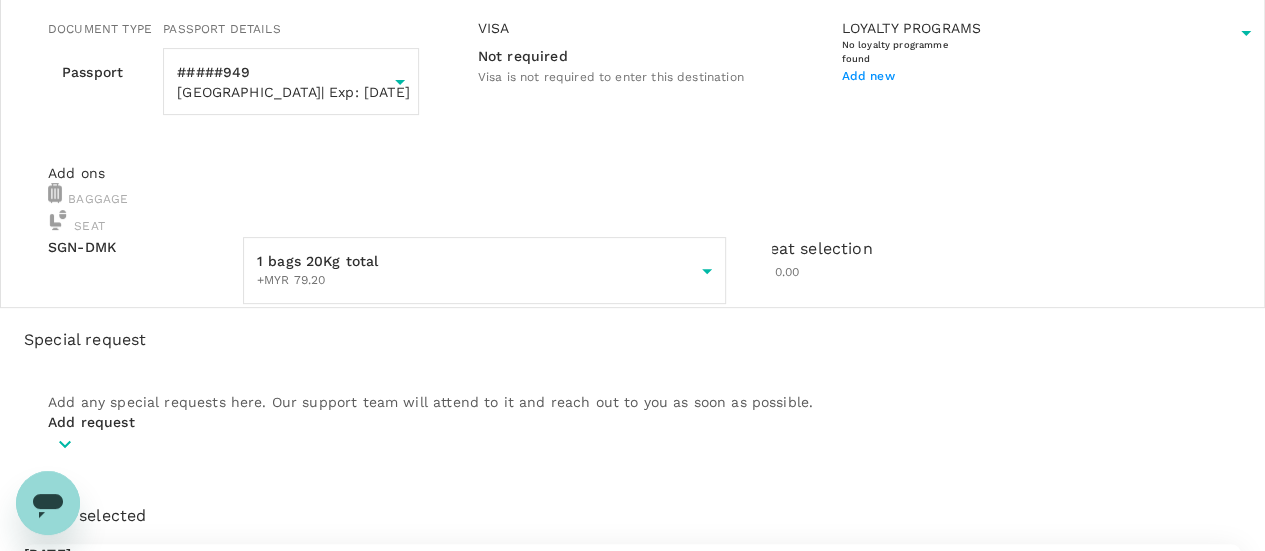 click on "Traveller(s) Traveller   1 : TT THI HOANG TRANG   TRAN Your travel documents are complete Passport : Visa : Travel Document Document type Passport Passport ​ Passport details #####949 Vietnam  | Exp:   20 Feb 2030 ffccbcbf-4780-4cc2-b0d2-ec0fc6f119af ​ Visa Not required Visa is not required to enter this destination Loyalty programs No loyalty programme found Add new Add ons Baggage Seat SGN  -  DMK 1 bags 20Kg total +MYR 79.20 1 - 79.2 ​ No seat selection + MYR 0.00 Special request Add any special requests here. Our support team will attend to it and reach out to you as soon as possible. Add request" at bounding box center (632, 140) 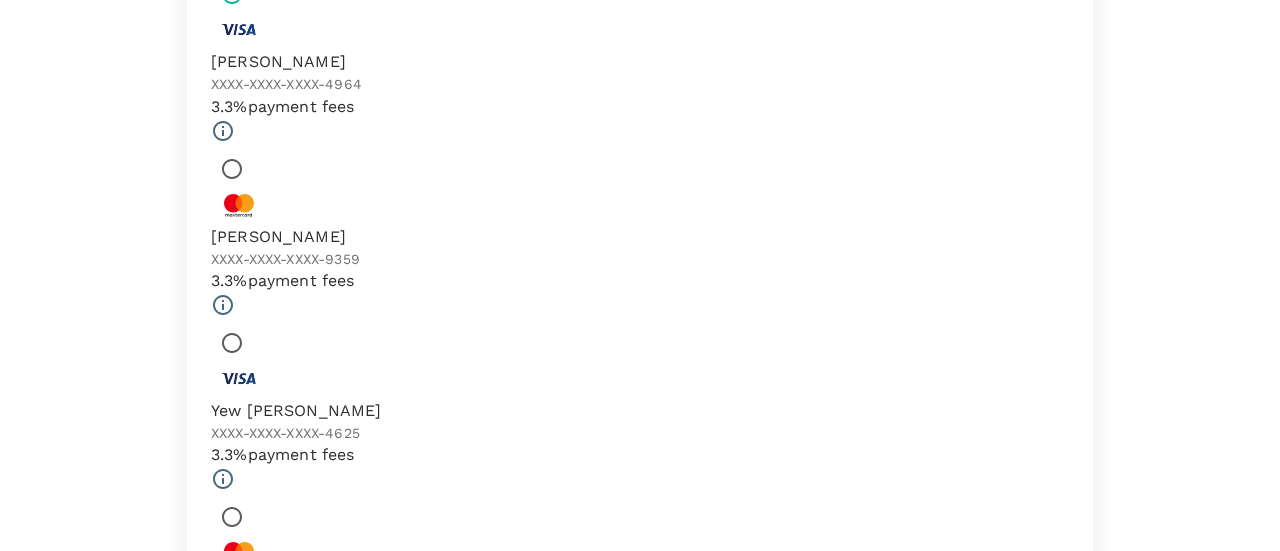 scroll, scrollTop: 681, scrollLeft: 0, axis: vertical 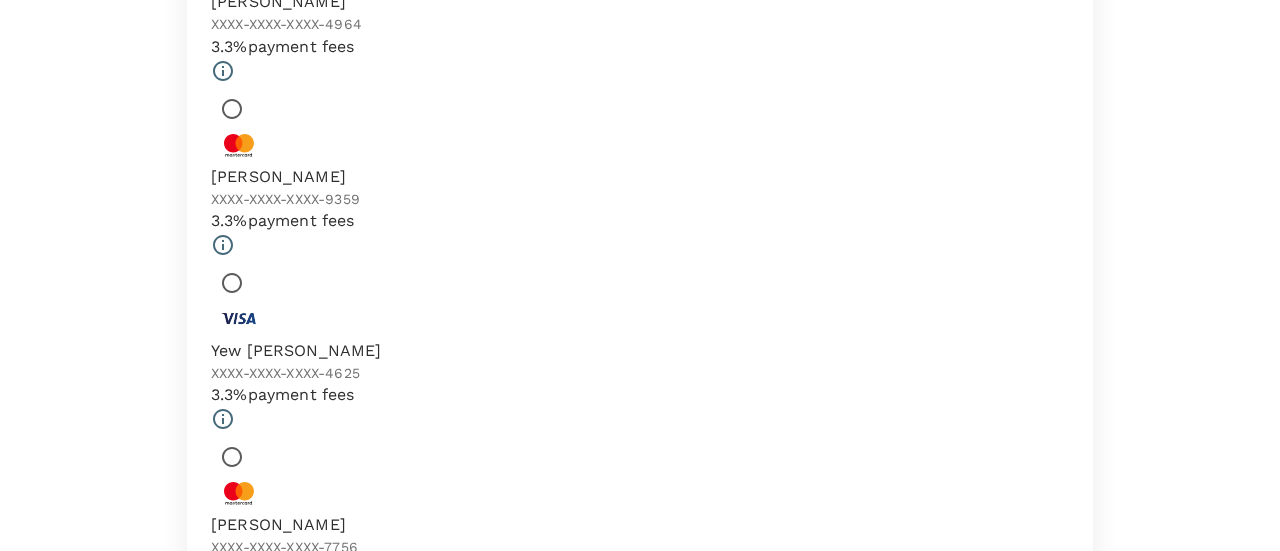 click at bounding box center (232, 631) 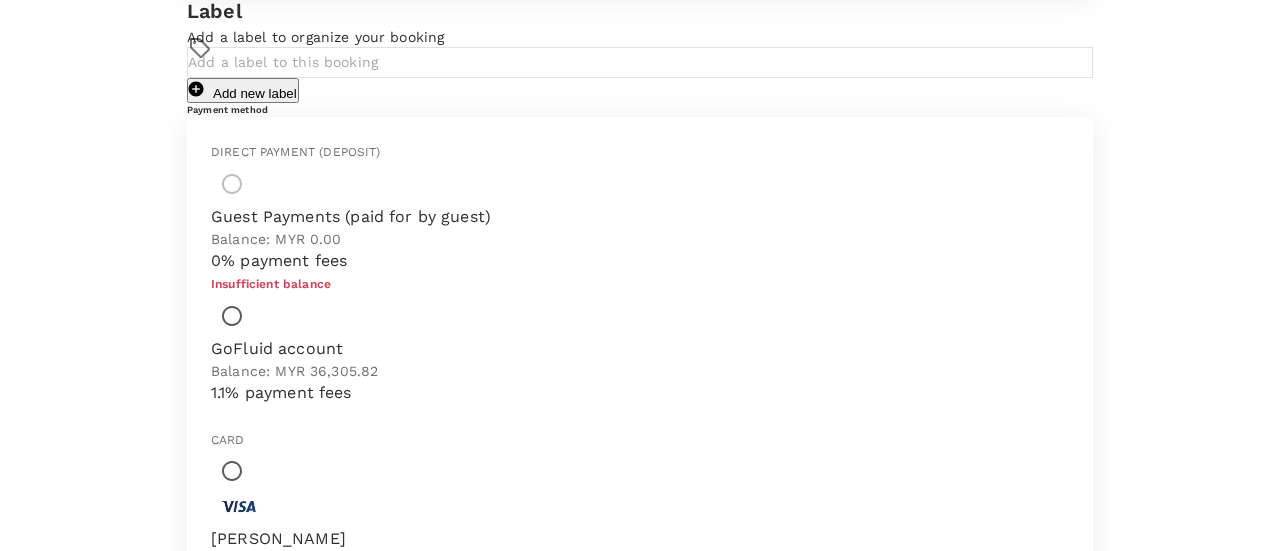 scroll, scrollTop: 143, scrollLeft: 0, axis: vertical 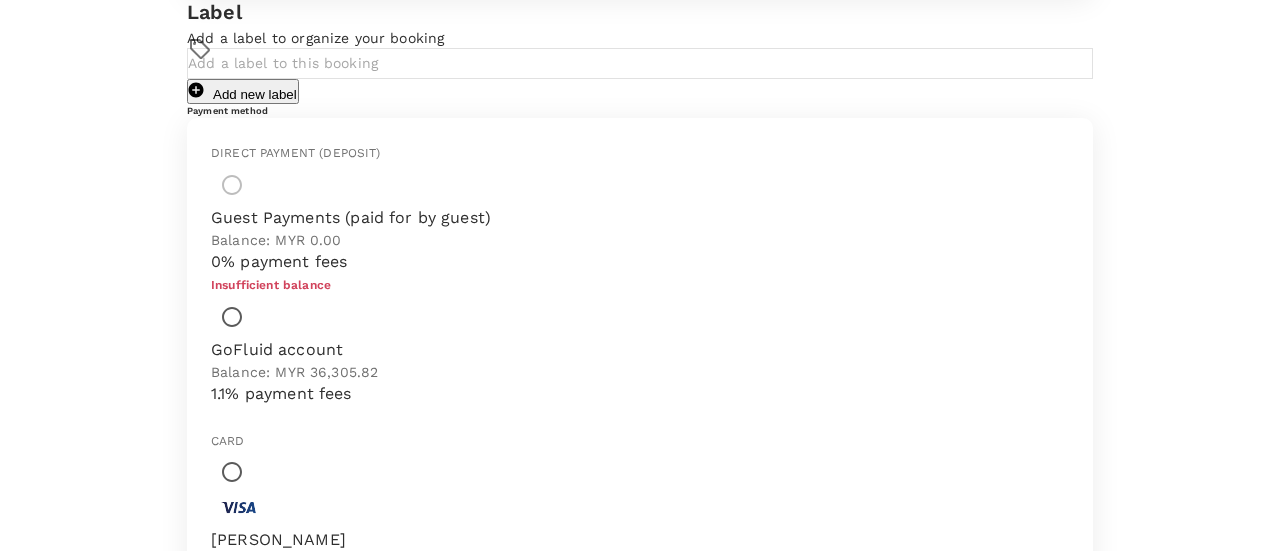 click on "Confirm payment" at bounding box center (640, 2396) 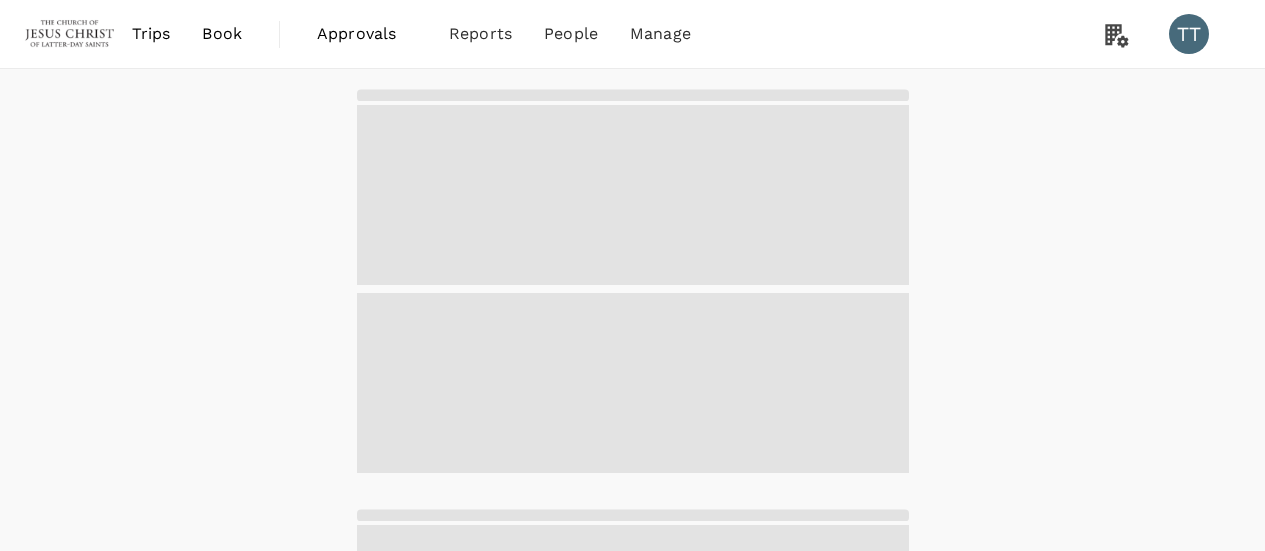 scroll, scrollTop: 0, scrollLeft: 0, axis: both 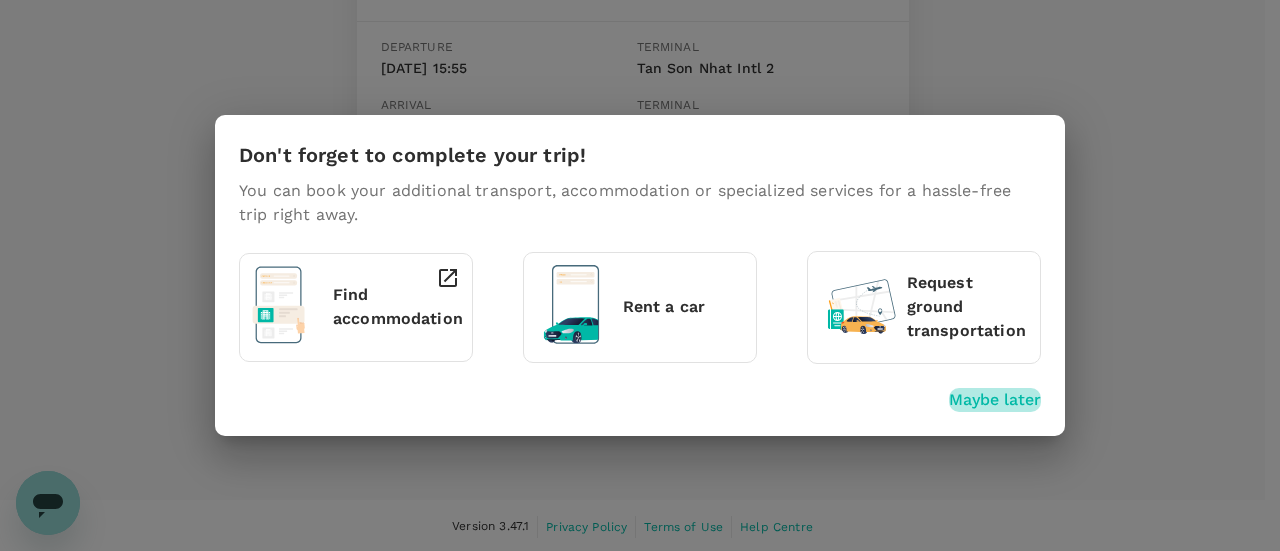 click on "Maybe later" at bounding box center [995, 400] 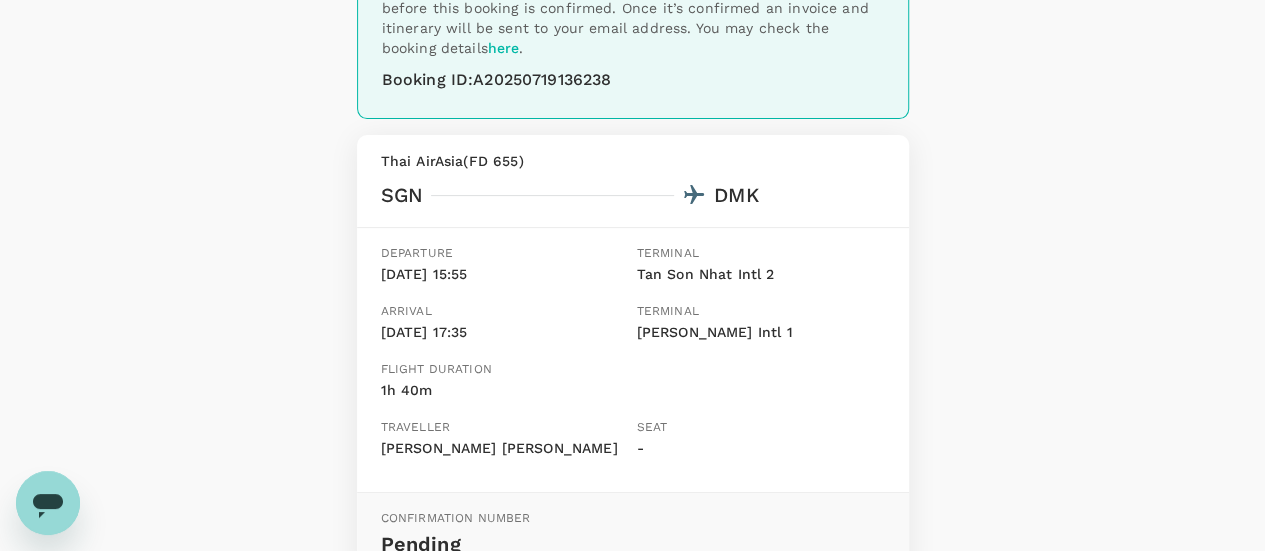 scroll, scrollTop: 0, scrollLeft: 0, axis: both 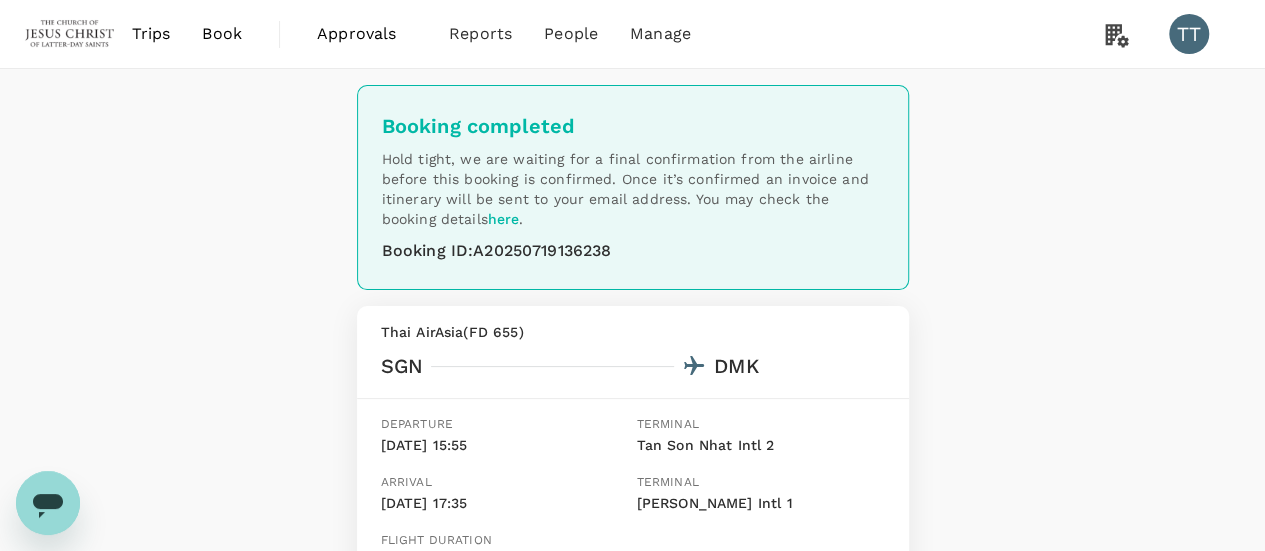 click on "Book" at bounding box center [222, 34] 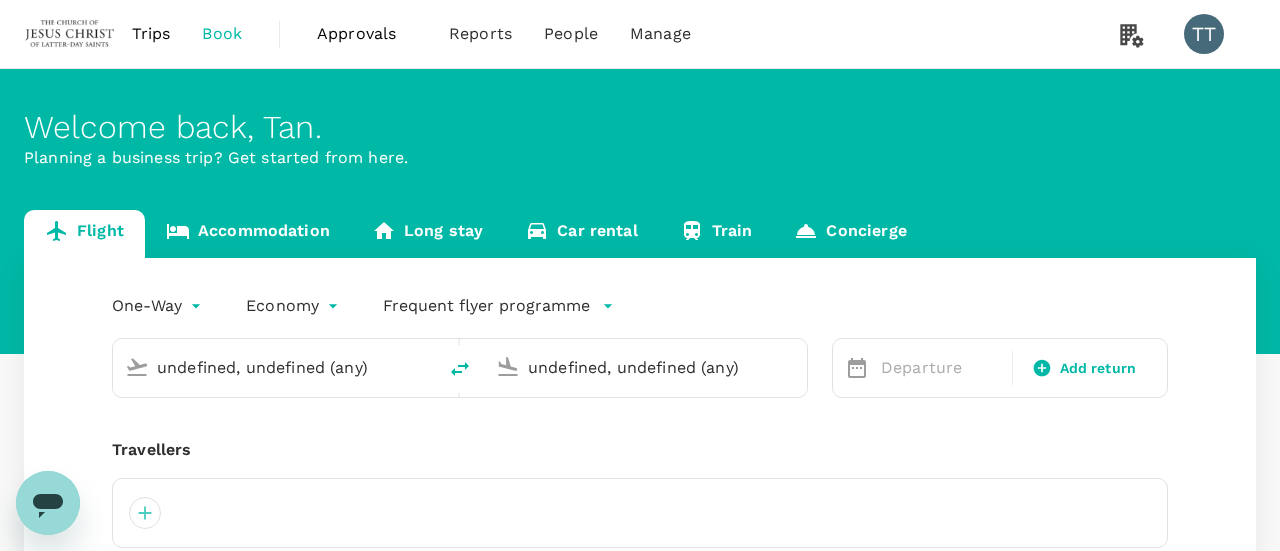 type 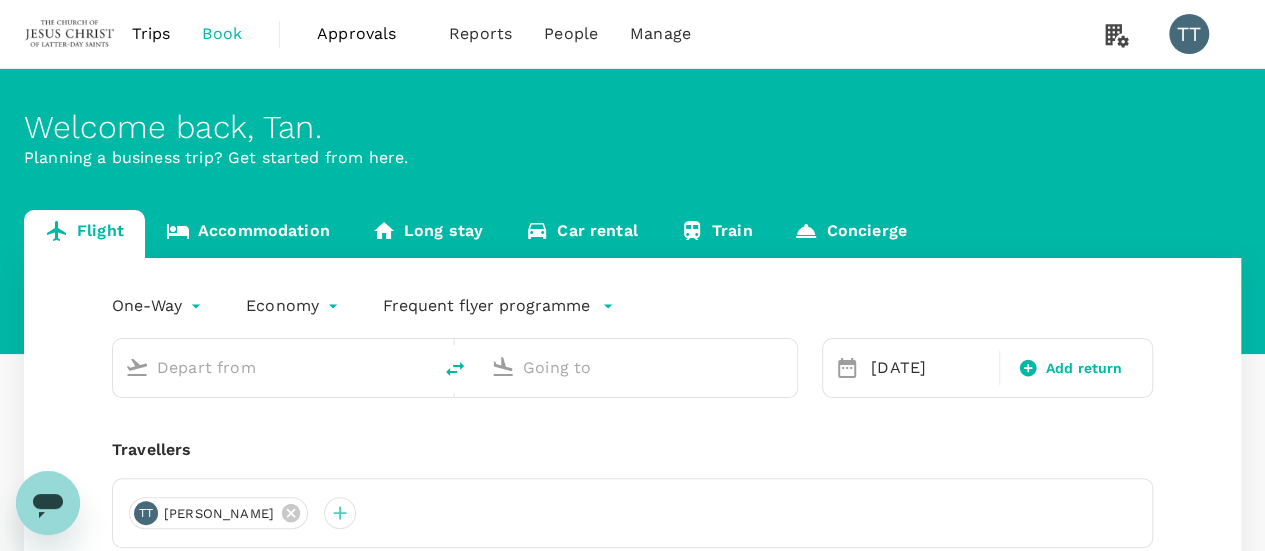 type on "Tan Son Nhat Intl (SGN)" 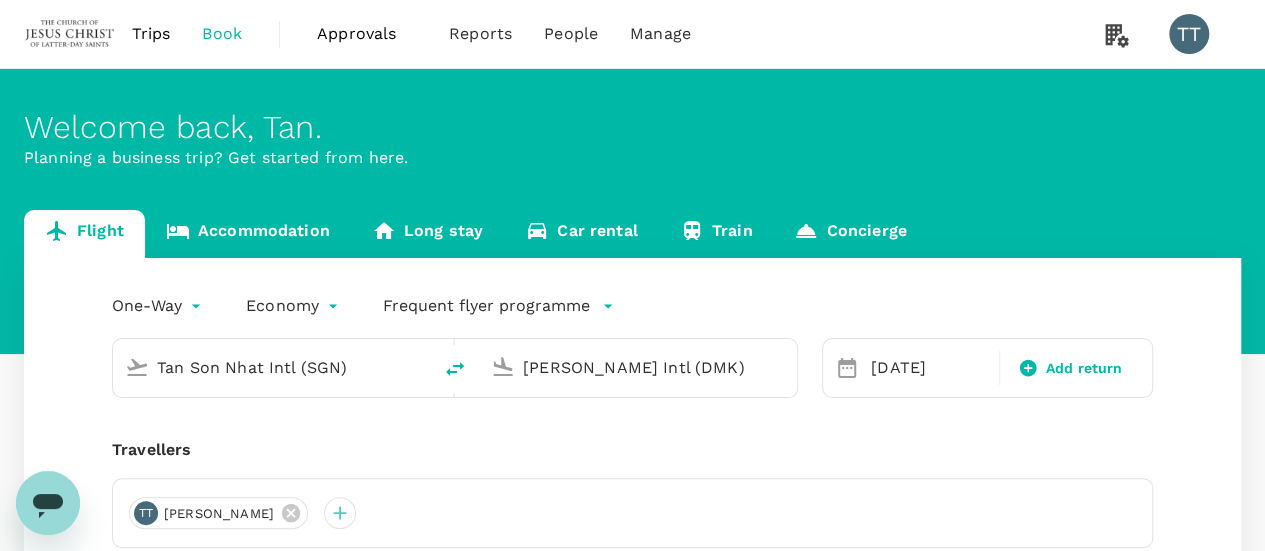 type 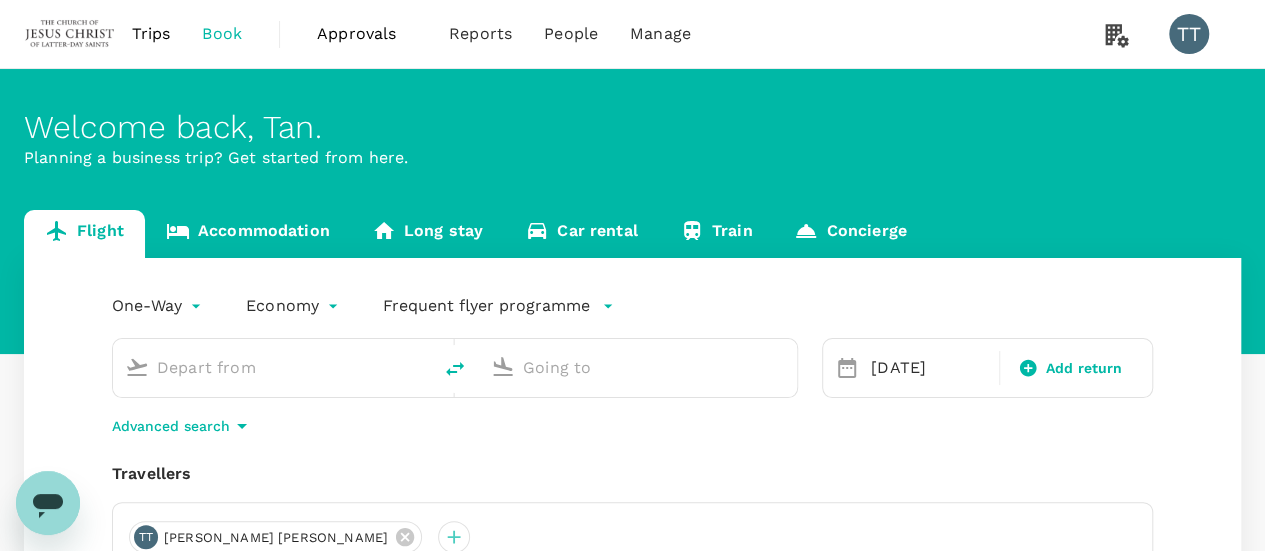 type on "Tan Son Nhat Intl (SGN)" 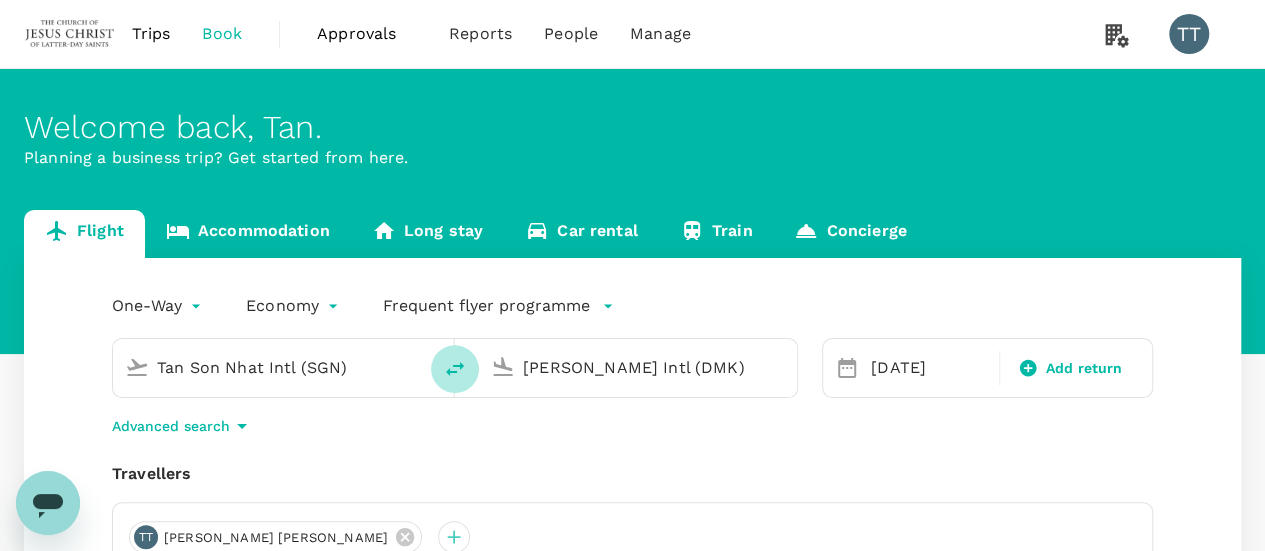 click 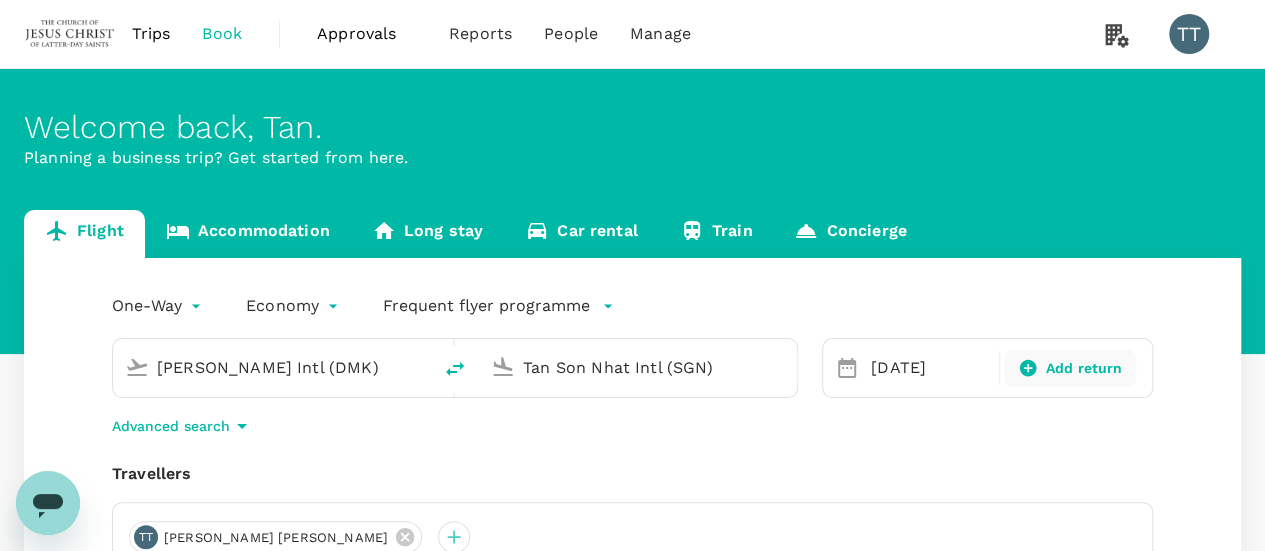 click on "Add return" at bounding box center (1084, 368) 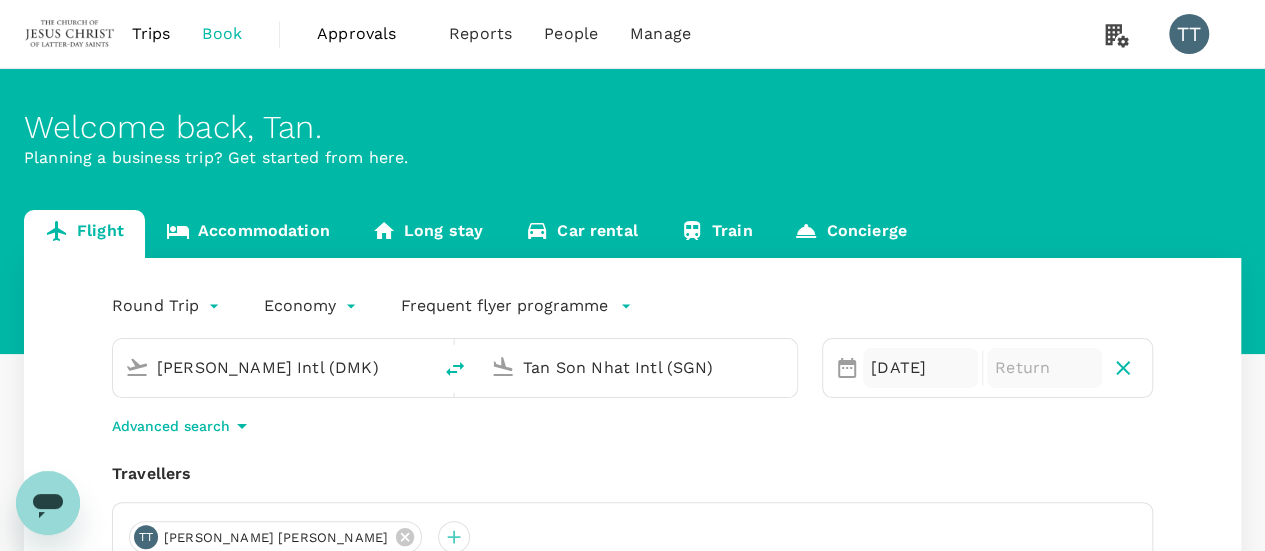 click on "[DATE]" at bounding box center (920, 368) 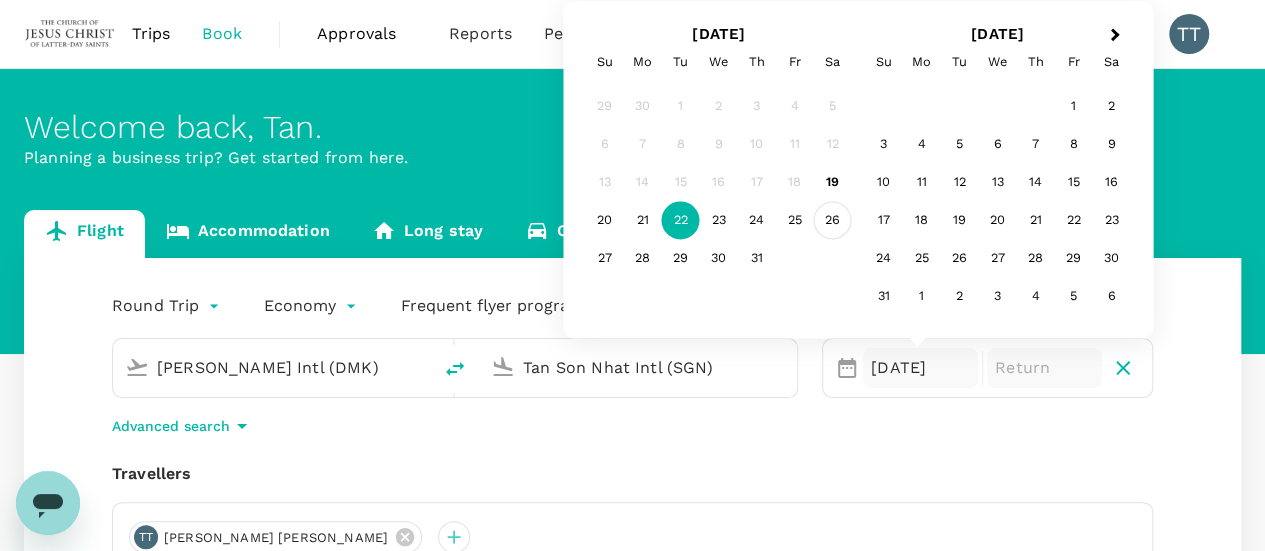 click on "26" at bounding box center (833, 221) 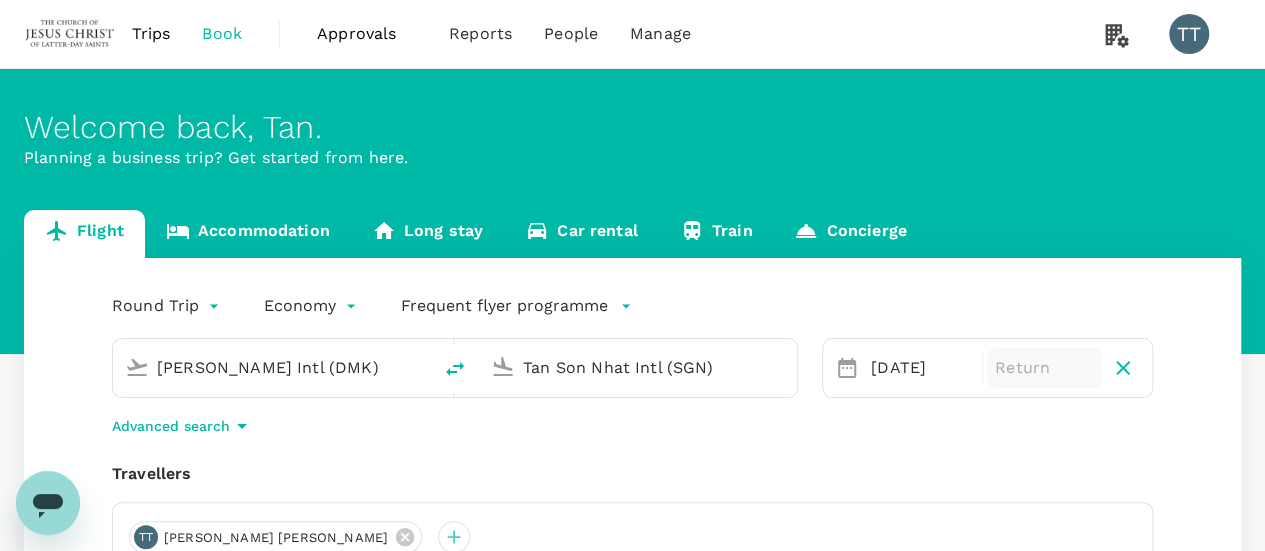 click on "[PERSON_NAME] Intl (DMK)" at bounding box center (273, 367) 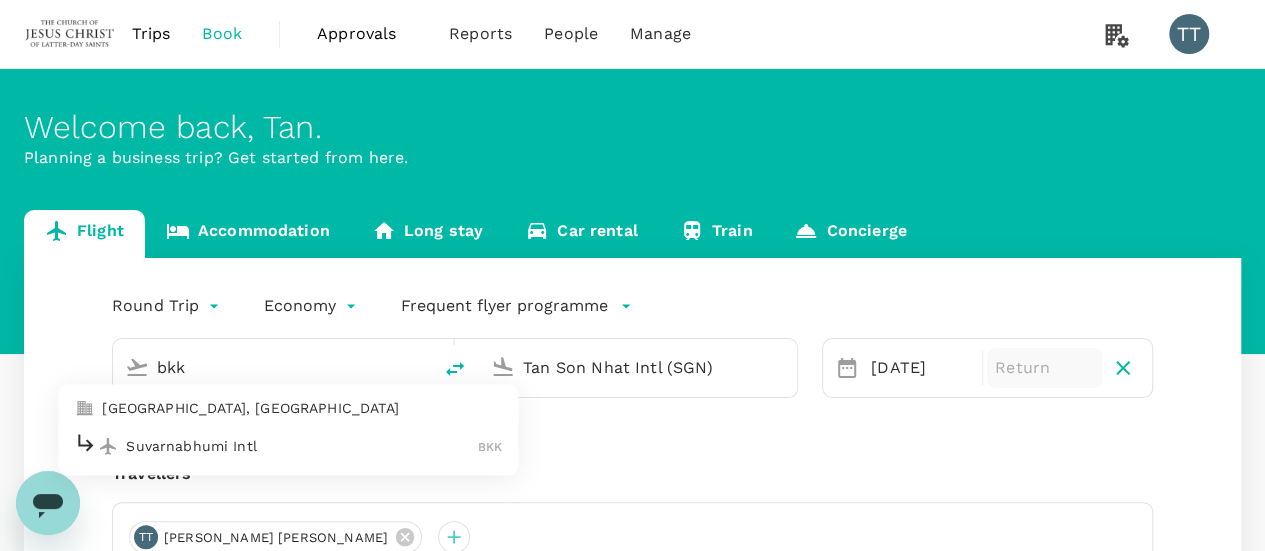 click on "Suvarnabhumi Intl" at bounding box center [302, 446] 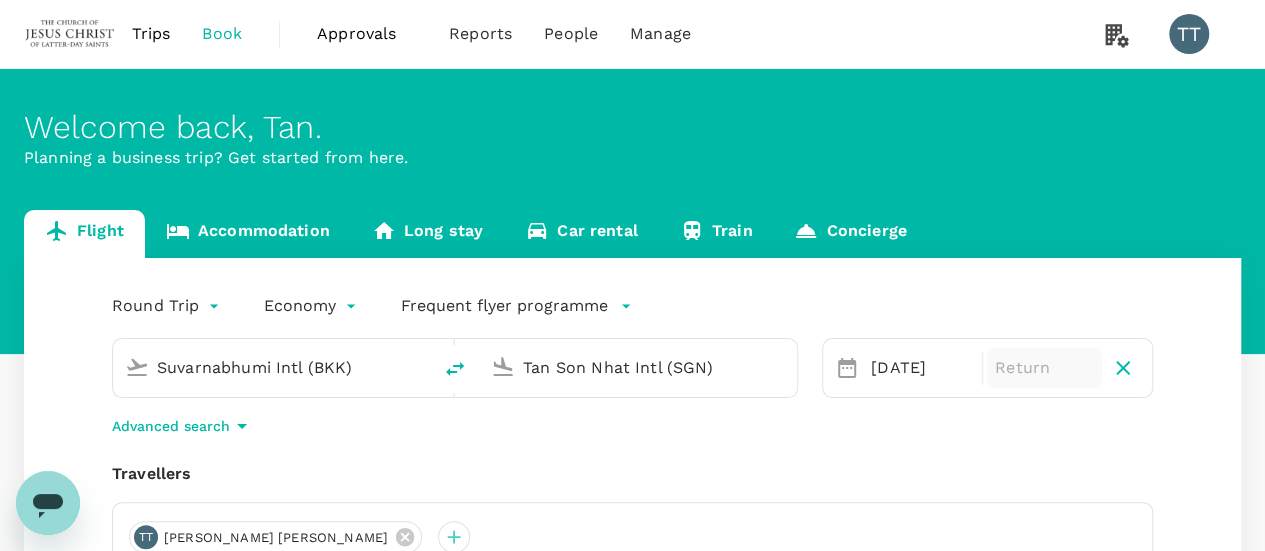 click on "Round Trip roundtrip Economy economy Frequent flyer programme Suvarnabhumi Intl (BKK) Tan Son Nhat Intl (SGN) Selected date: [DATE] [DATE] Return Advanced search Travellers   TT [PERSON_NAME] [PERSON_NAME] Find flights Your recent search Flight to [GEOGRAPHIC_DATA] - KCH [DATE] · 1 Traveller Flight to [GEOGRAPHIC_DATA] - SBW [DATE] · 1 Traveller Flight to [GEOGRAPHIC_DATA] SBW - DMK [DATE] - [DATE] · 1 Traveller" at bounding box center [632, 549] 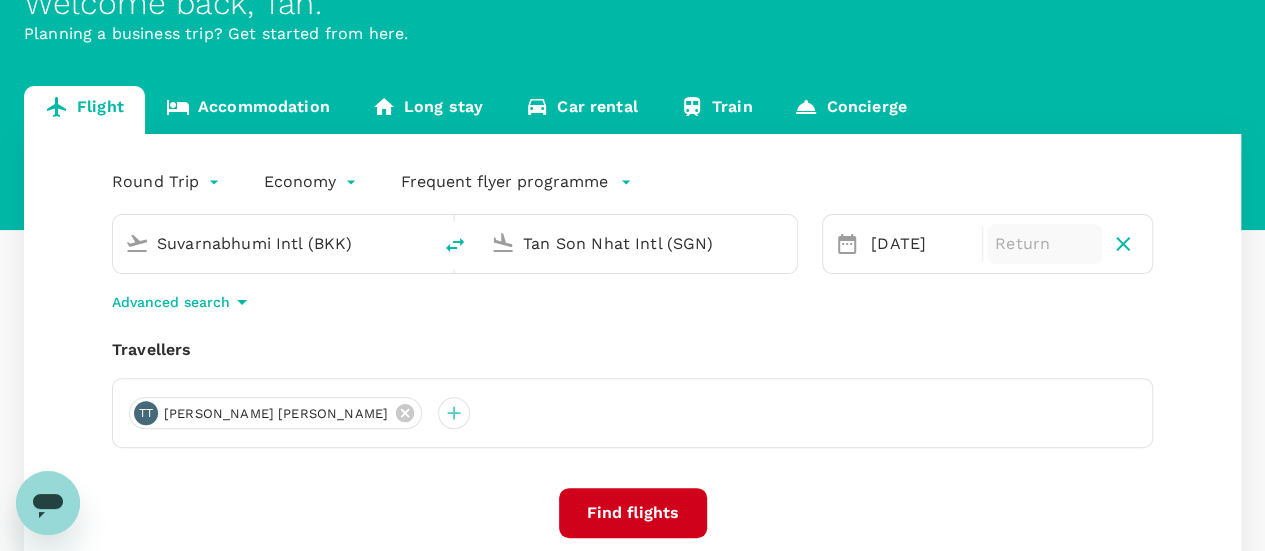 scroll, scrollTop: 125, scrollLeft: 0, axis: vertical 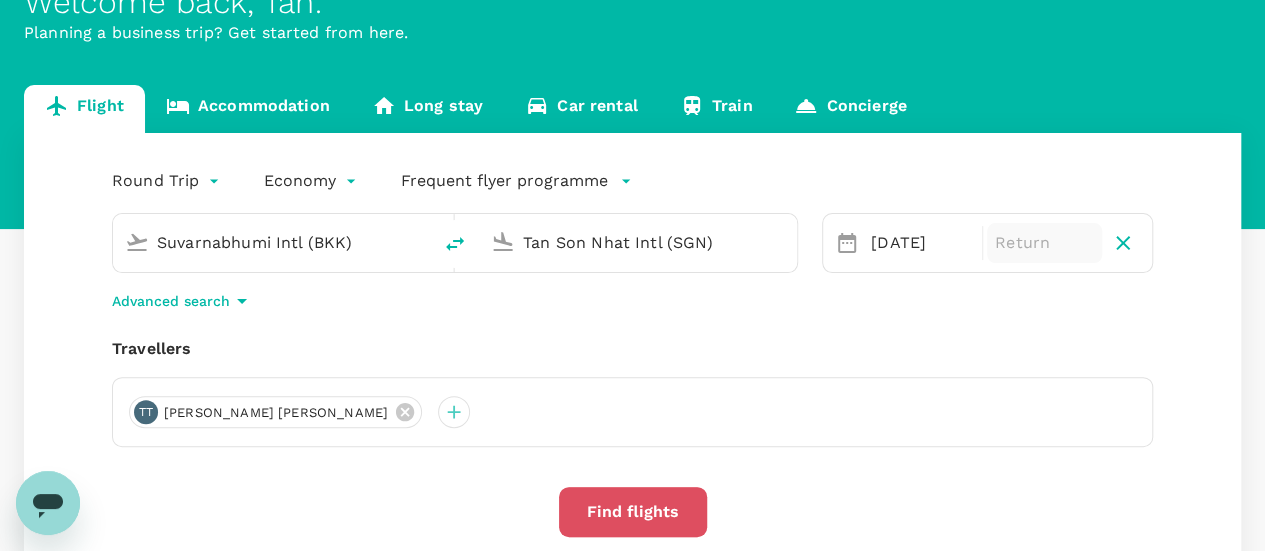 click on "Find flights" at bounding box center (633, 512) 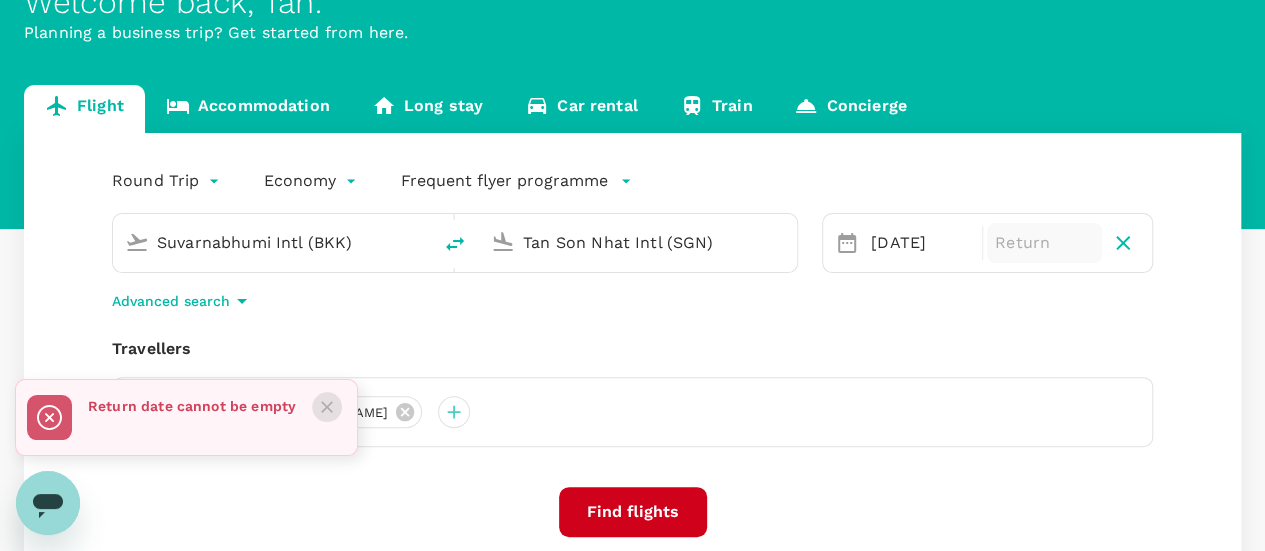 click 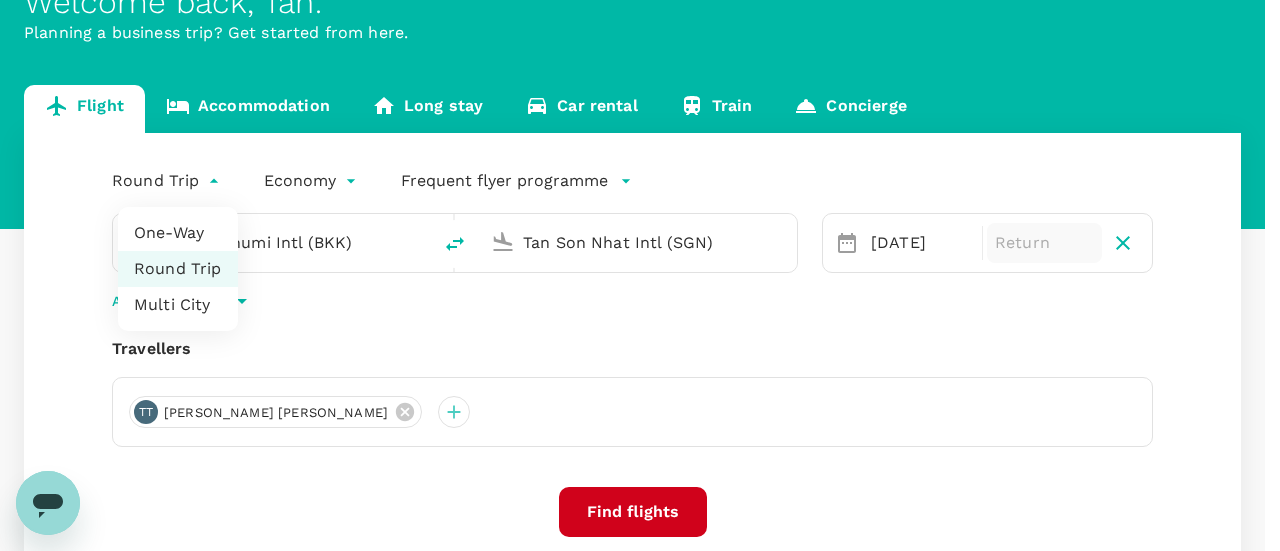 click on "Trips Book Approvals 0 Reports People Manage TT Welcome back , [PERSON_NAME] . Planning a business trip? Get started from here. Flight Accommodation Long stay Car rental Train Concierge Round Trip roundtrip Economy economy Frequent flyer programme Suvarnabhumi Intl (BKK) Tan Son Nhat Intl (SGN) Selected date: [DATE] [DATE] Return Advanced search Travellers   TT [PERSON_NAME] [PERSON_NAME] Find flights Your recent search Flight to [GEOGRAPHIC_DATA] - KCH [DATE] · 1 Traveller Flight to [GEOGRAPHIC_DATA] - SBW [DATE] · 1 Traveller Flight to [GEOGRAPHIC_DATA] SBW - DMK [DATE] - [DATE] · 1 Traveller Version 3.47.1 Privacy Policy Terms of Use Help Centre Frequent flyer programme Add new One-Way Round Trip Multi City" at bounding box center [640, 358] 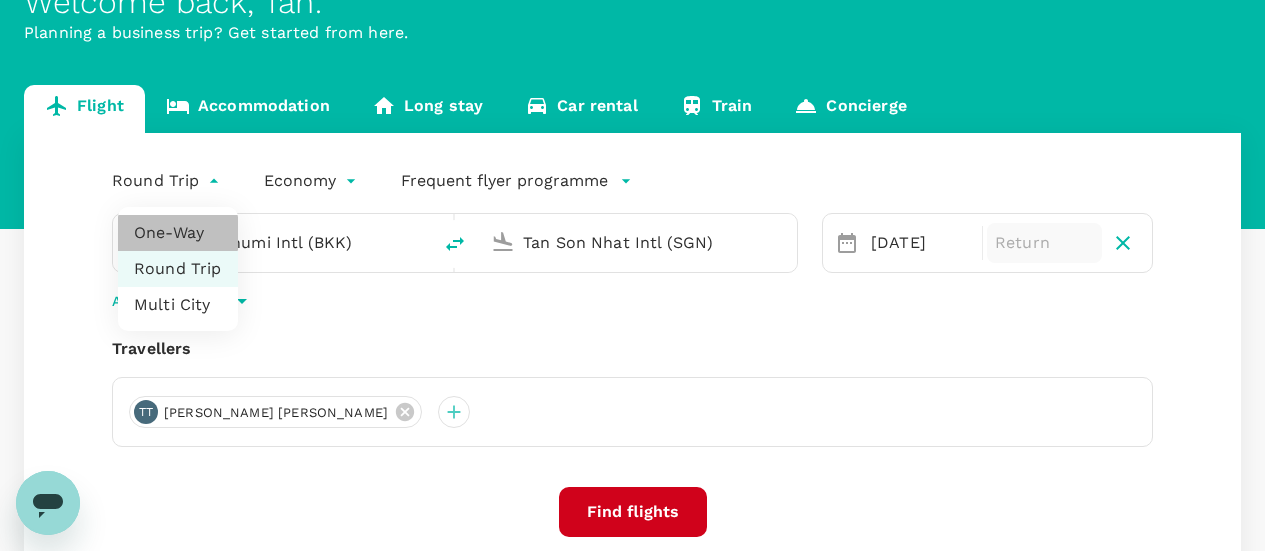 click on "One-Way" at bounding box center [178, 233] 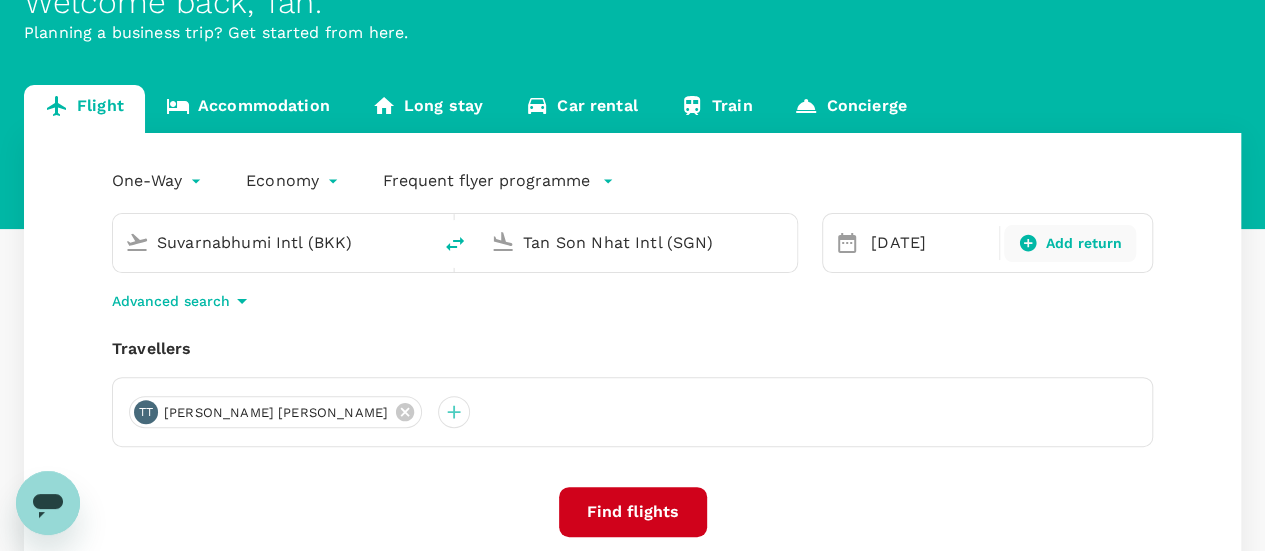 click on "One-Way" at bounding box center (178, 222) 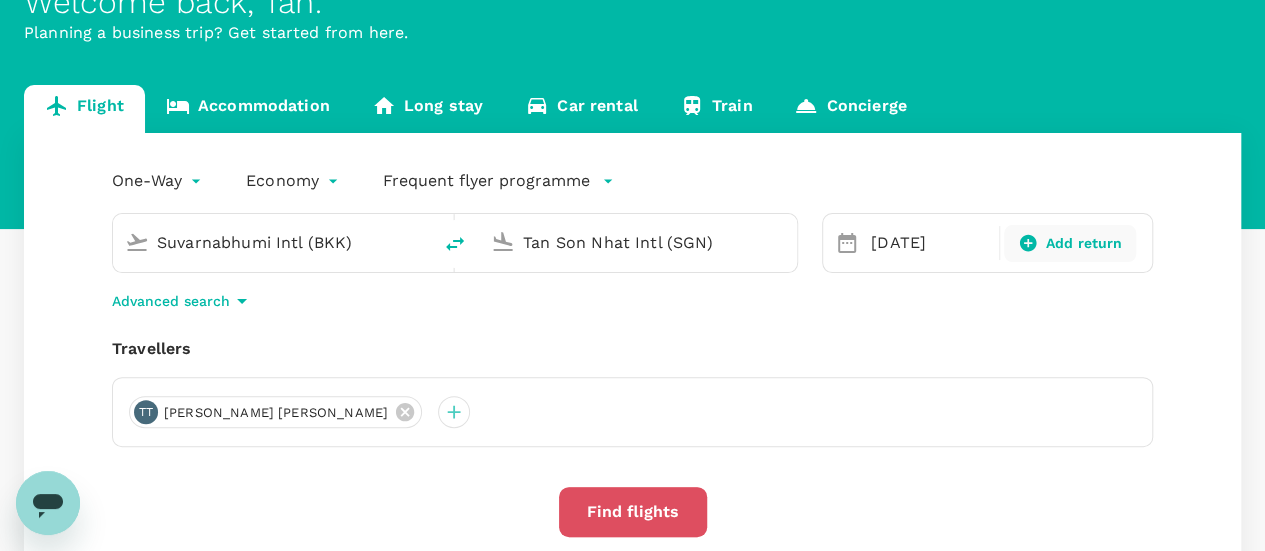 click on "Find flights" at bounding box center (633, 512) 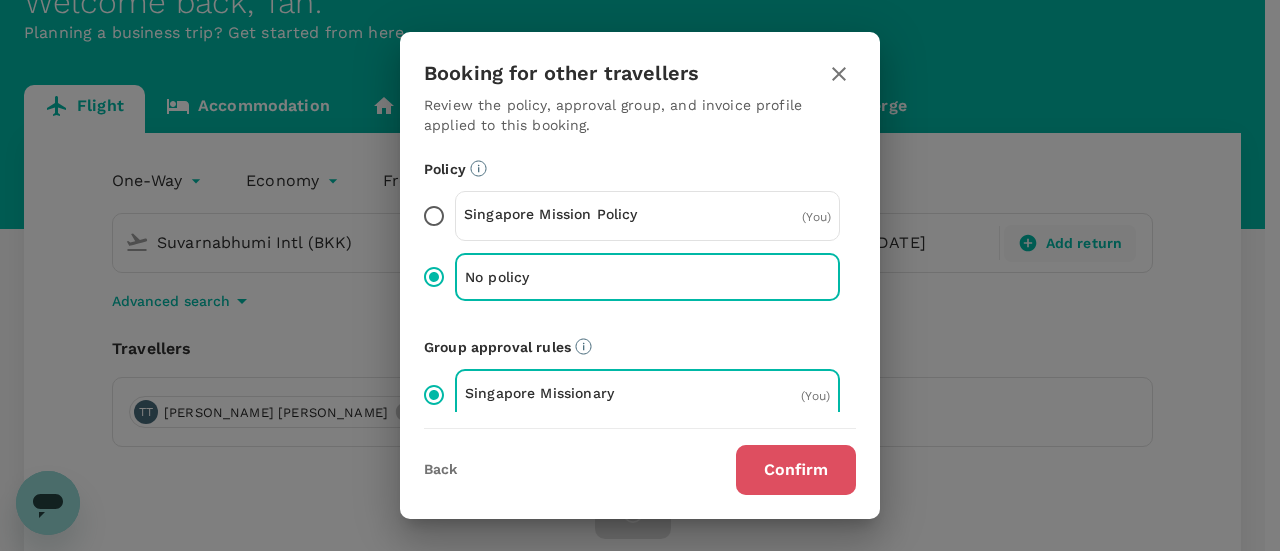click on "Confirm" at bounding box center [796, 470] 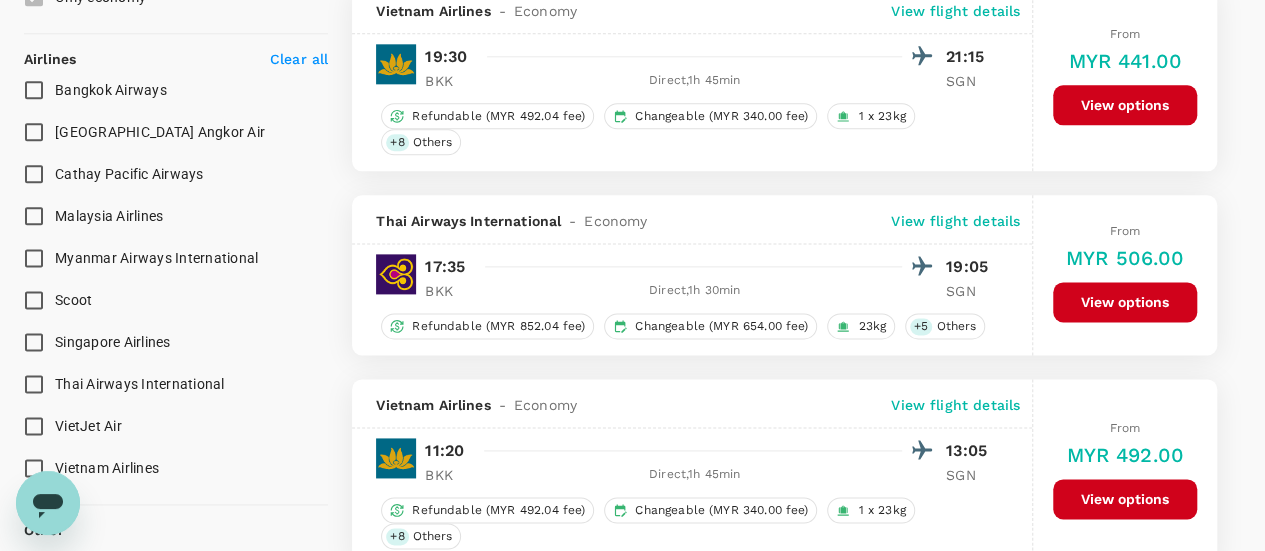 scroll, scrollTop: 1190, scrollLeft: 0, axis: vertical 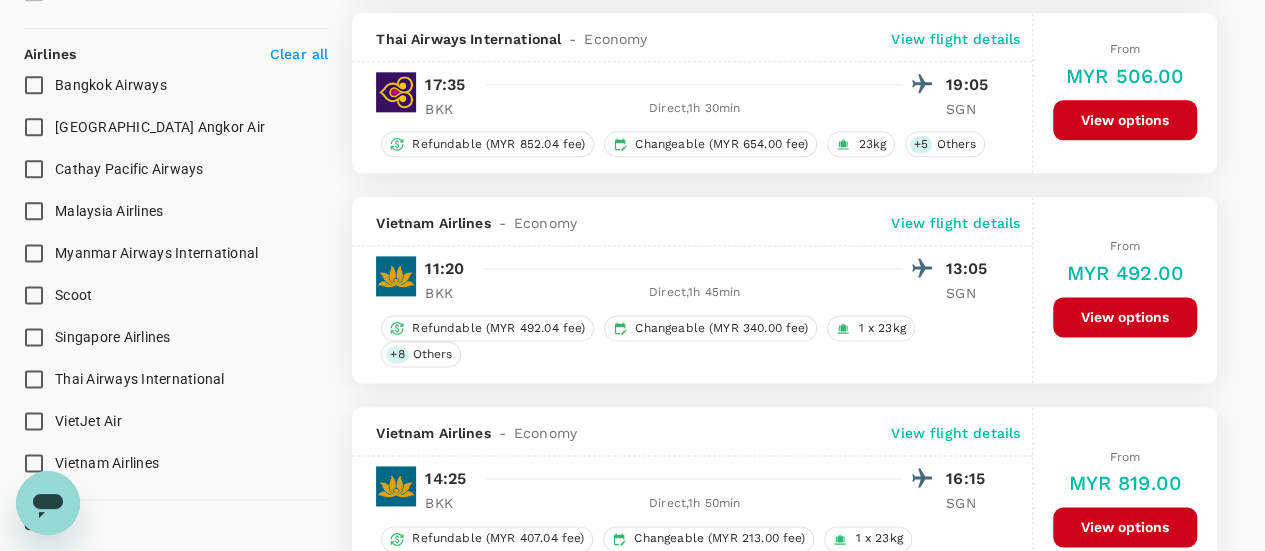 click on "Vietnam Airlines" at bounding box center [34, 463] 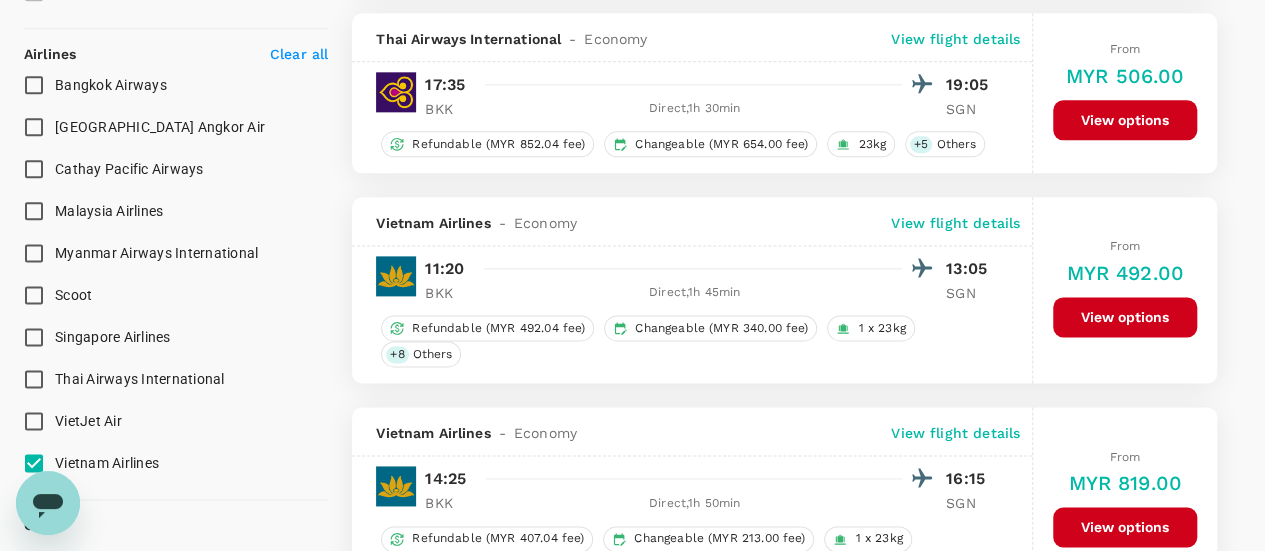 type on "1395" 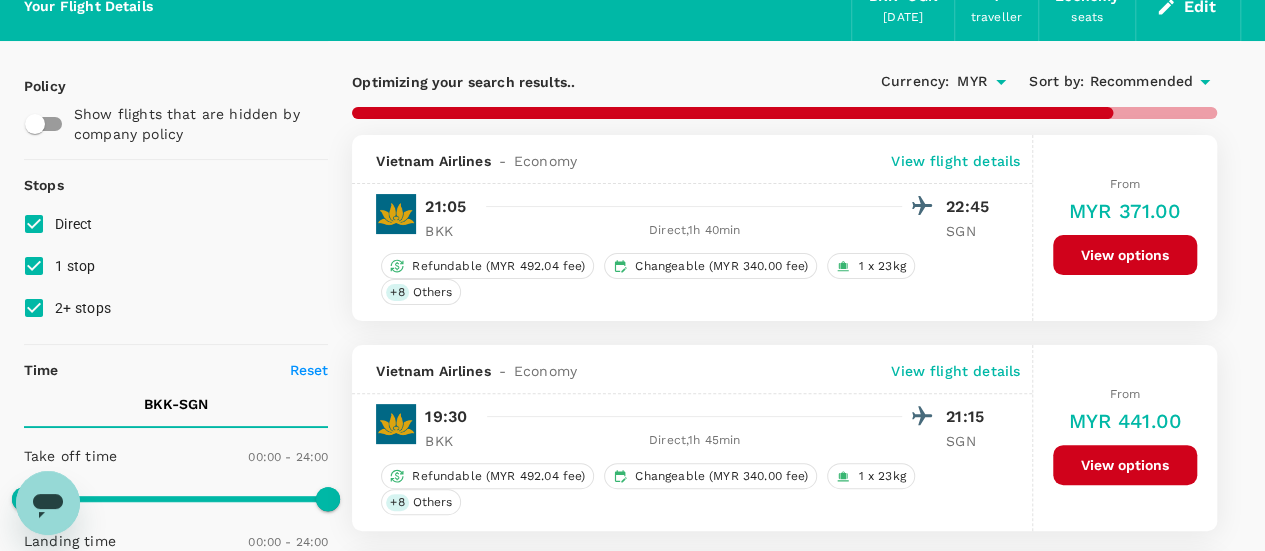 scroll, scrollTop: 0, scrollLeft: 0, axis: both 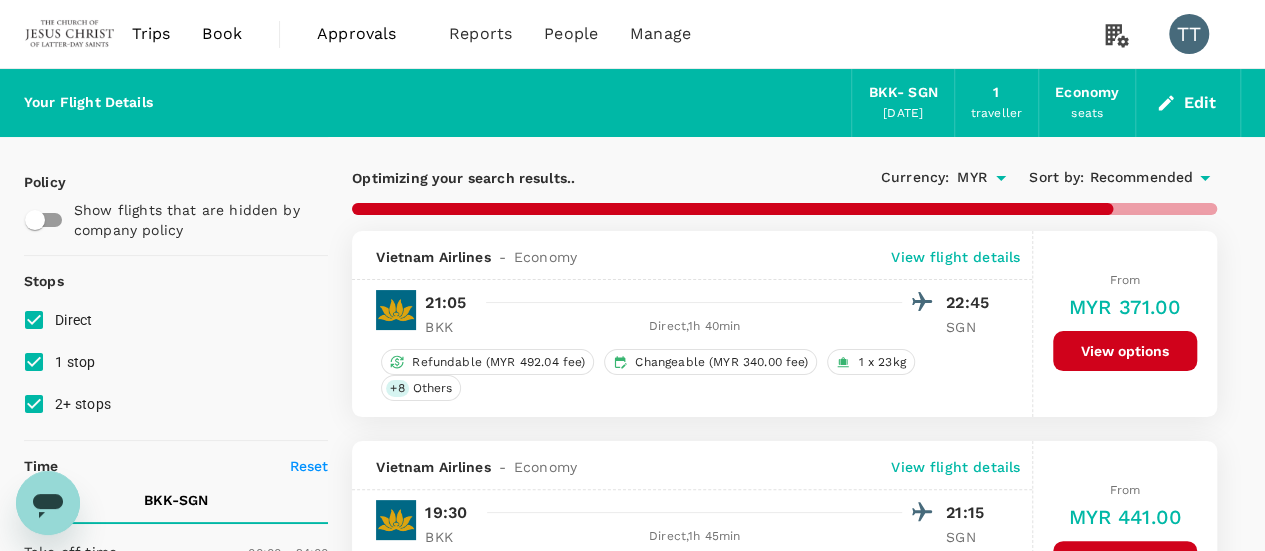 checkbox on "false" 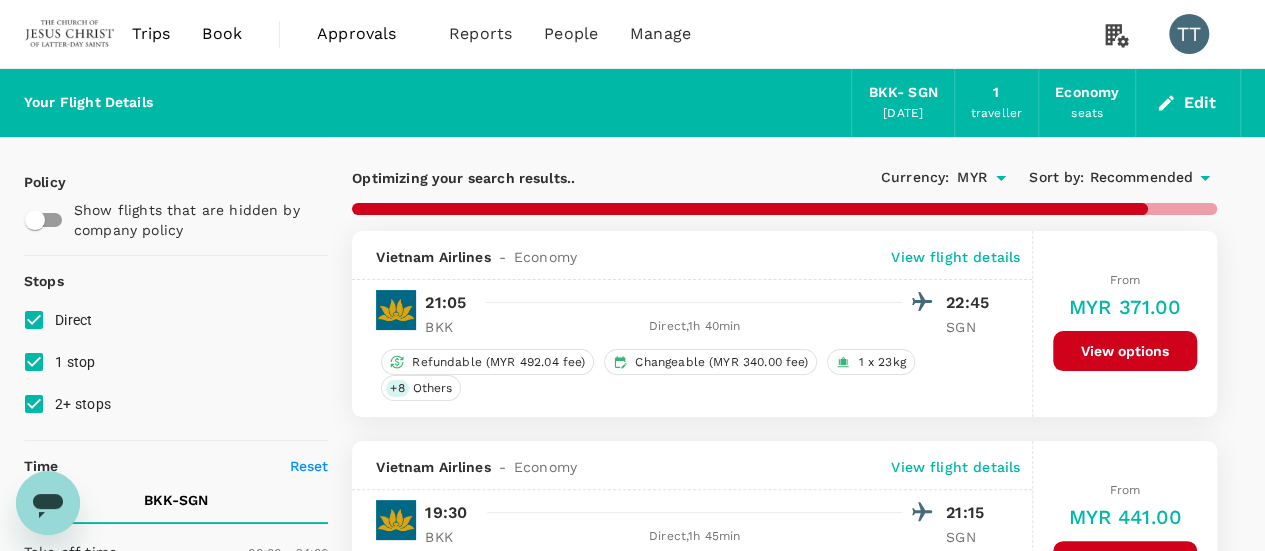click on "Recommended" at bounding box center (1141, 178) 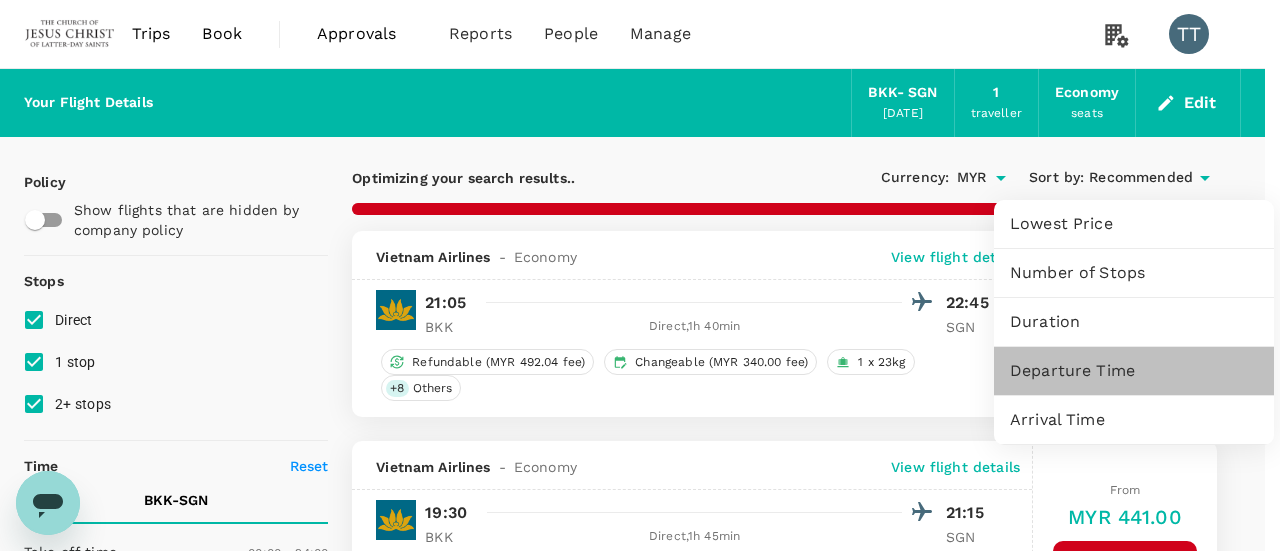 click on "Departure Time" at bounding box center (1134, 371) 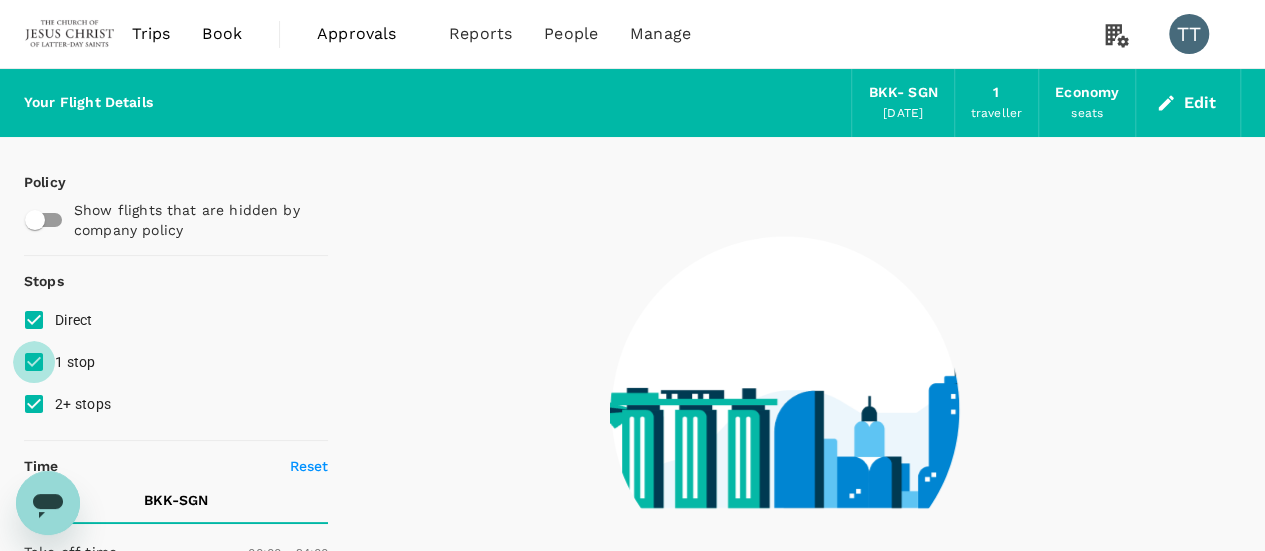 click on "1 stop" at bounding box center (34, 362) 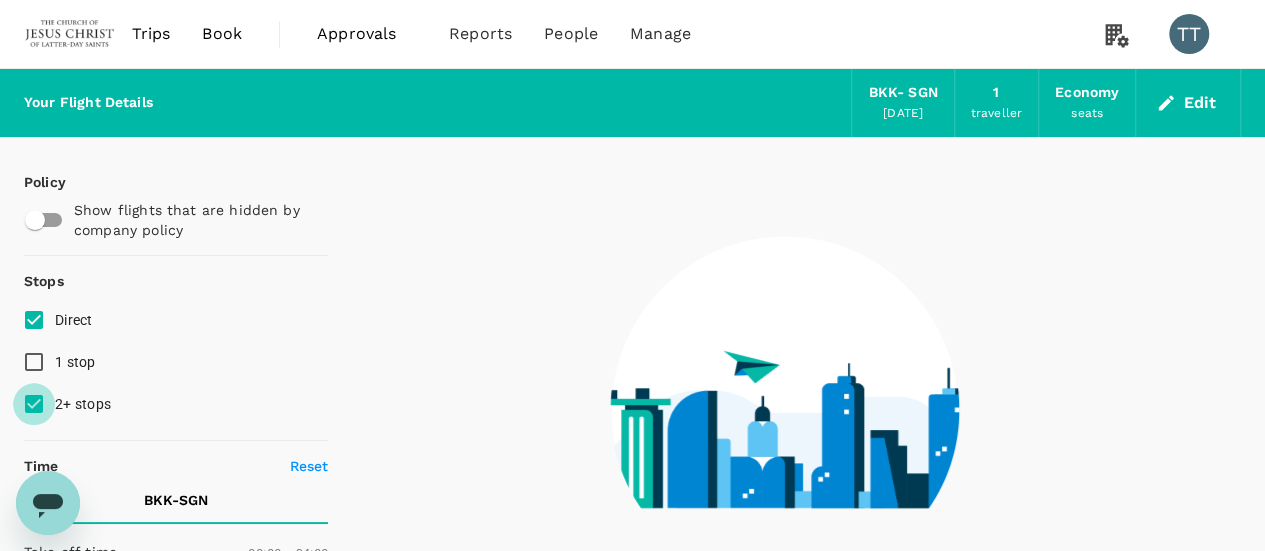 click on "2+ stops" at bounding box center [34, 404] 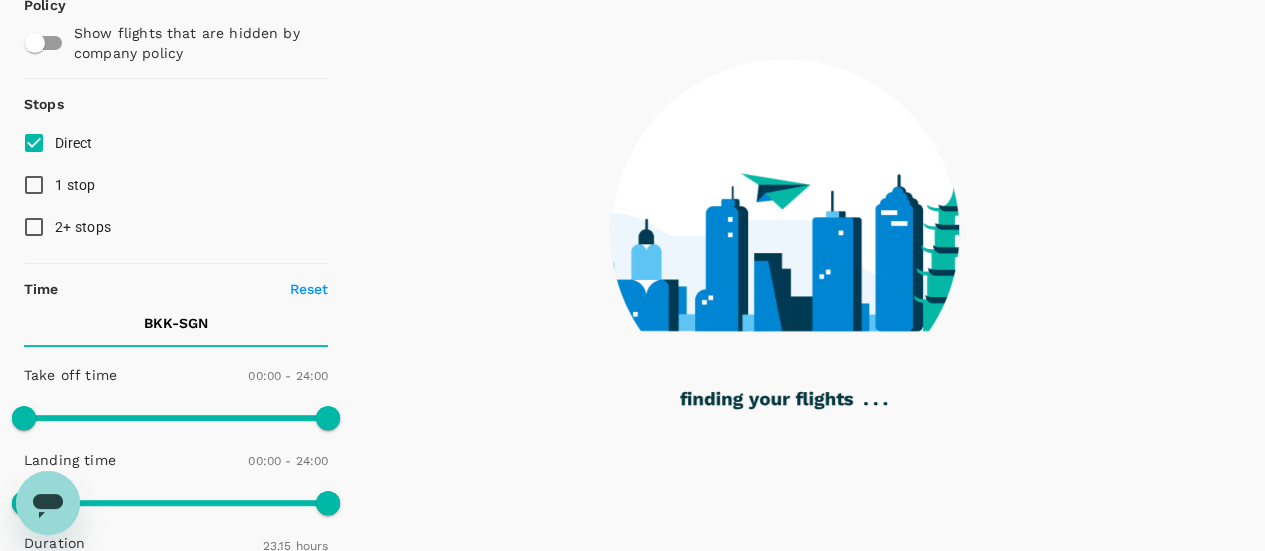 scroll, scrollTop: 178, scrollLeft: 0, axis: vertical 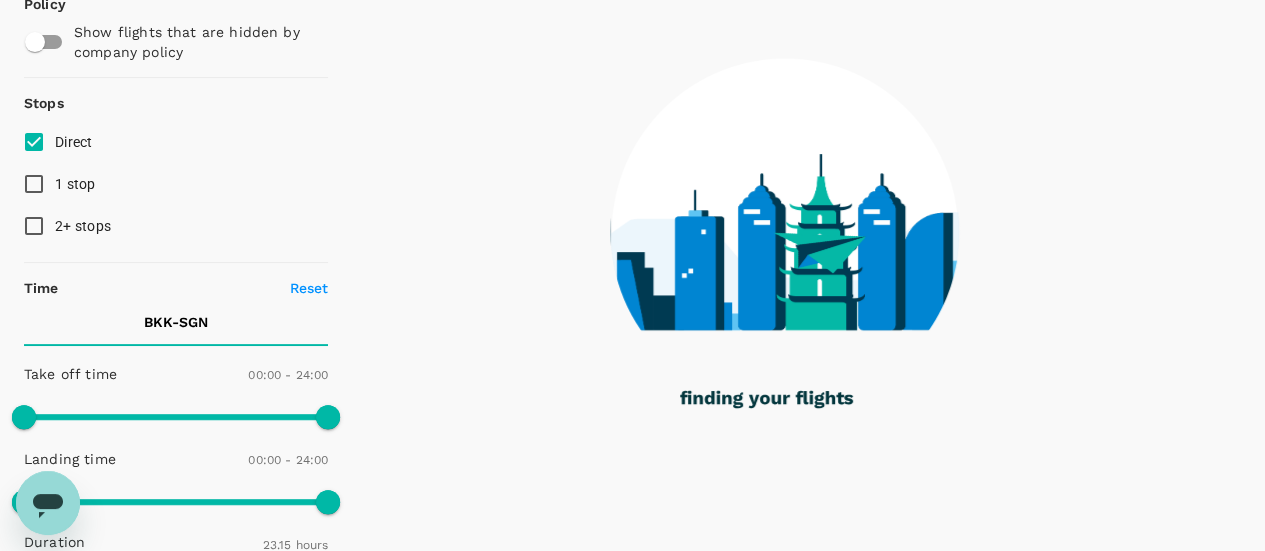 checkbox on "false" 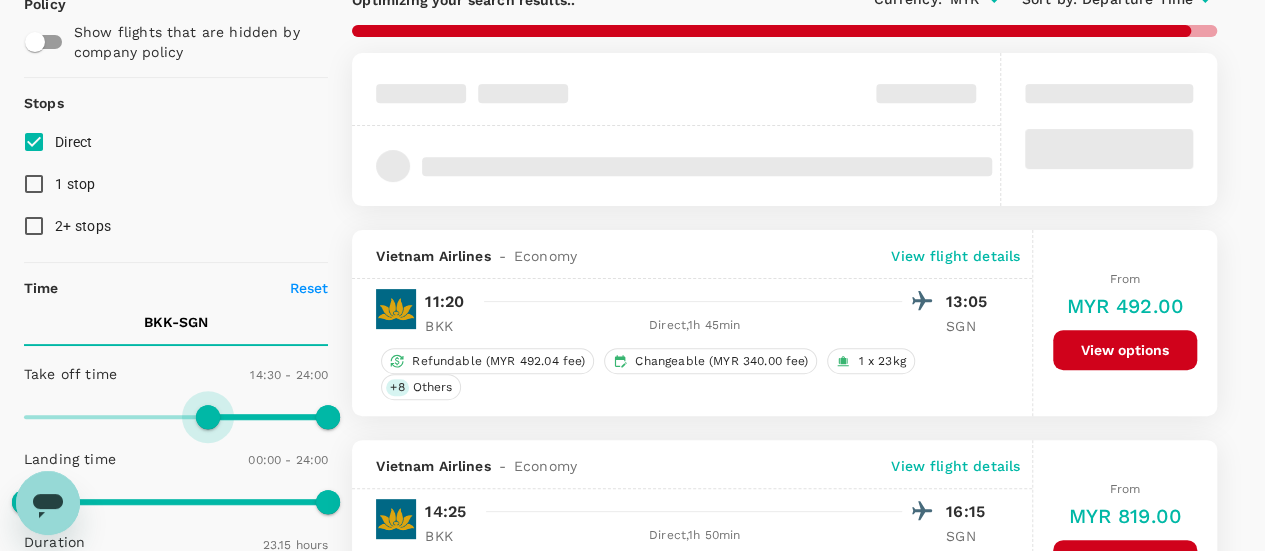 drag, startPoint x: 35, startPoint y: 403, endPoint x: 209, endPoint y: 453, distance: 181.04143 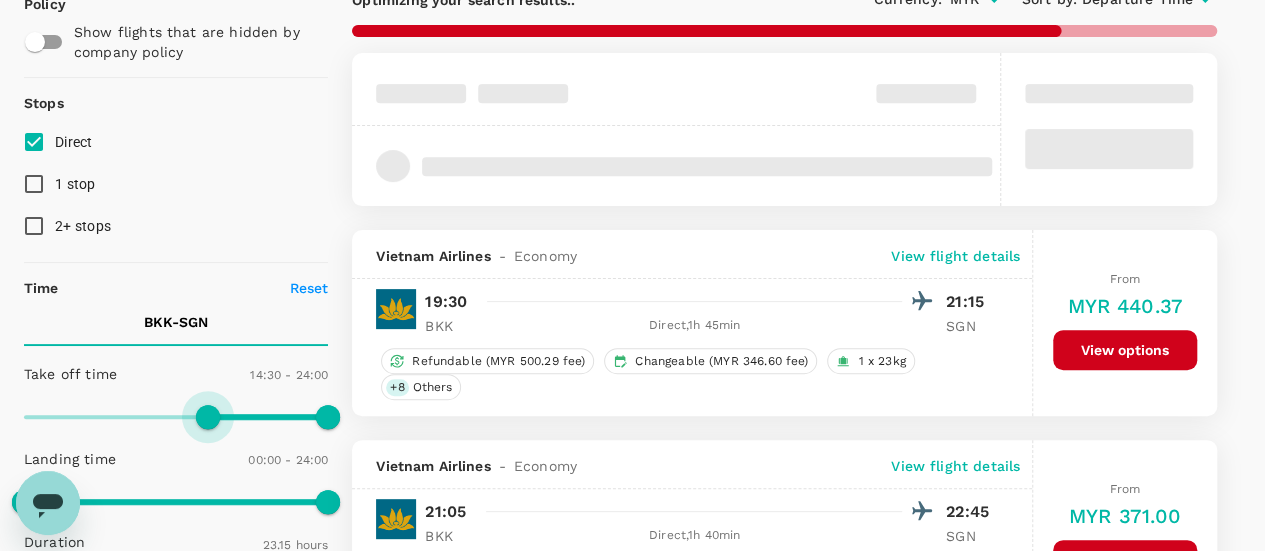 type on "840" 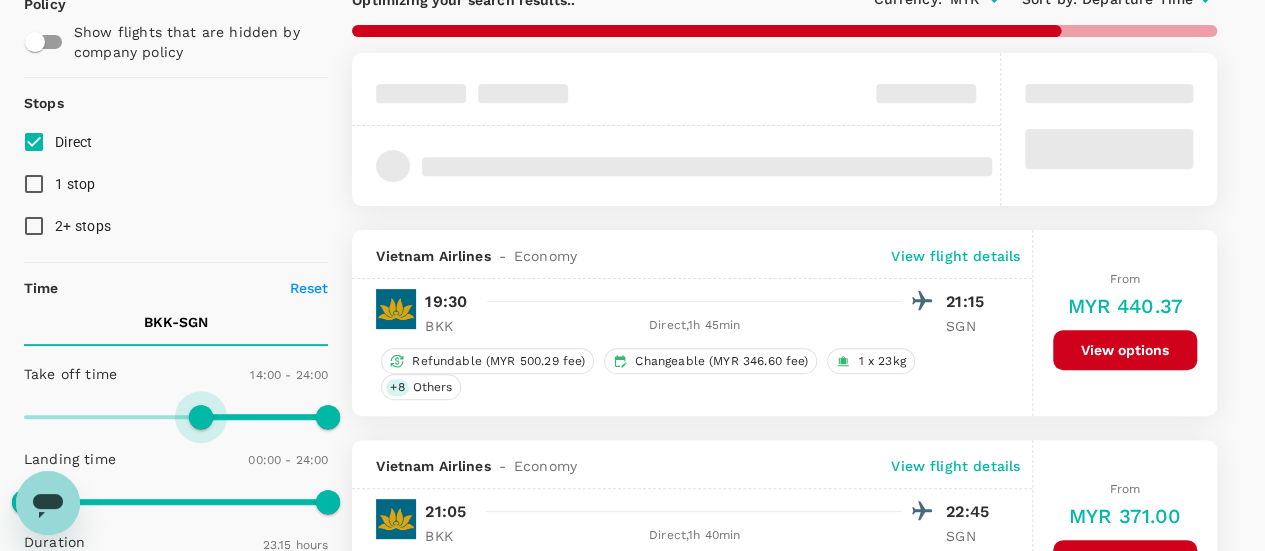 click at bounding box center (201, 417) 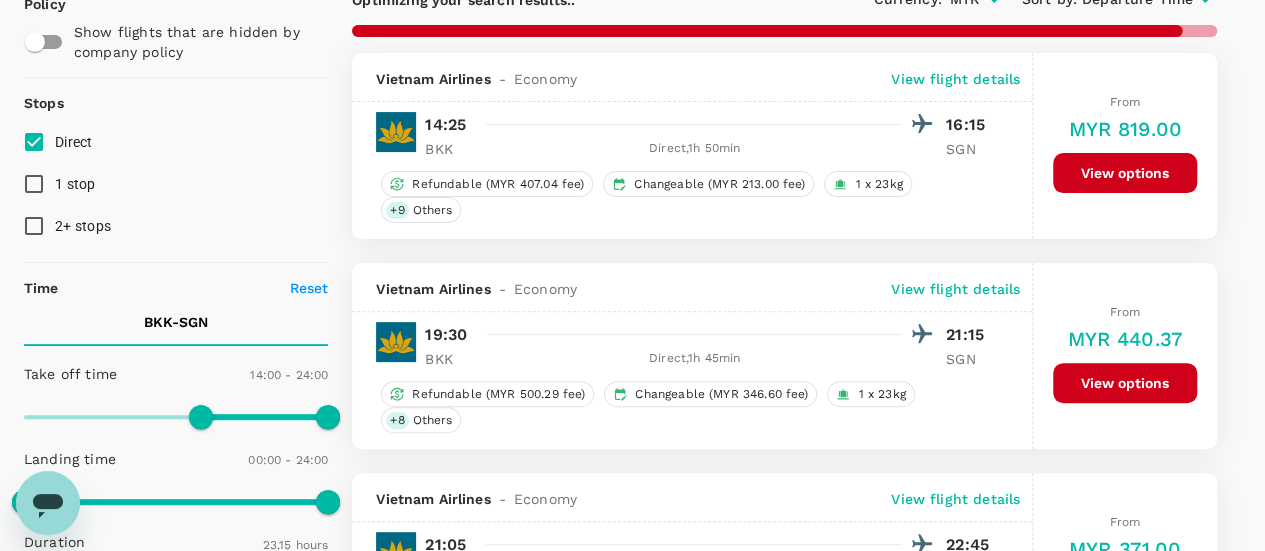 checkbox on "false" 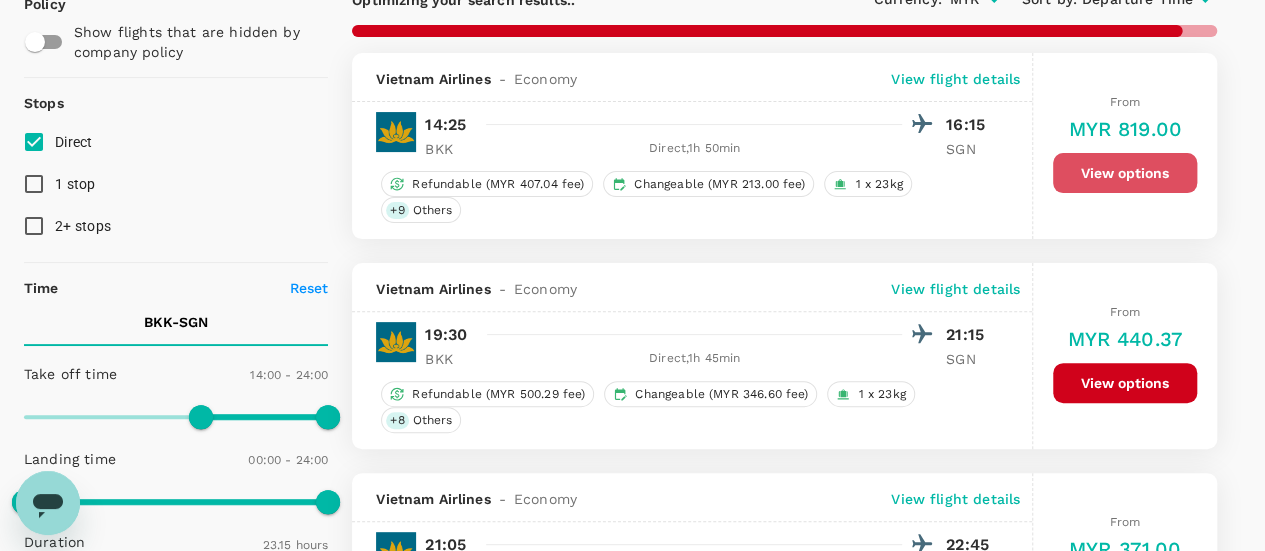 click on "View options" at bounding box center (1125, 173) 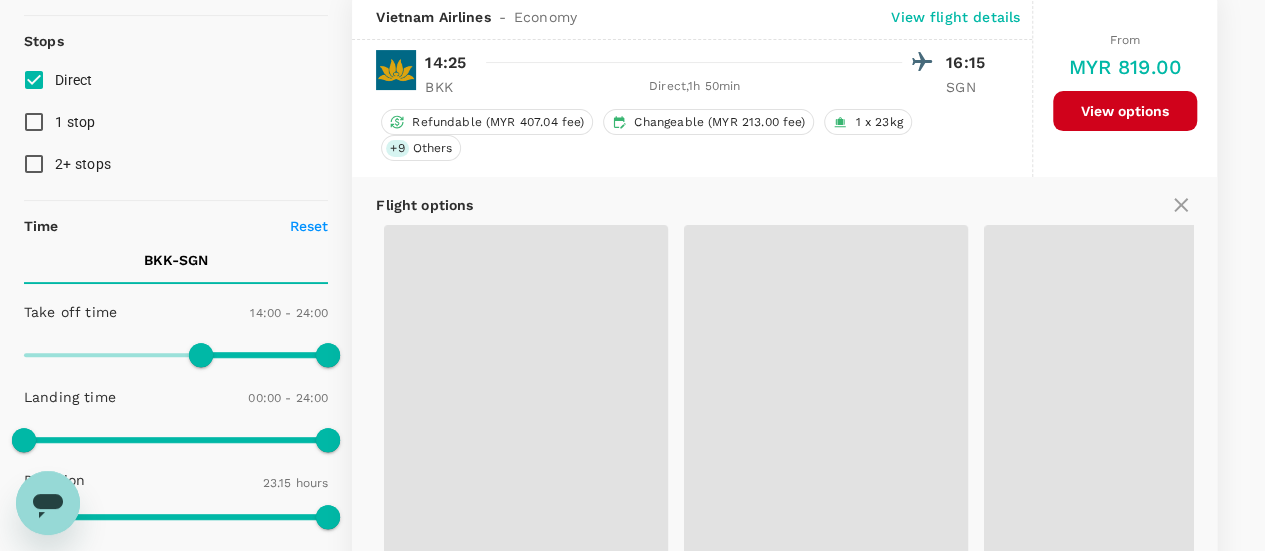 scroll, scrollTop: 238, scrollLeft: 0, axis: vertical 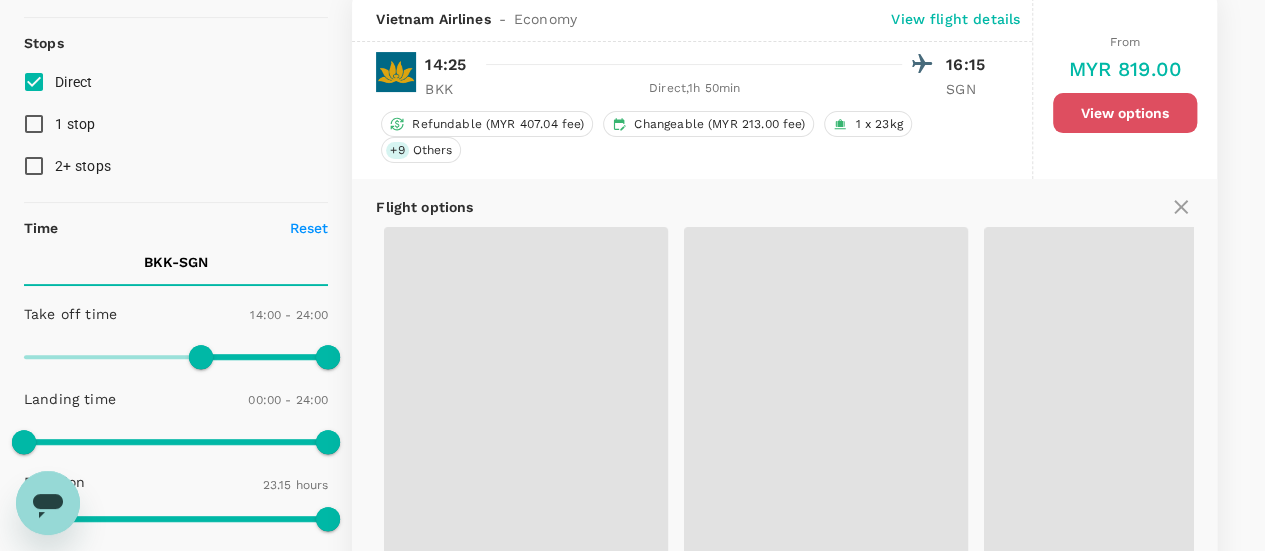 click on "View options" at bounding box center (1125, 113) 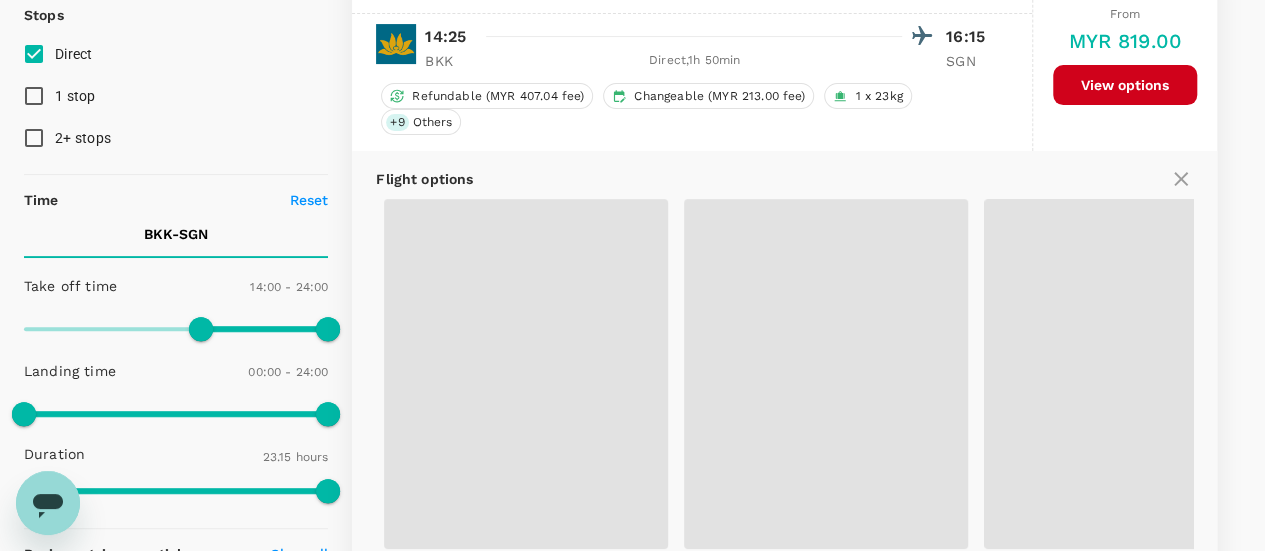 scroll, scrollTop: 256, scrollLeft: 0, axis: vertical 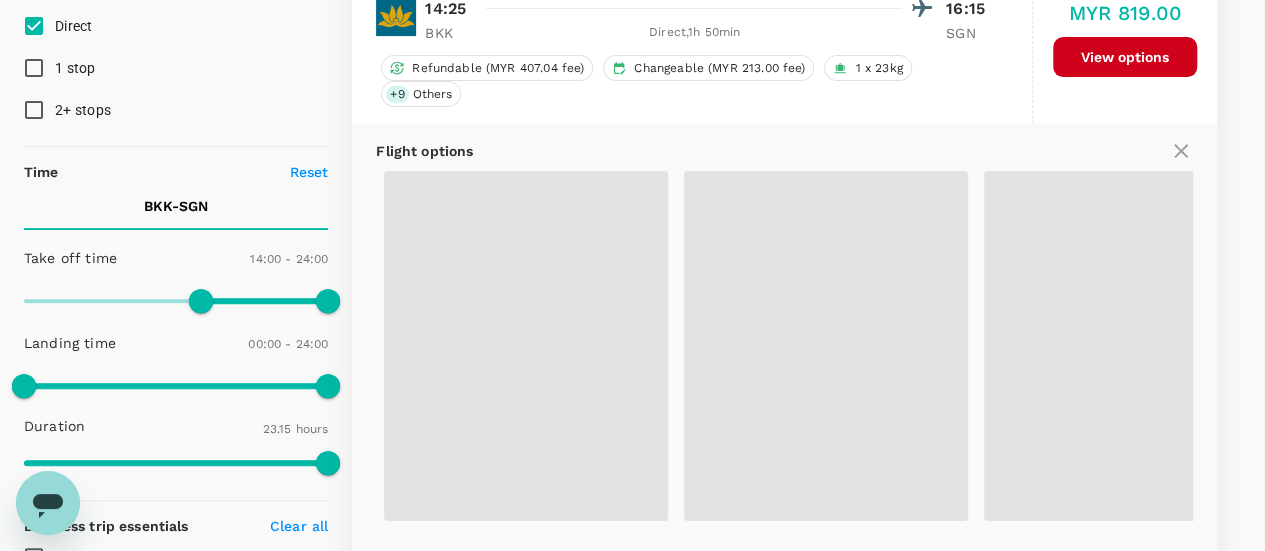 click 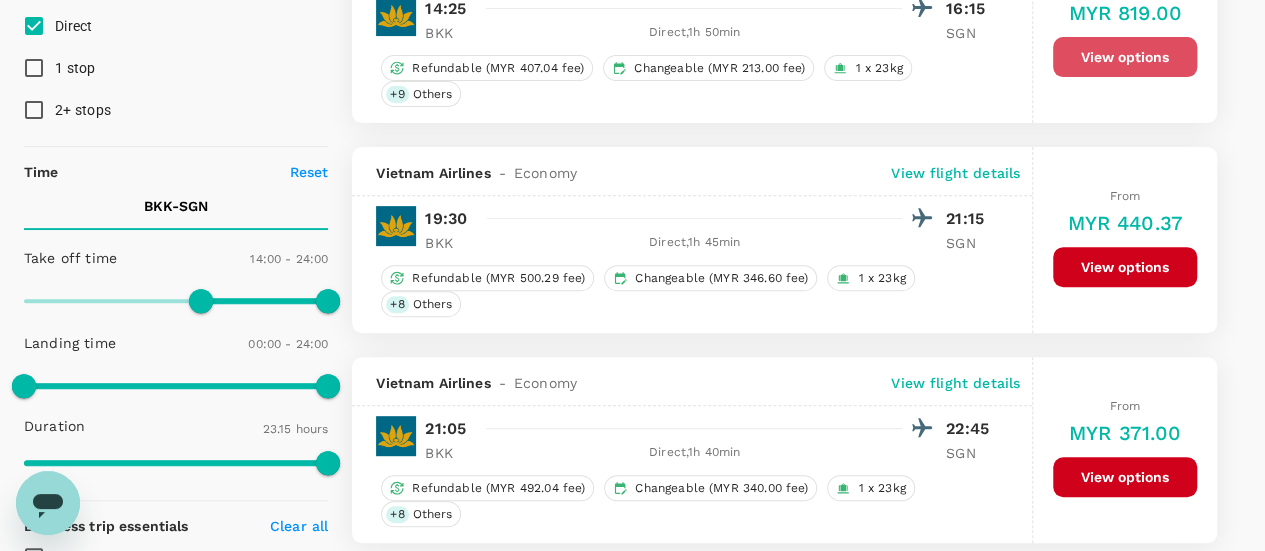 click on "View options" at bounding box center (1125, 57) 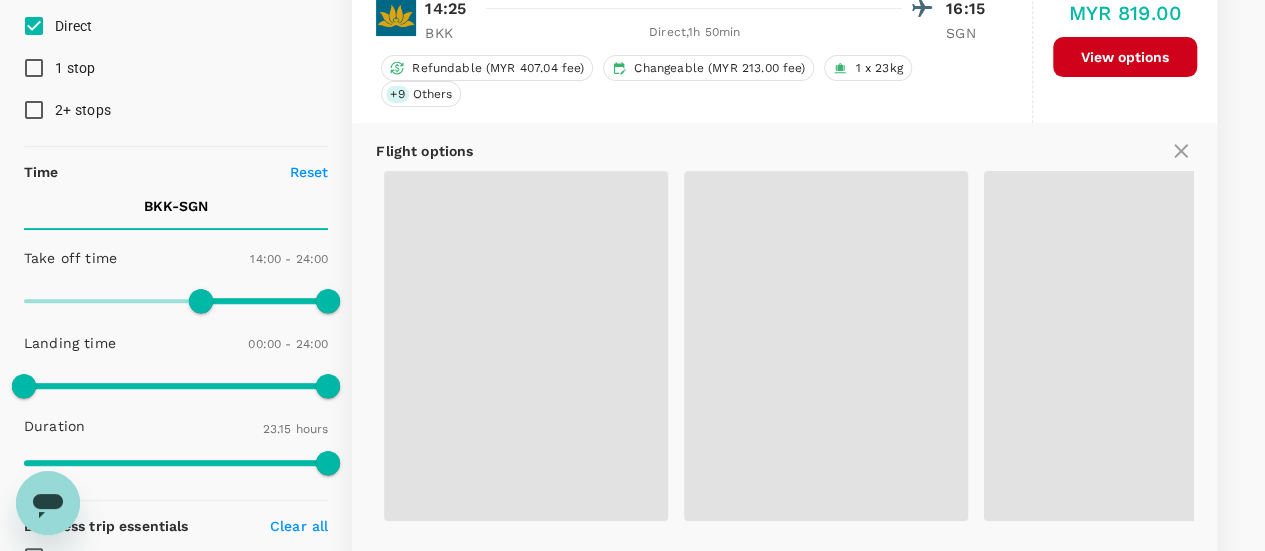 scroll, scrollTop: 230, scrollLeft: 0, axis: vertical 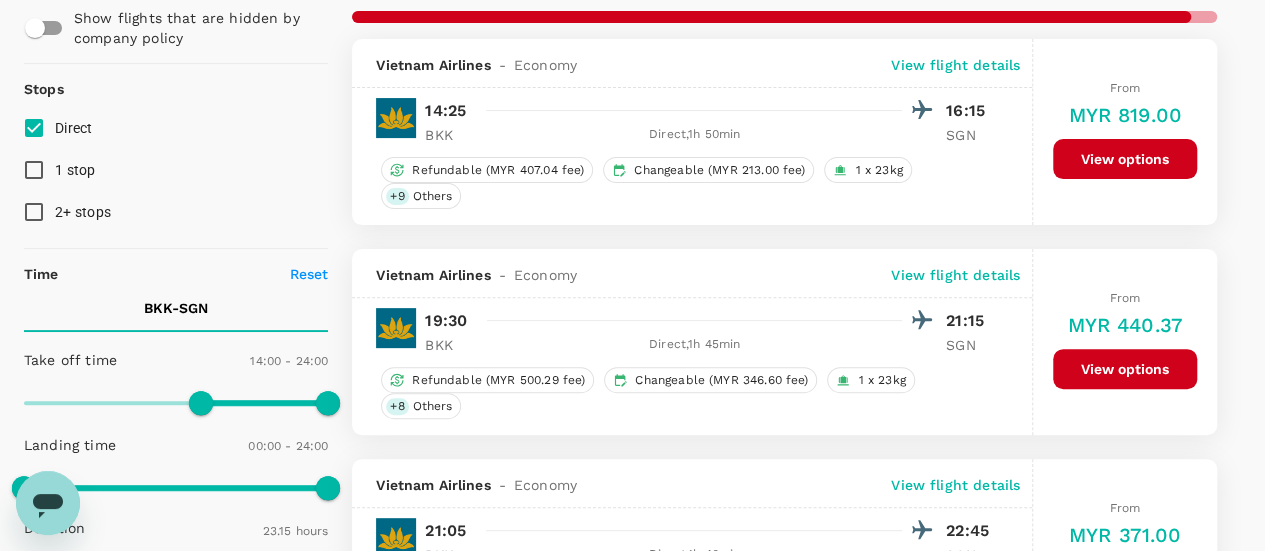 click on "Changeable (MYR 213.00 fee)" at bounding box center [719, 170] 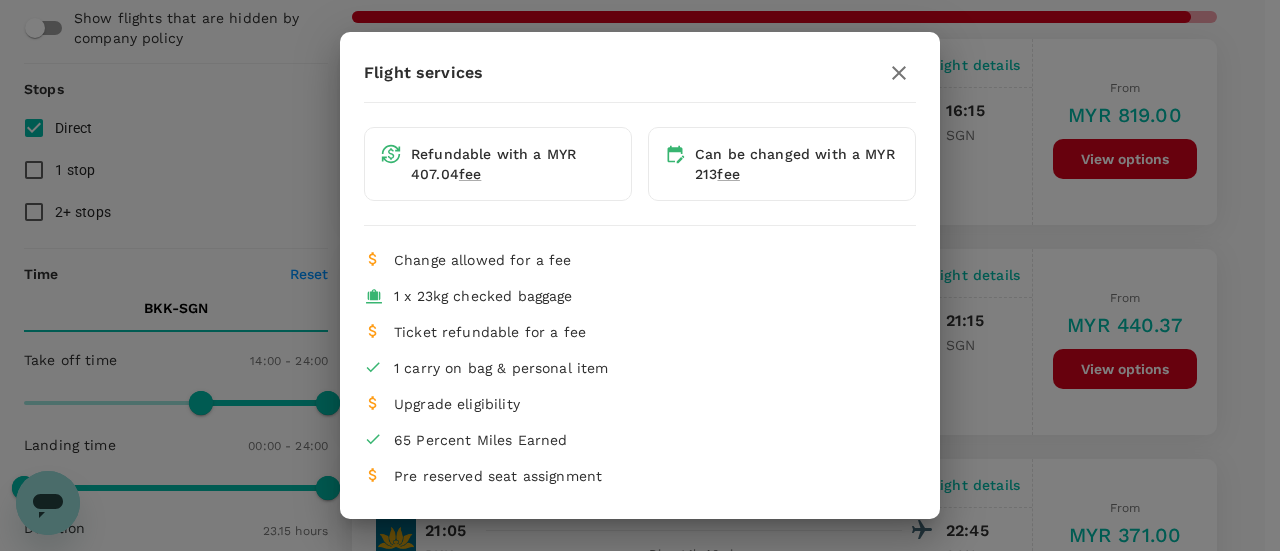 click 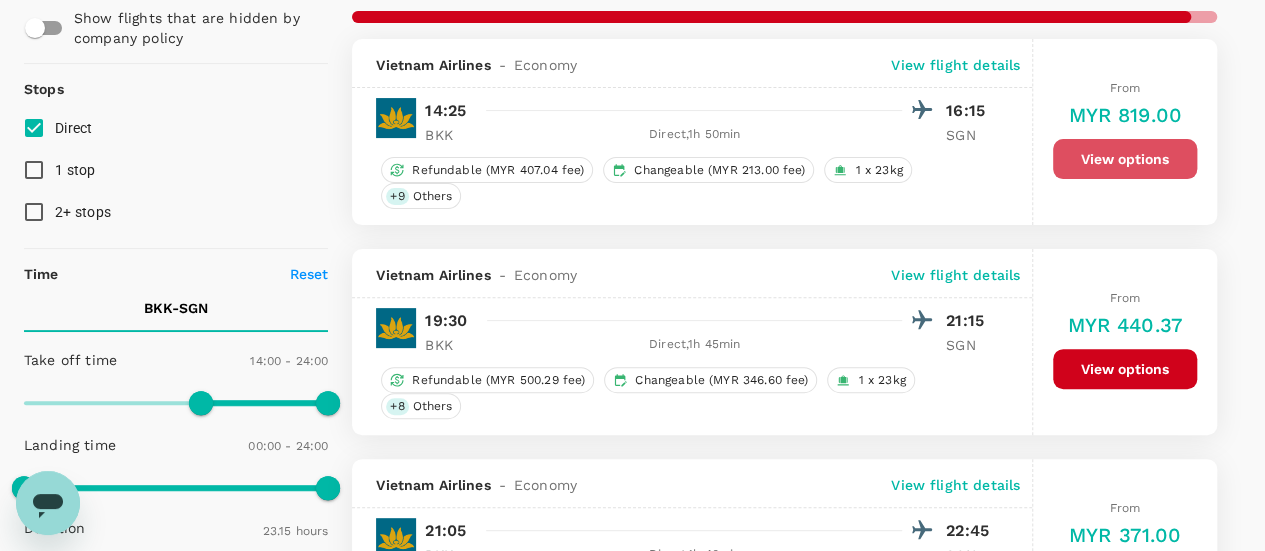 click on "View options" at bounding box center (1125, 159) 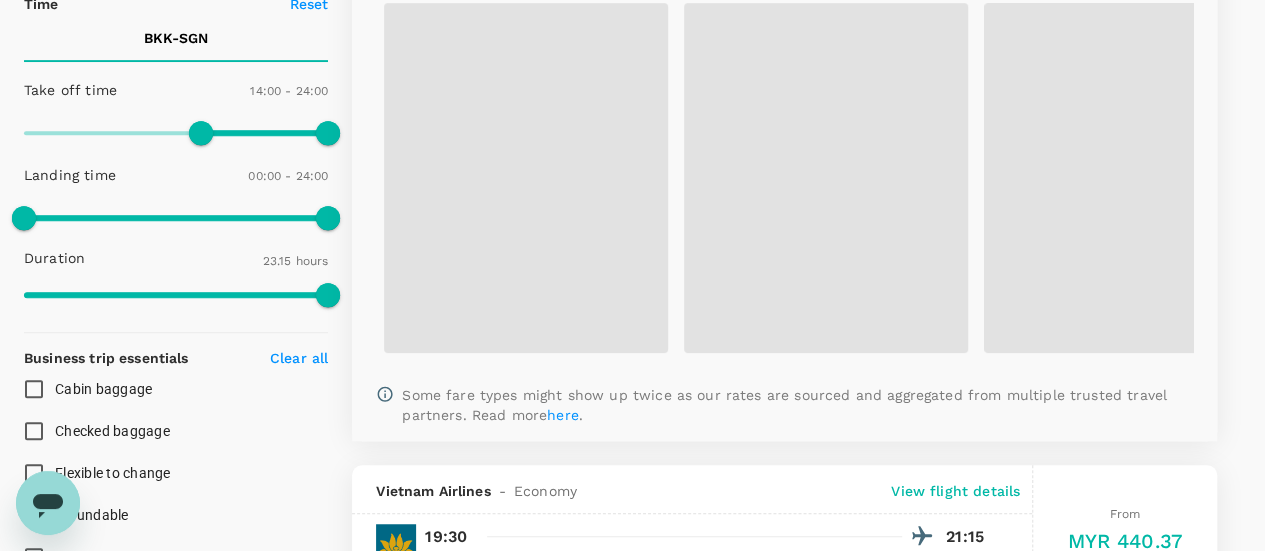 scroll, scrollTop: 460, scrollLeft: 0, axis: vertical 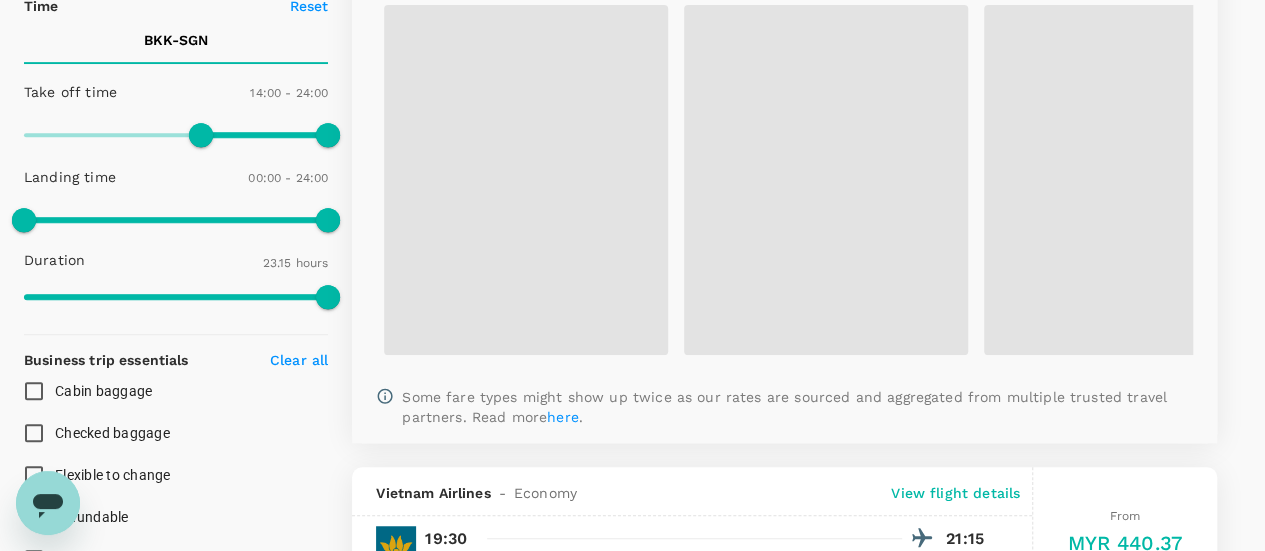 checkbox on "false" 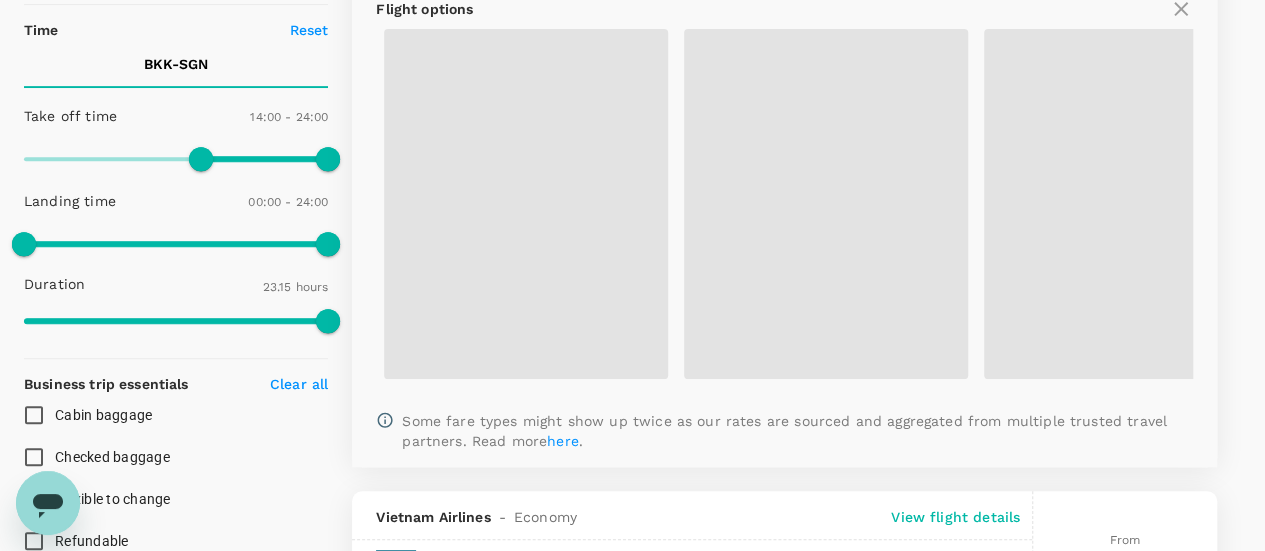 scroll, scrollTop: 416, scrollLeft: 0, axis: vertical 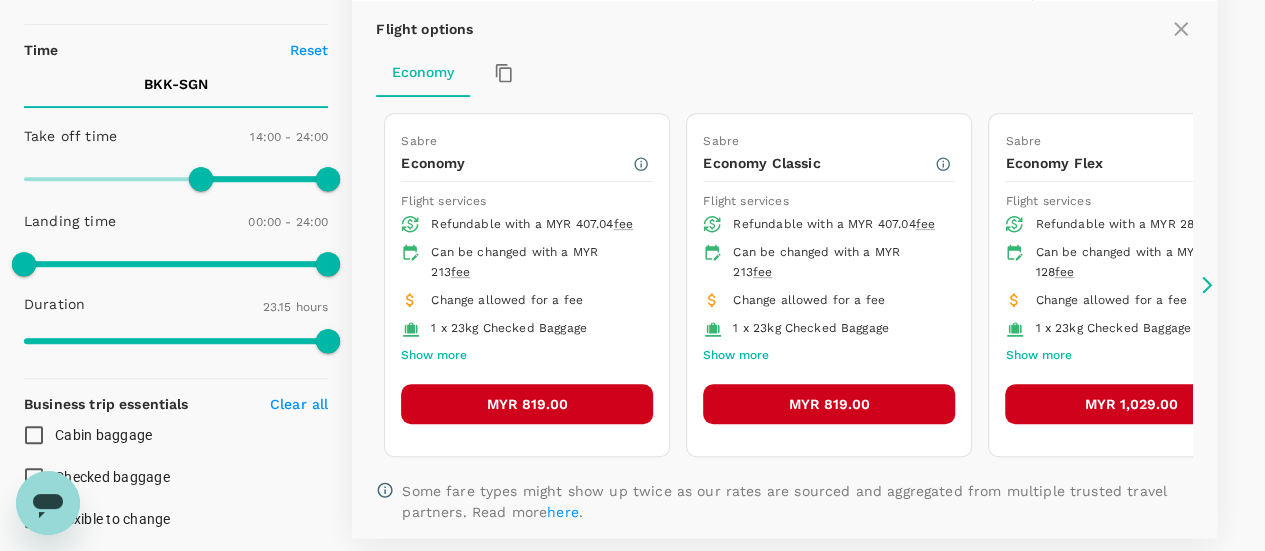 click on "MYR 819.00" at bounding box center (527, 404) 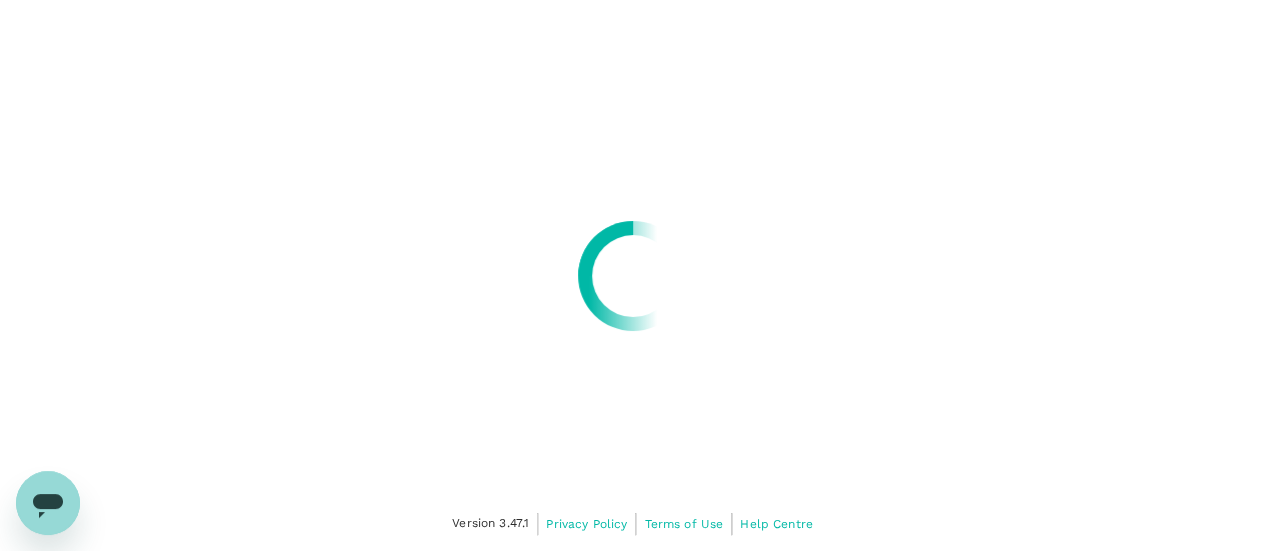 scroll, scrollTop: 0, scrollLeft: 0, axis: both 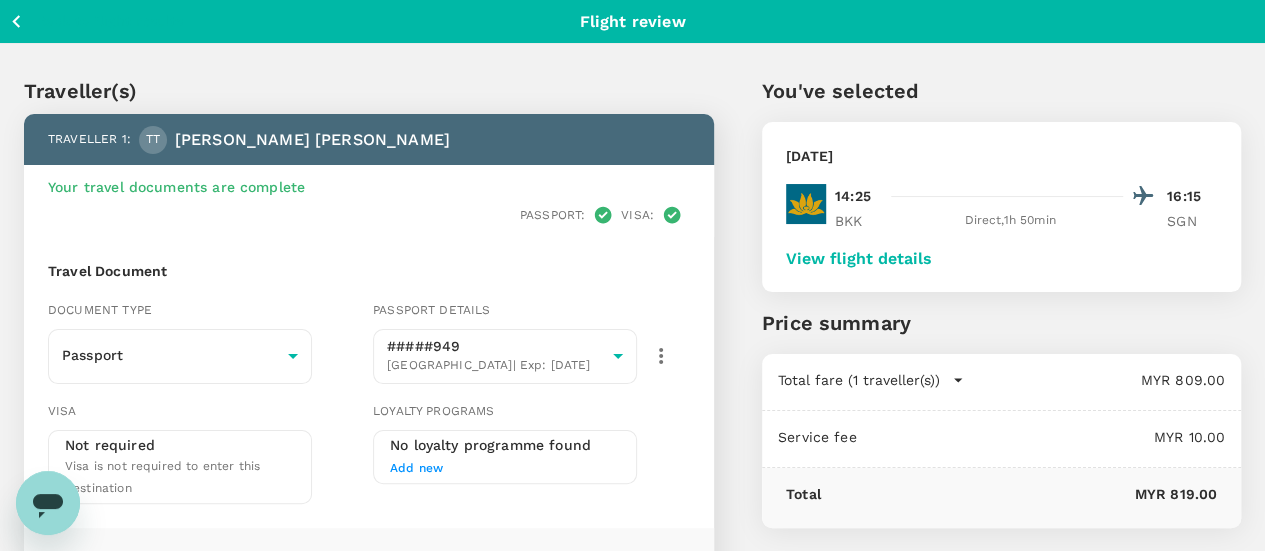 click on "View flight details" at bounding box center [859, 259] 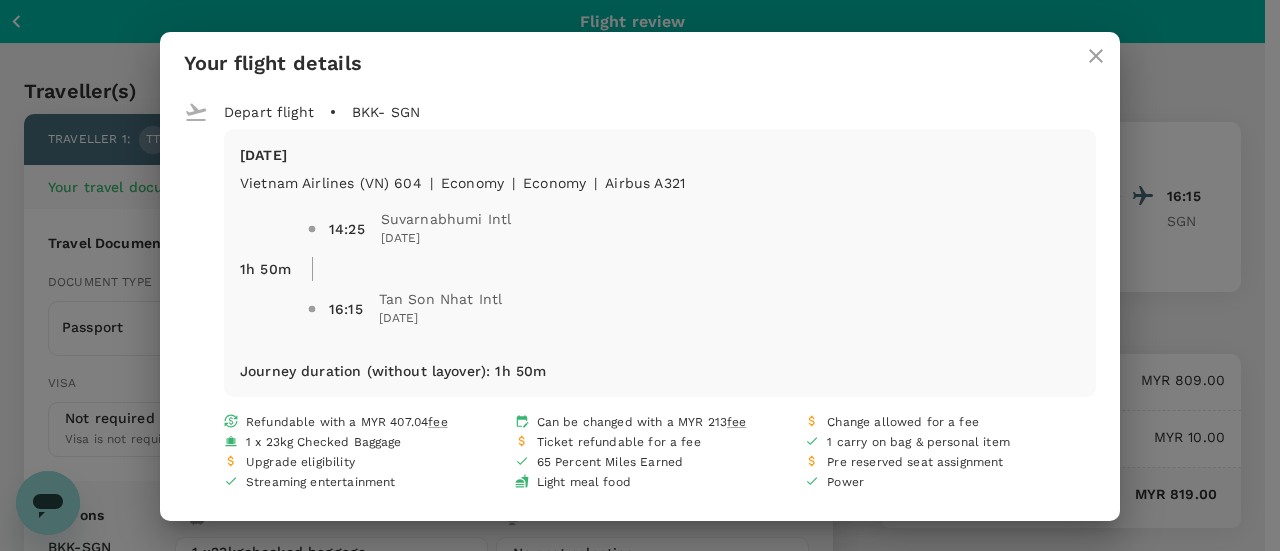 click 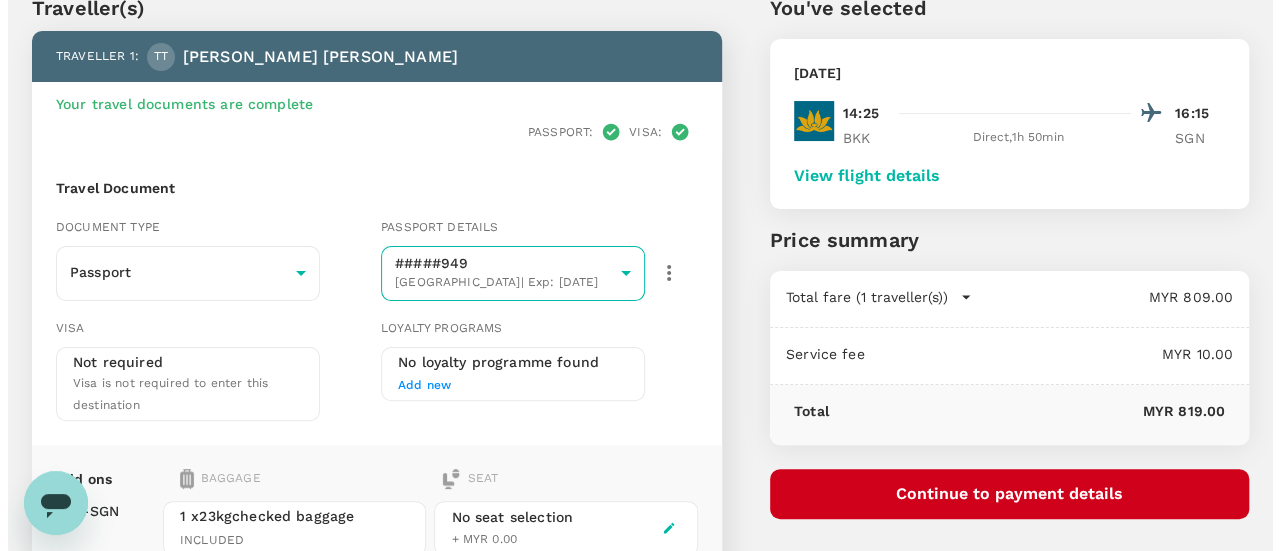 scroll, scrollTop: 82, scrollLeft: 0, axis: vertical 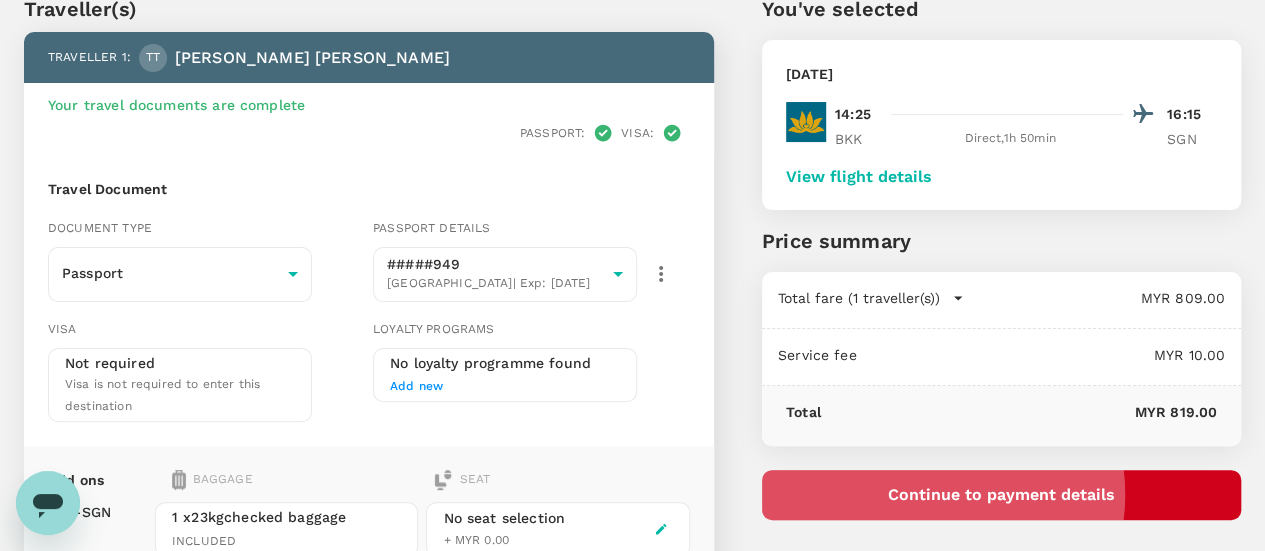 click on "Continue to payment details" at bounding box center (1001, 495) 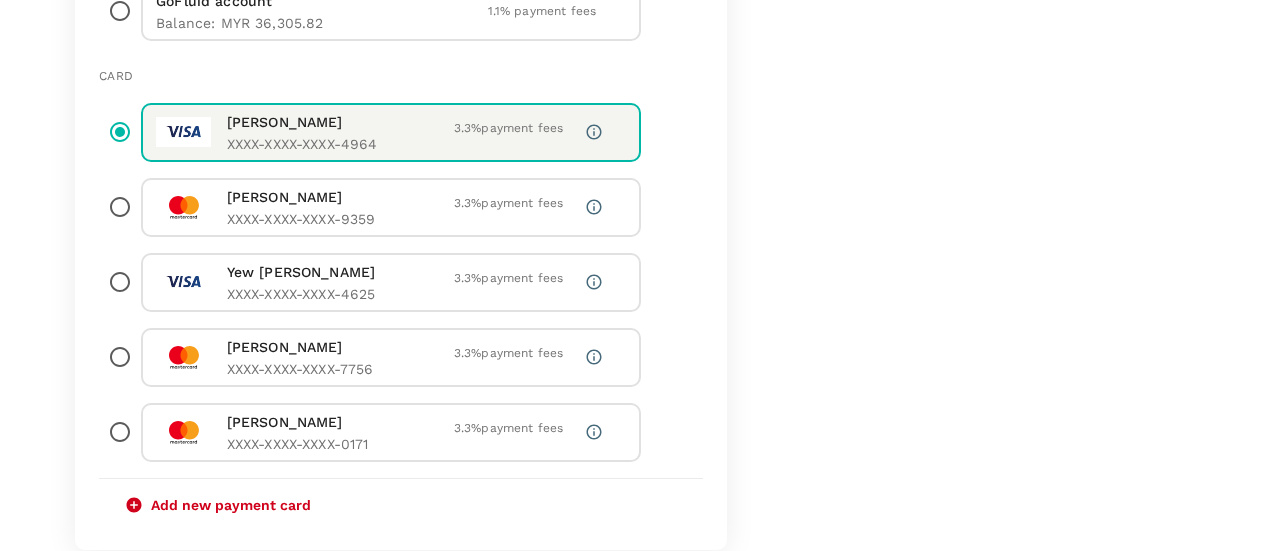 scroll, scrollTop: 732, scrollLeft: 0, axis: vertical 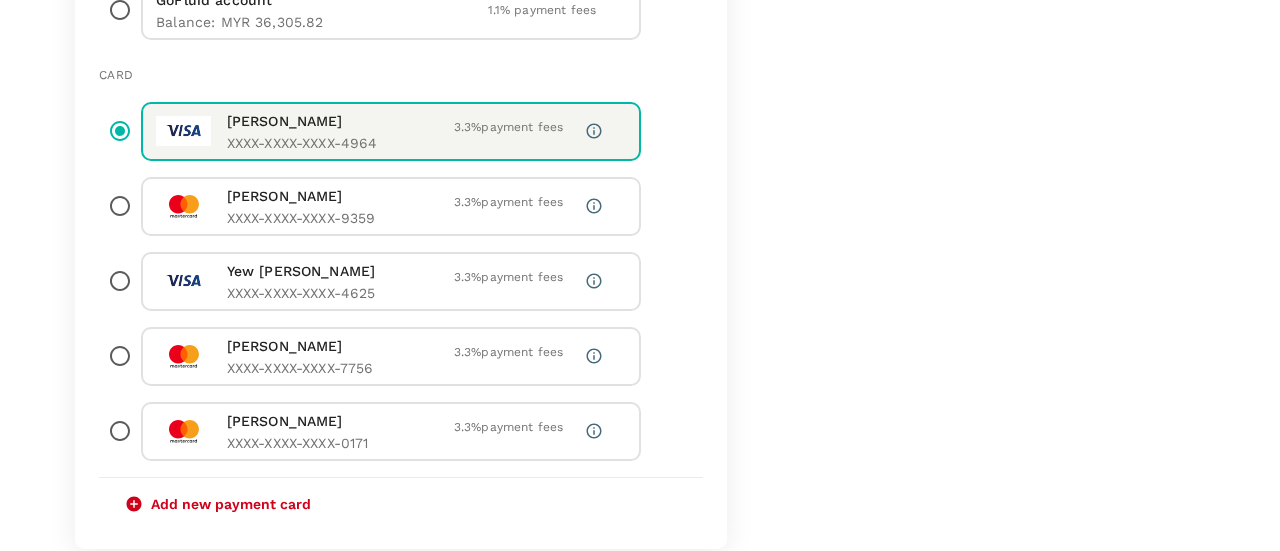 click at bounding box center (120, 431) 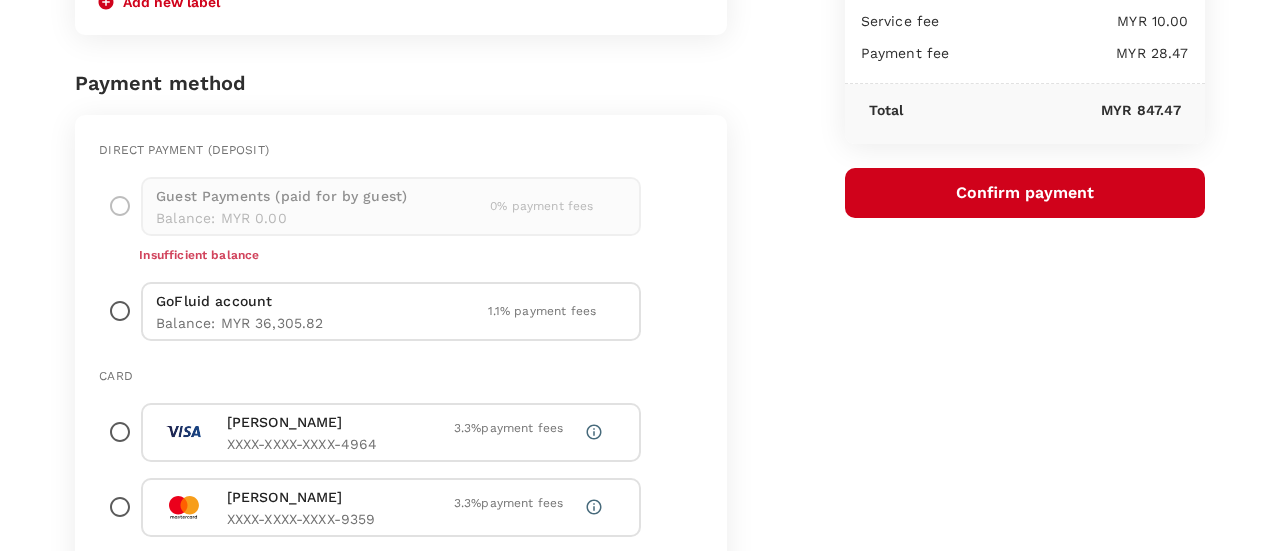 scroll, scrollTop: 430, scrollLeft: 0, axis: vertical 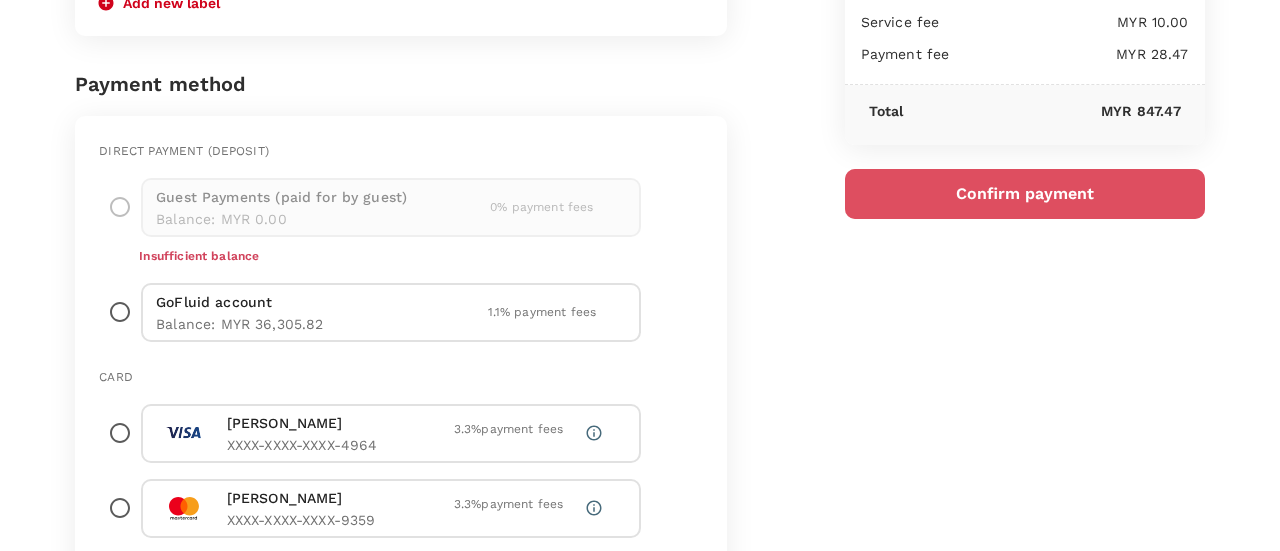 click on "Confirm payment" at bounding box center (1025, 194) 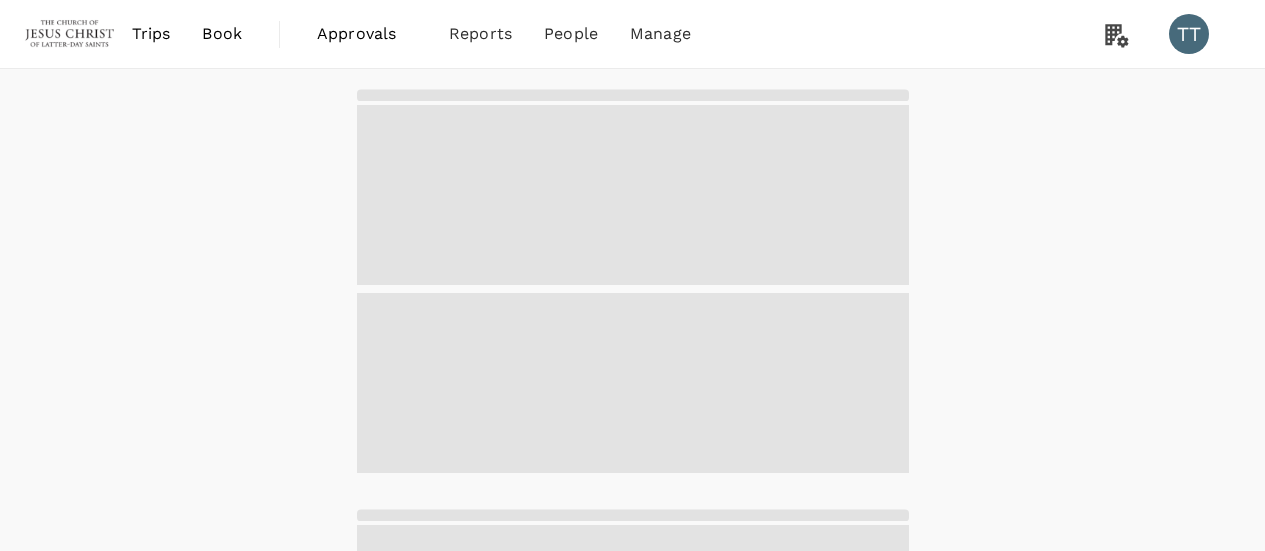 scroll, scrollTop: 0, scrollLeft: 0, axis: both 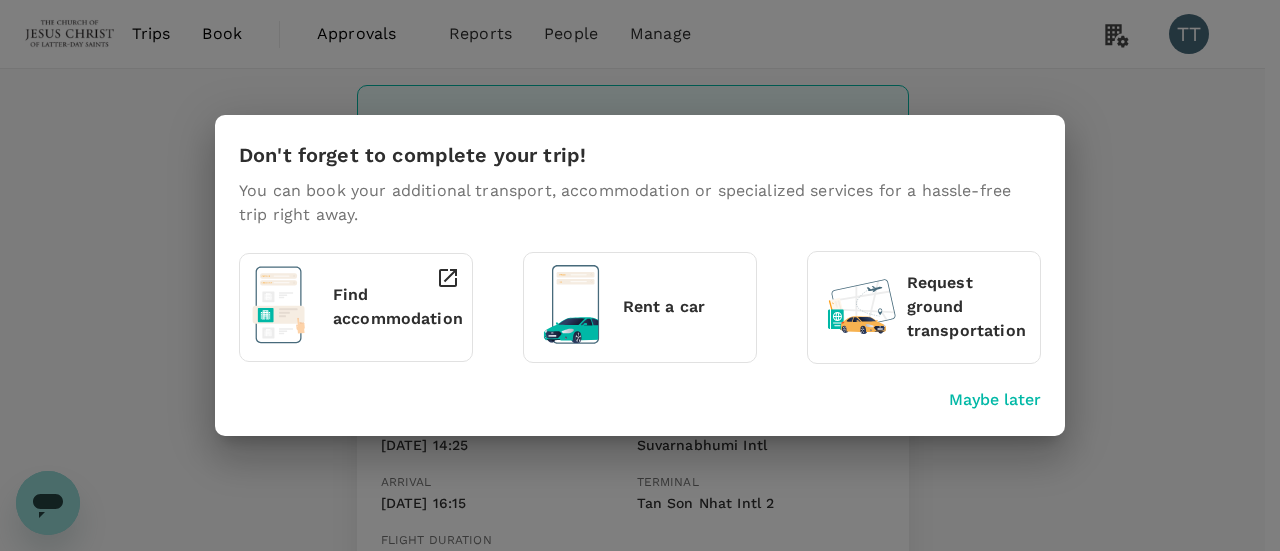 click on "Maybe later" at bounding box center [995, 400] 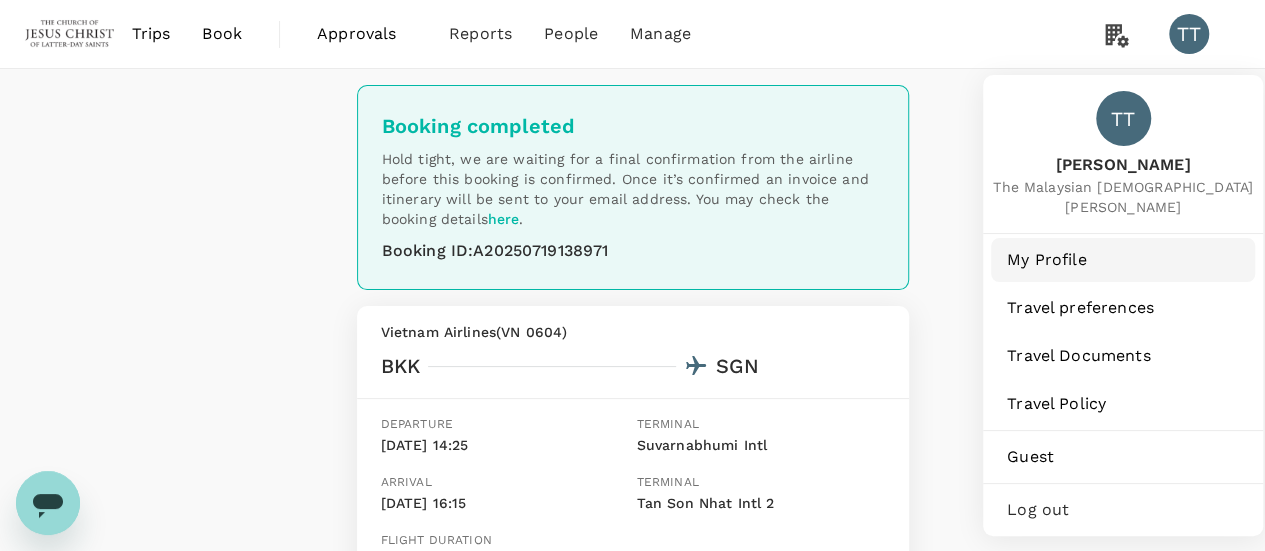 drag, startPoint x: 1169, startPoint y: 39, endPoint x: 1072, endPoint y: 257, distance: 238.60637 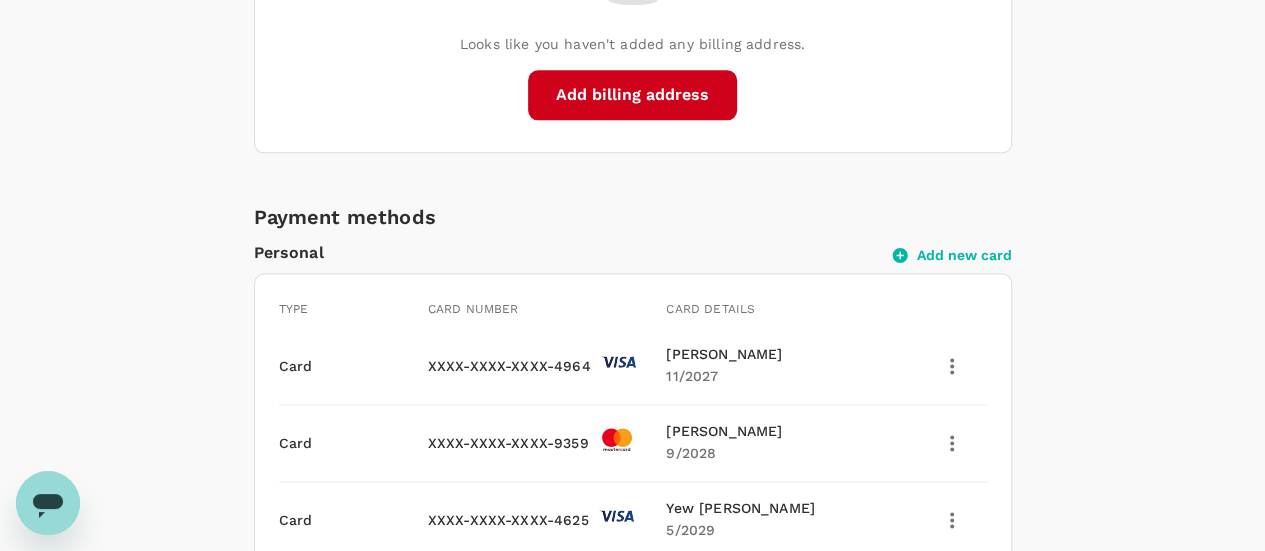scroll, scrollTop: 1203, scrollLeft: 0, axis: vertical 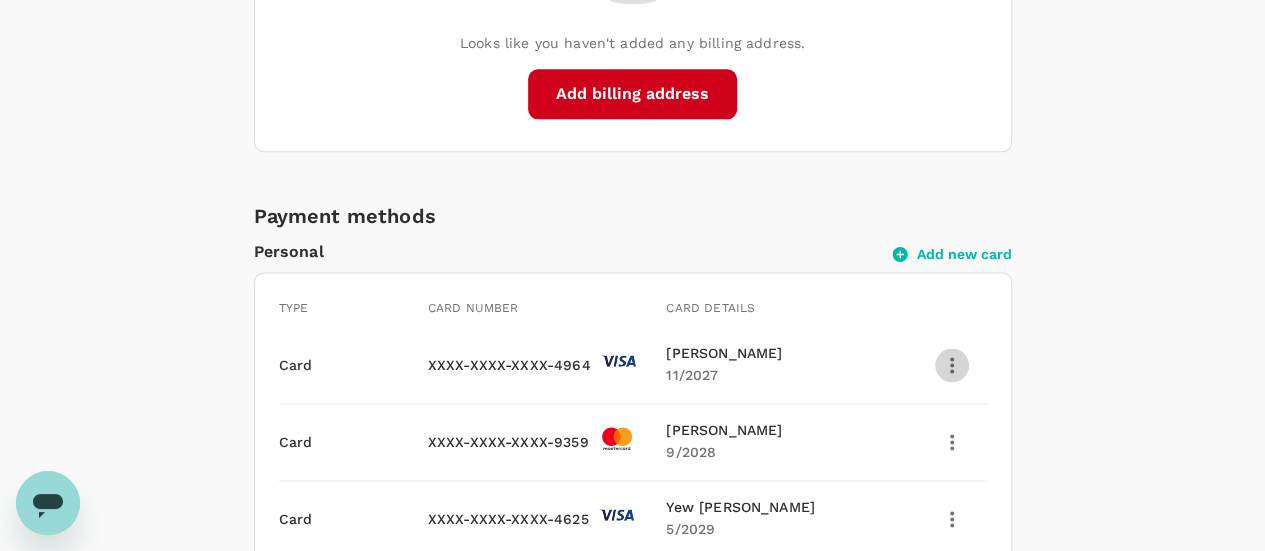 click 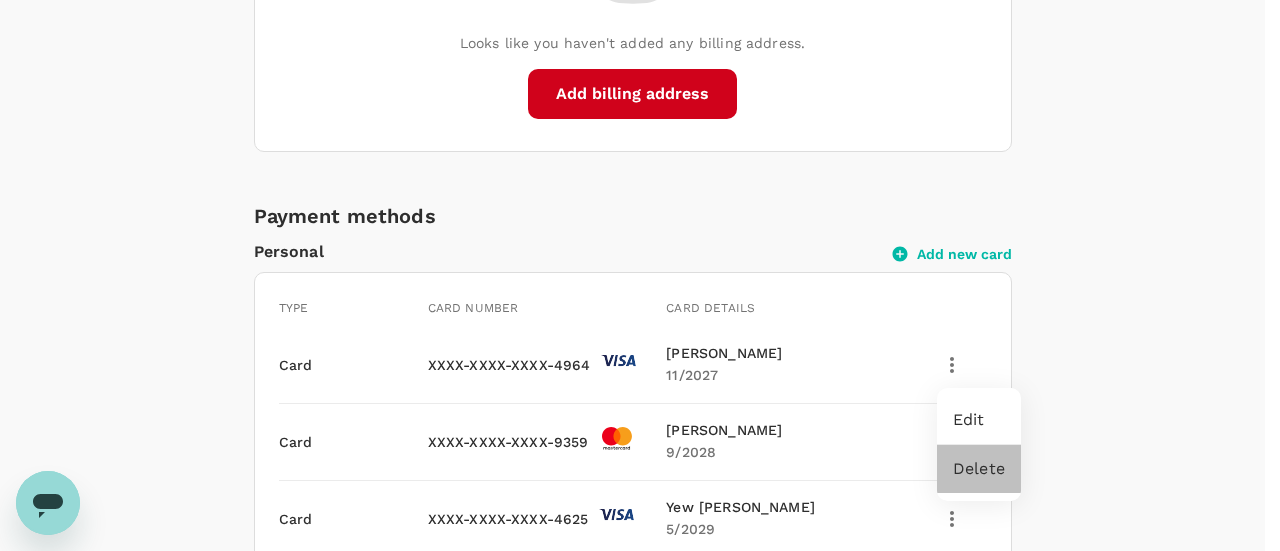 click on "Delete" at bounding box center (979, 469) 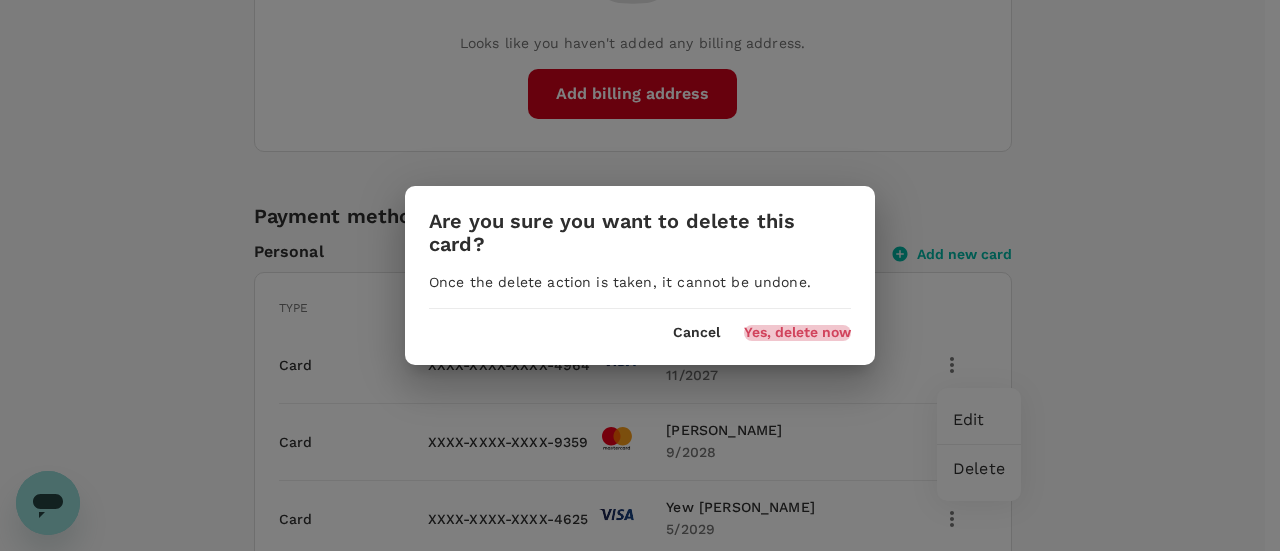 click on "Yes, delete now" at bounding box center (797, 333) 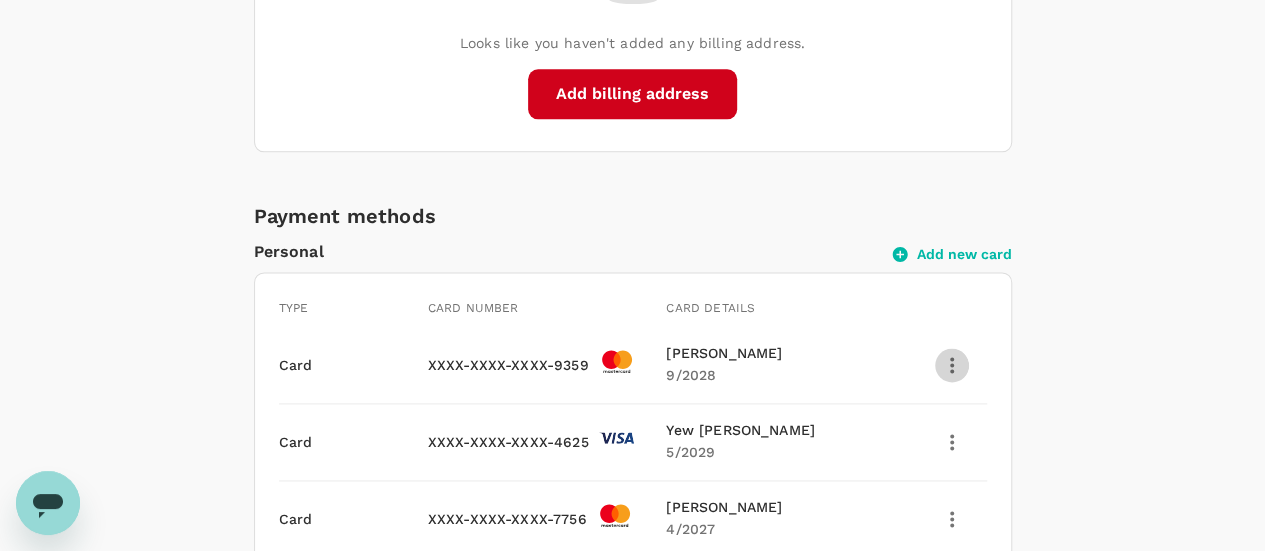 click 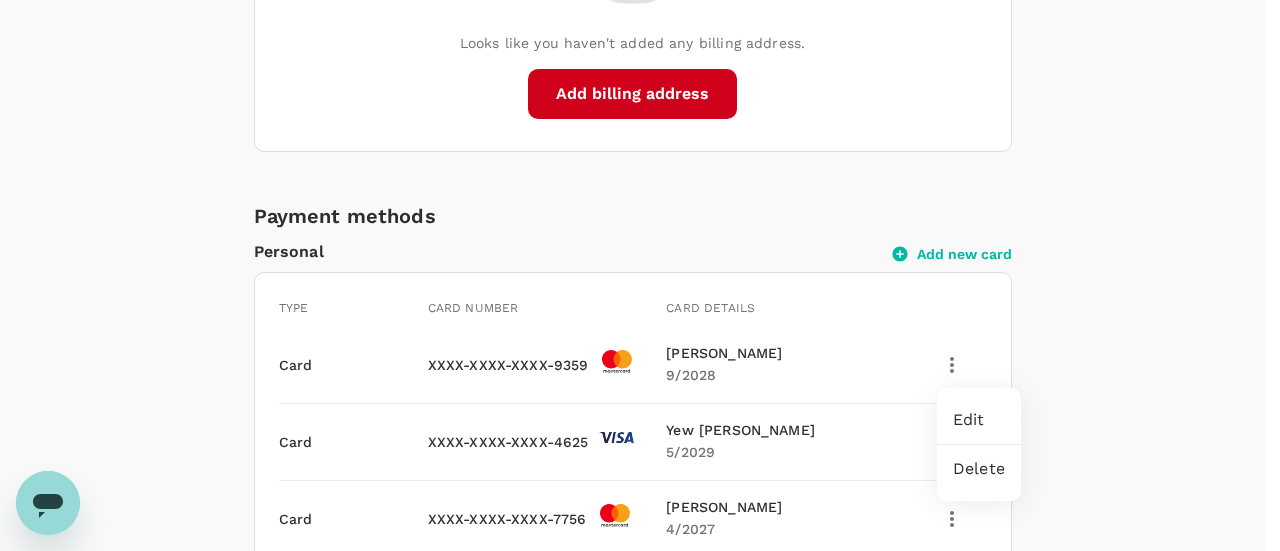 click on "Delete" at bounding box center (979, 469) 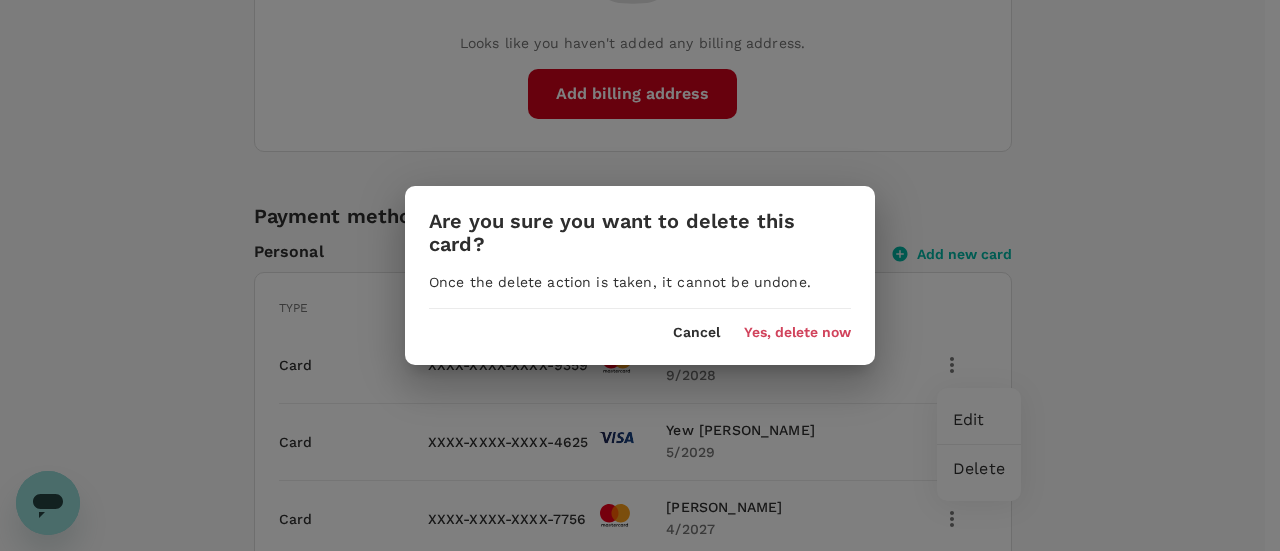 click on "Yes, delete now" at bounding box center [797, 333] 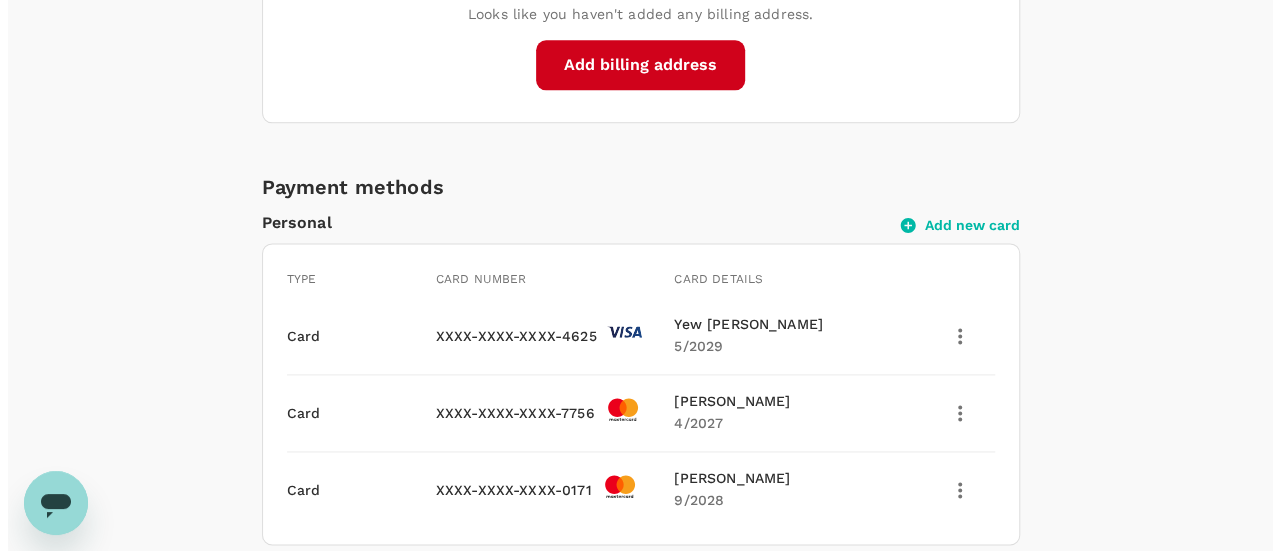 scroll, scrollTop: 1234, scrollLeft: 0, axis: vertical 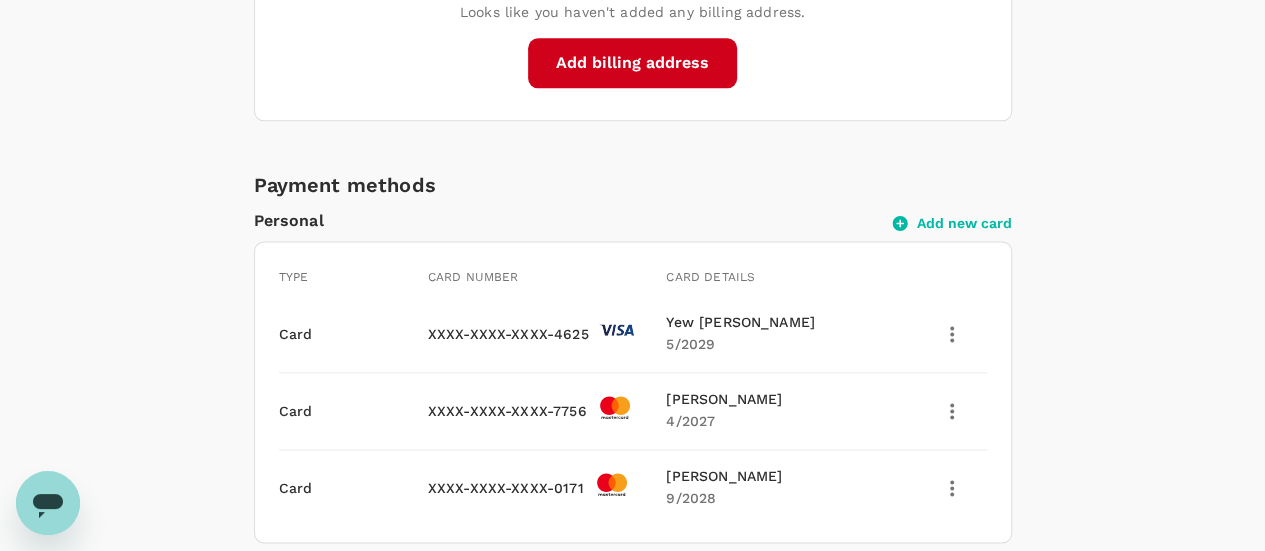click 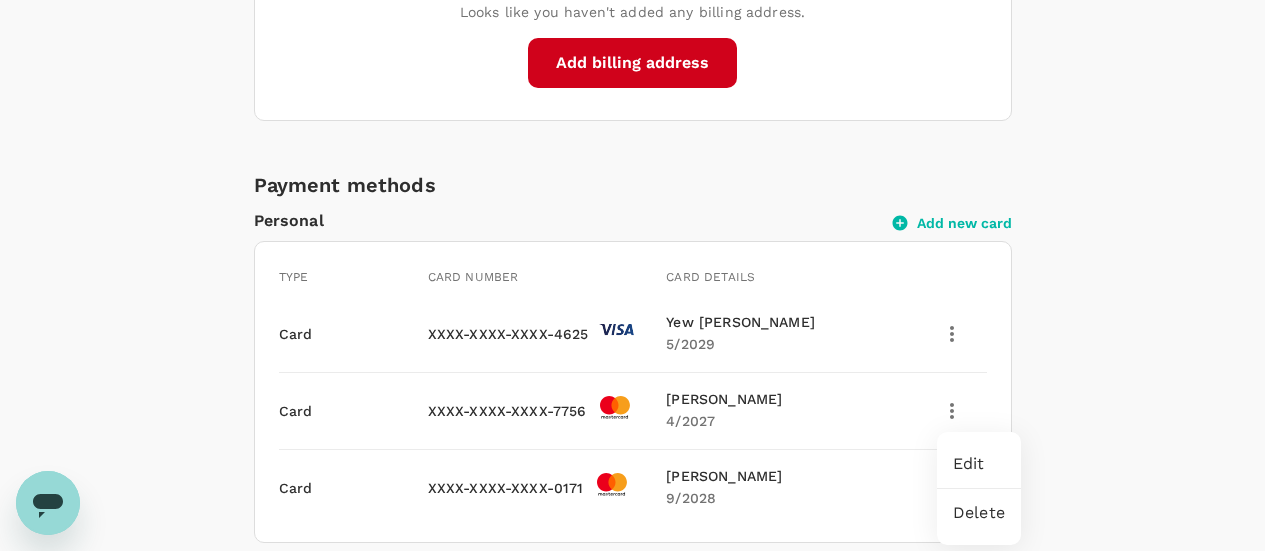 click on "Delete" at bounding box center [979, 513] 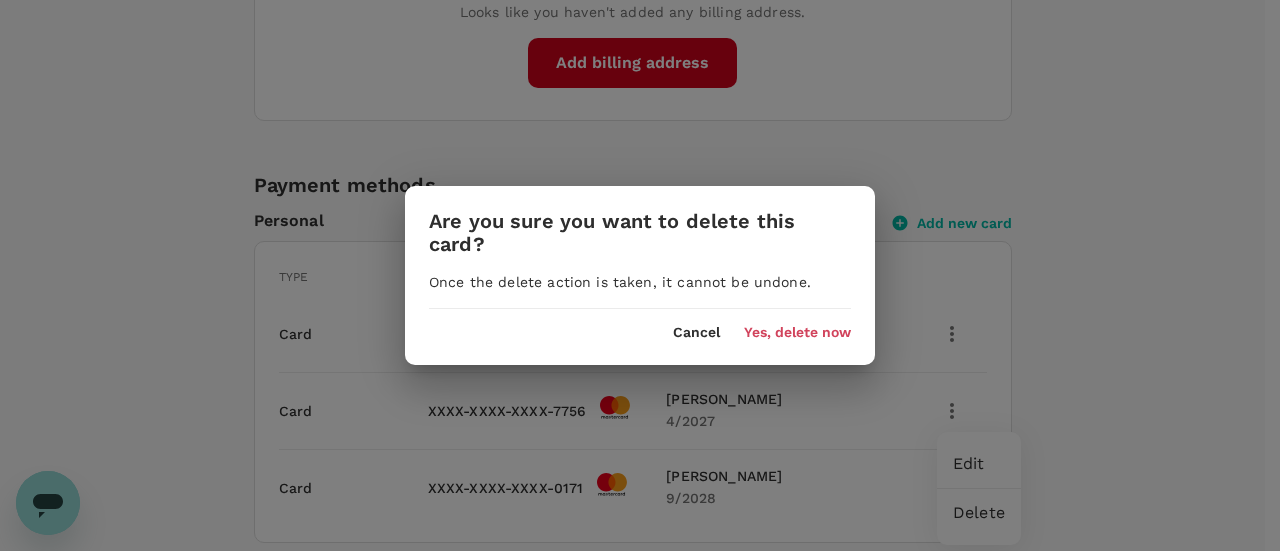 click on "Cancel Yes, delete now" at bounding box center (640, 325) 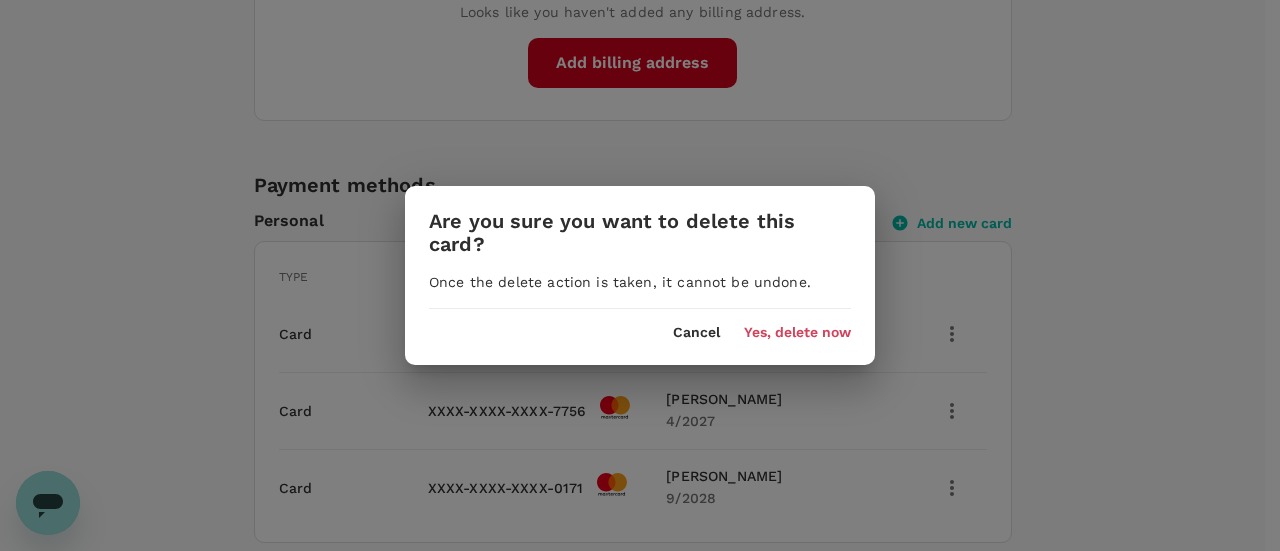 click on "Yes, delete now" at bounding box center (797, 333) 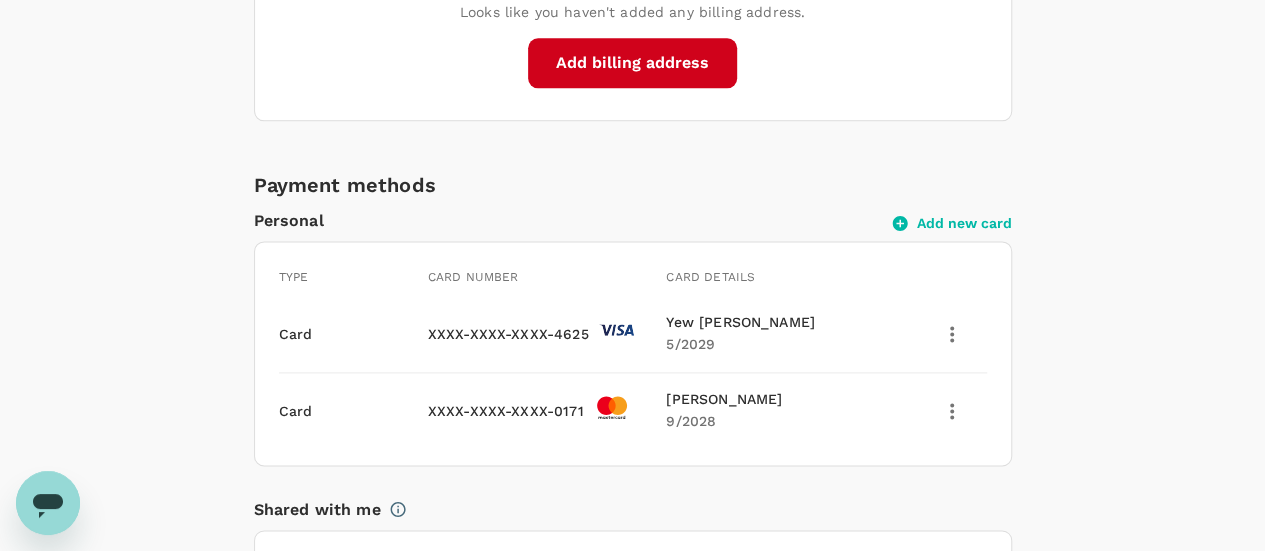 click at bounding box center [952, 411] 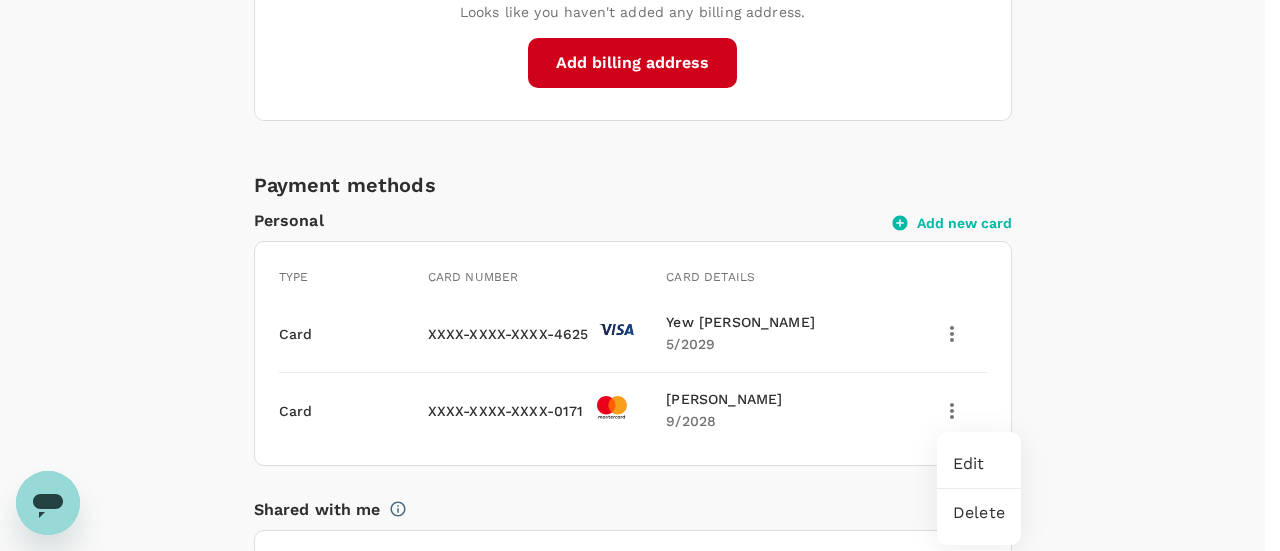 click on "Edit" at bounding box center [979, 464] 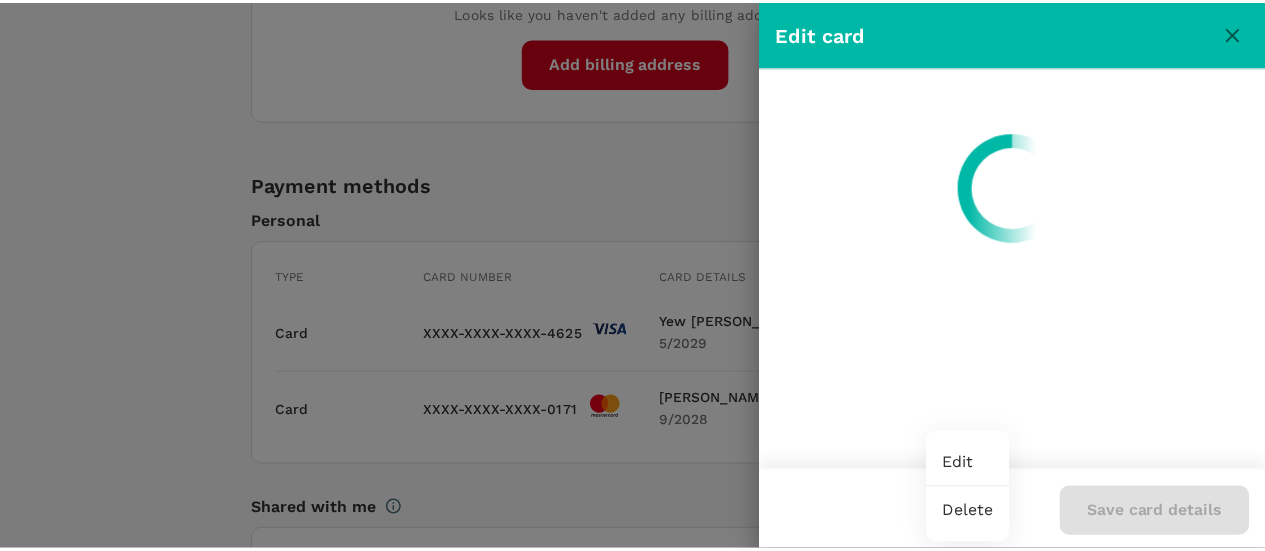scroll, scrollTop: 0, scrollLeft: 0, axis: both 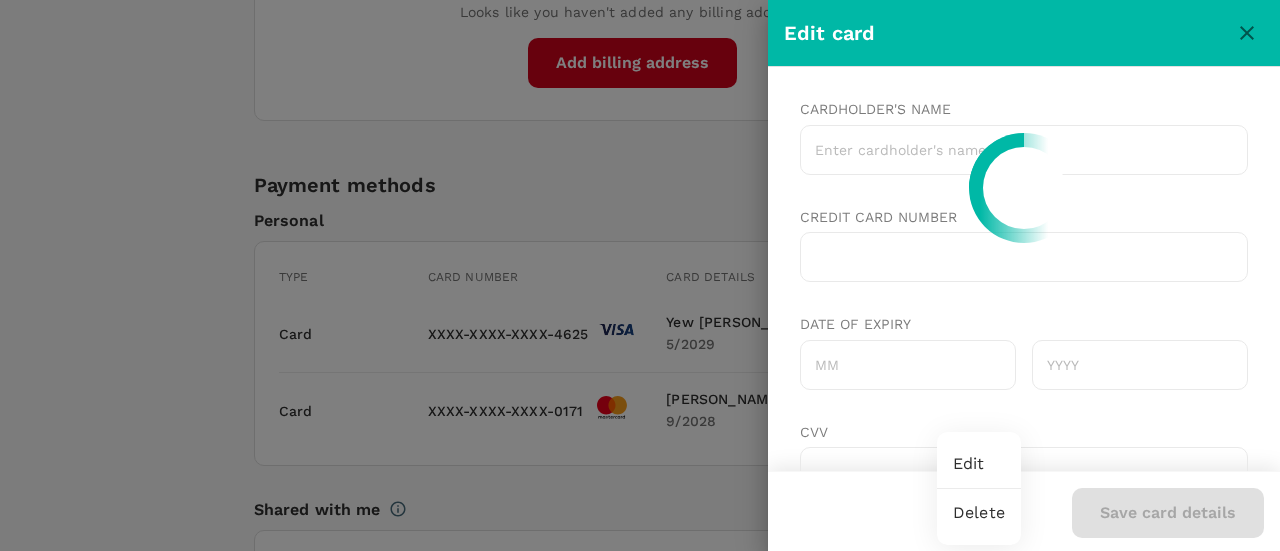type on "[PERSON_NAME]" 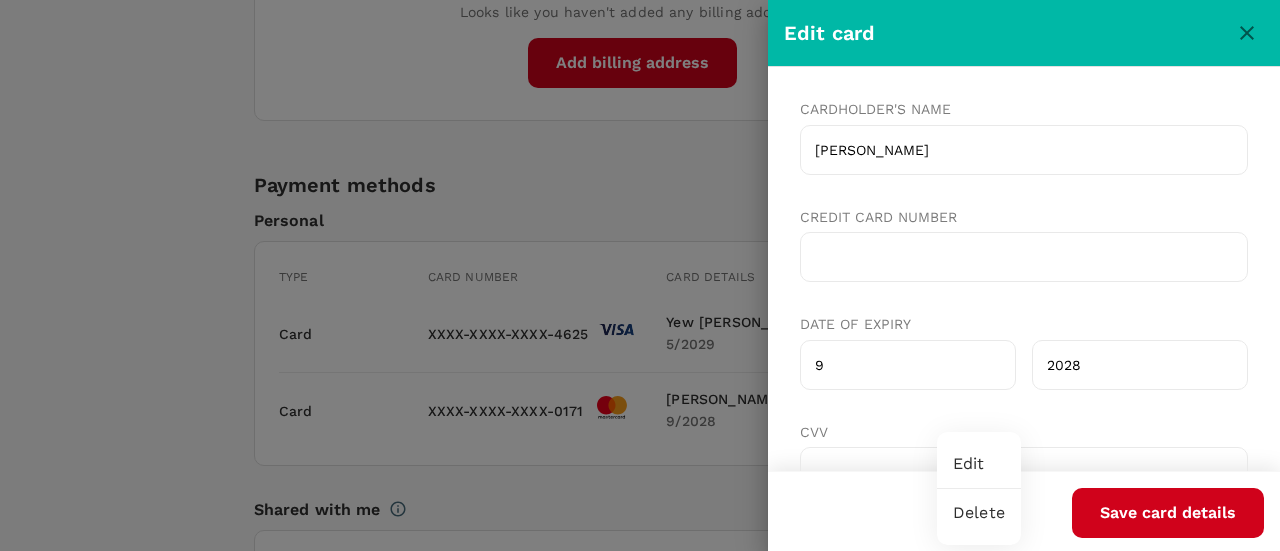 click at bounding box center [640, 275] 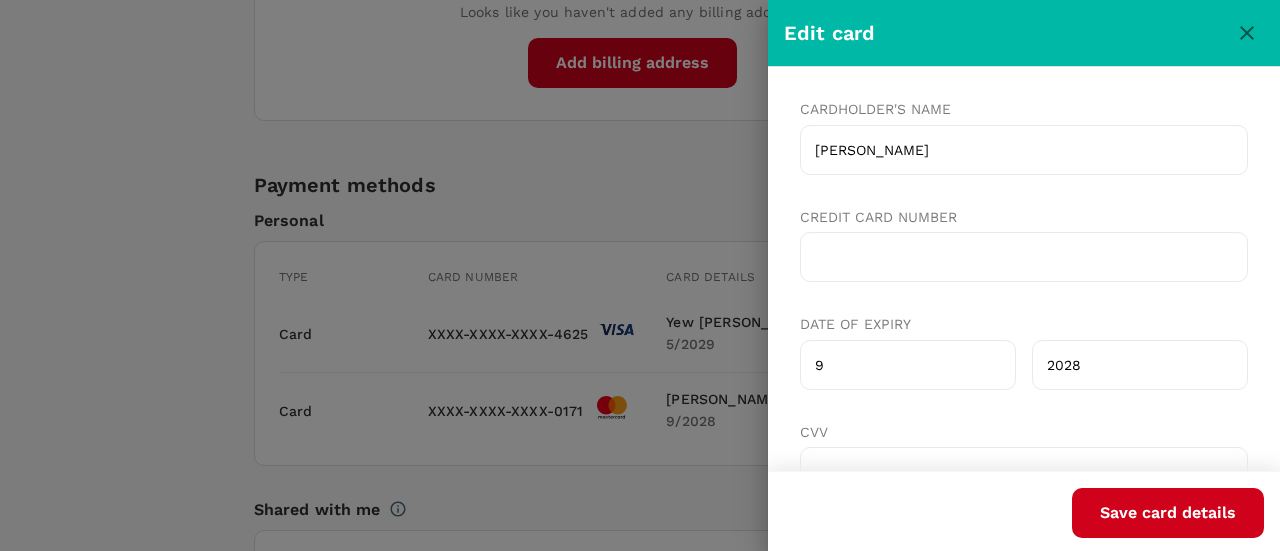 click 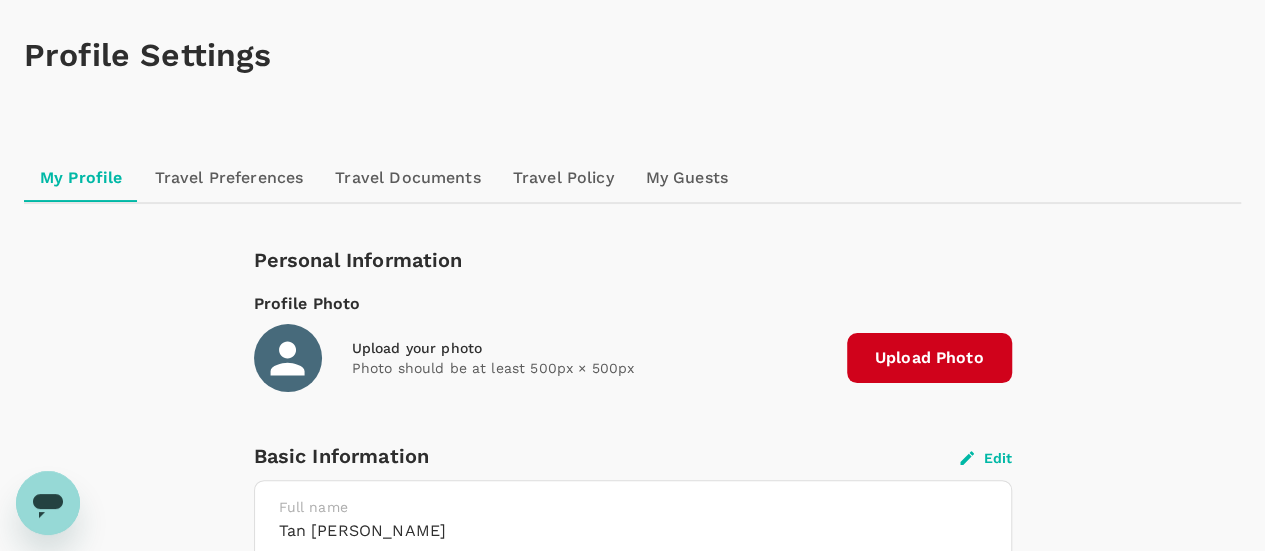 scroll, scrollTop: 0, scrollLeft: 0, axis: both 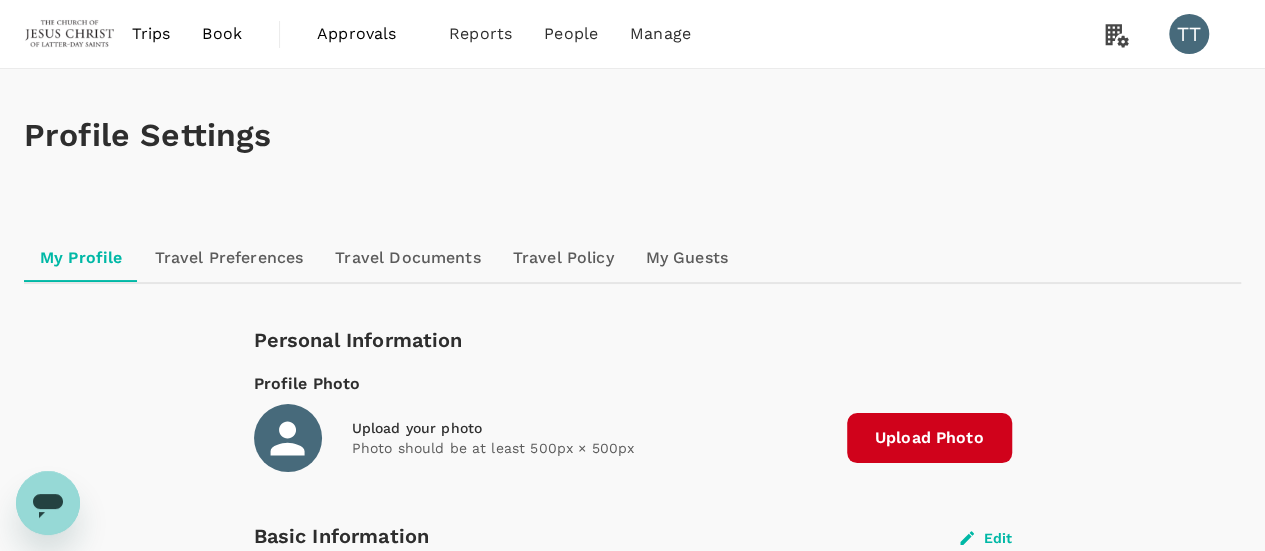 click on "Trips" at bounding box center [151, 34] 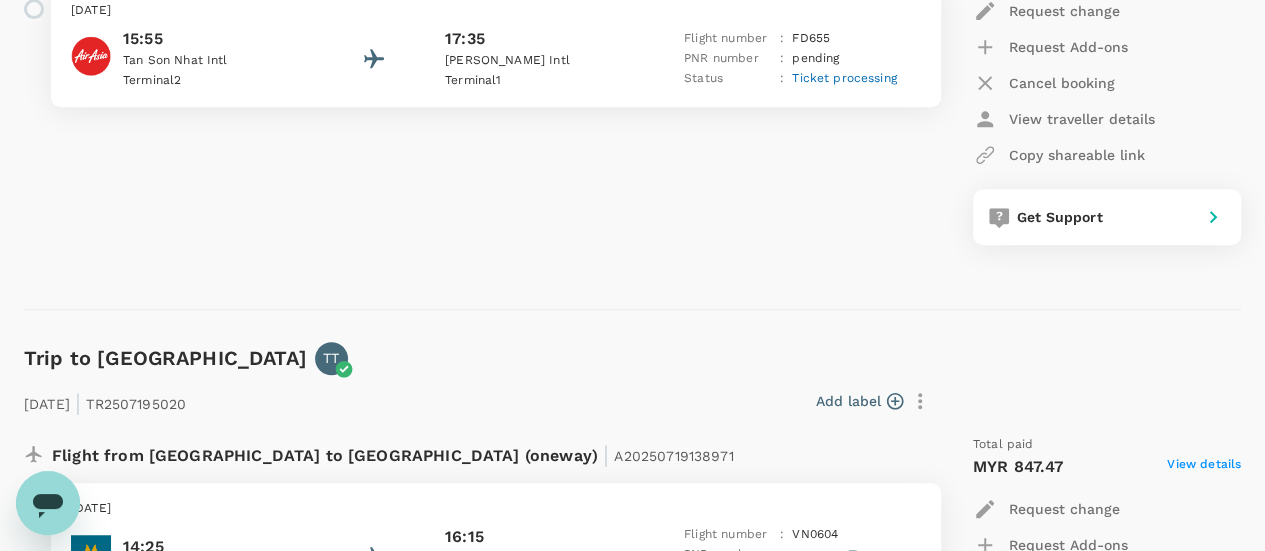scroll, scrollTop: 357, scrollLeft: 0, axis: vertical 